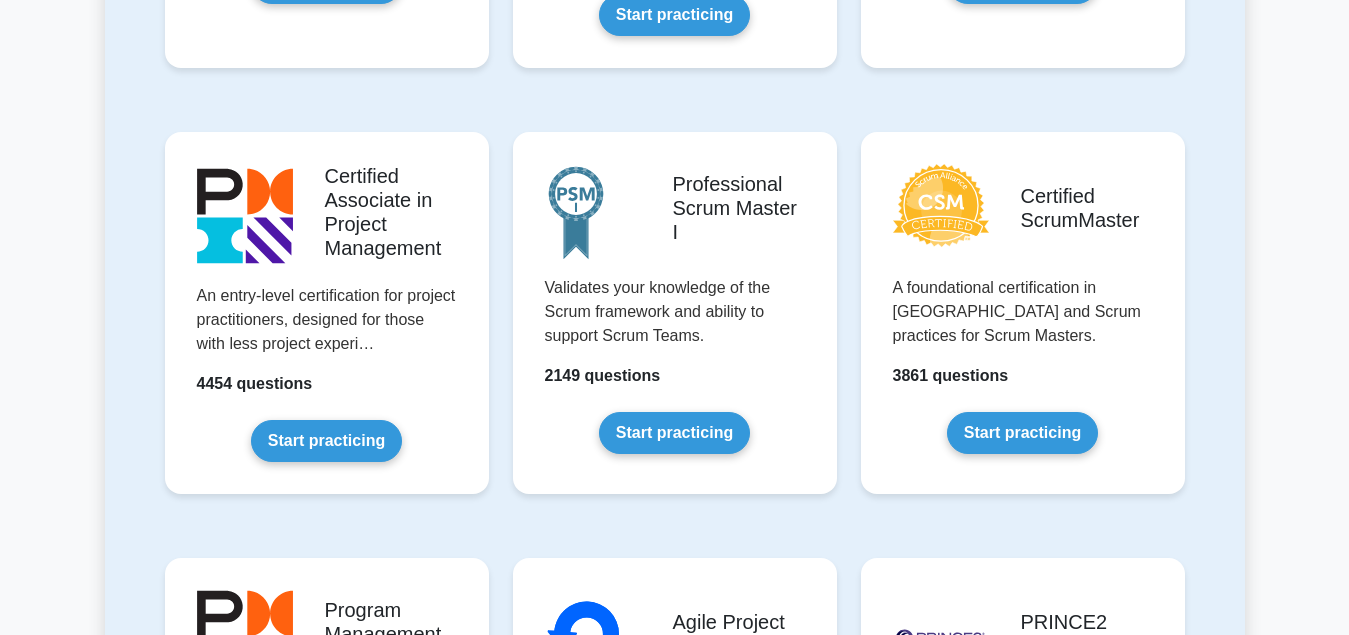 scroll, scrollTop: 816, scrollLeft: 0, axis: vertical 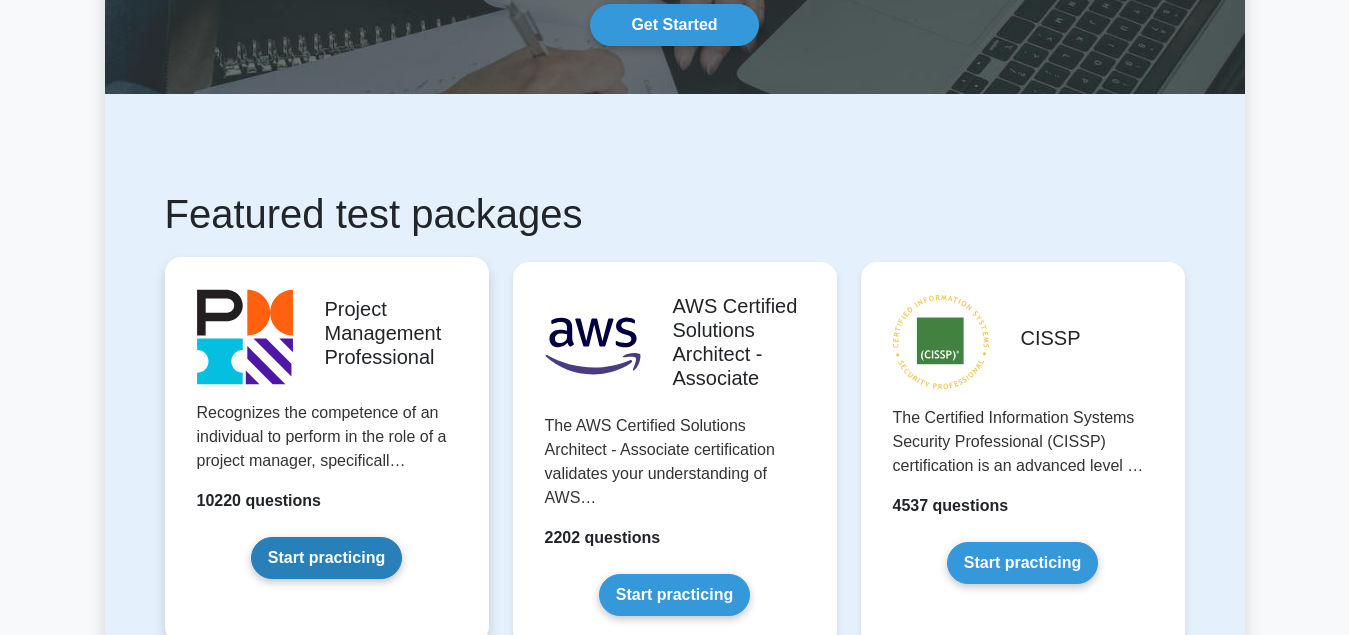 click on "Start practicing" at bounding box center [326, 558] 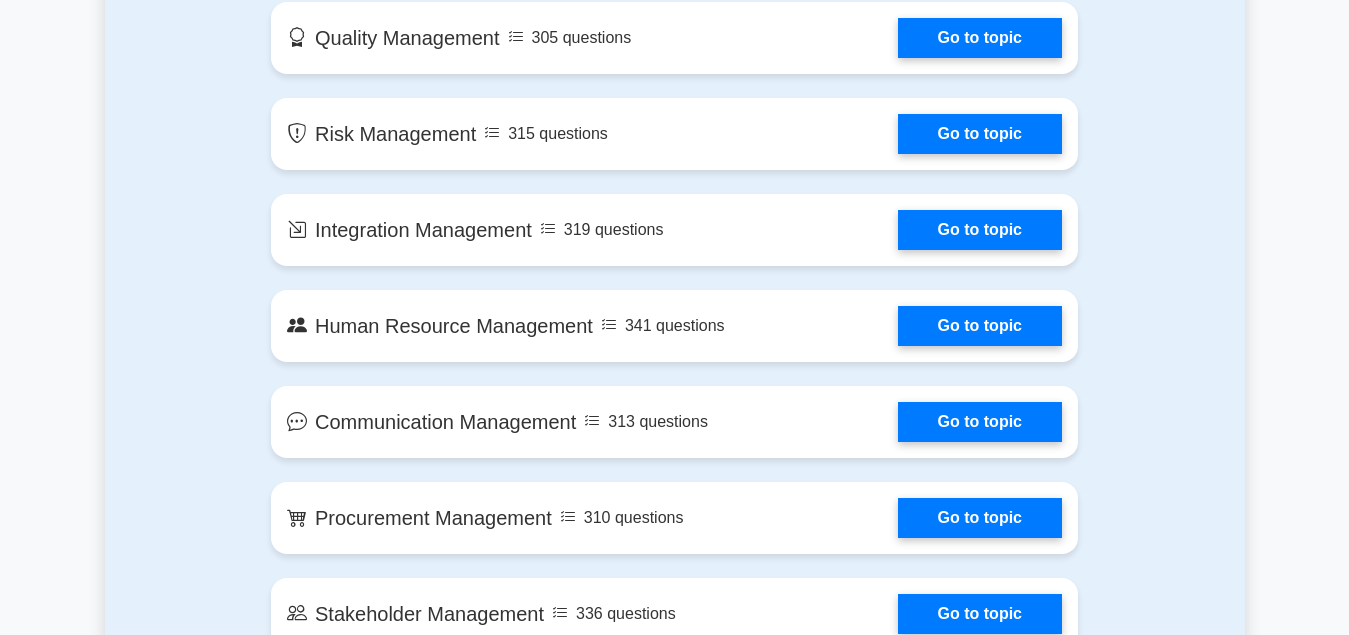 scroll, scrollTop: 1428, scrollLeft: 0, axis: vertical 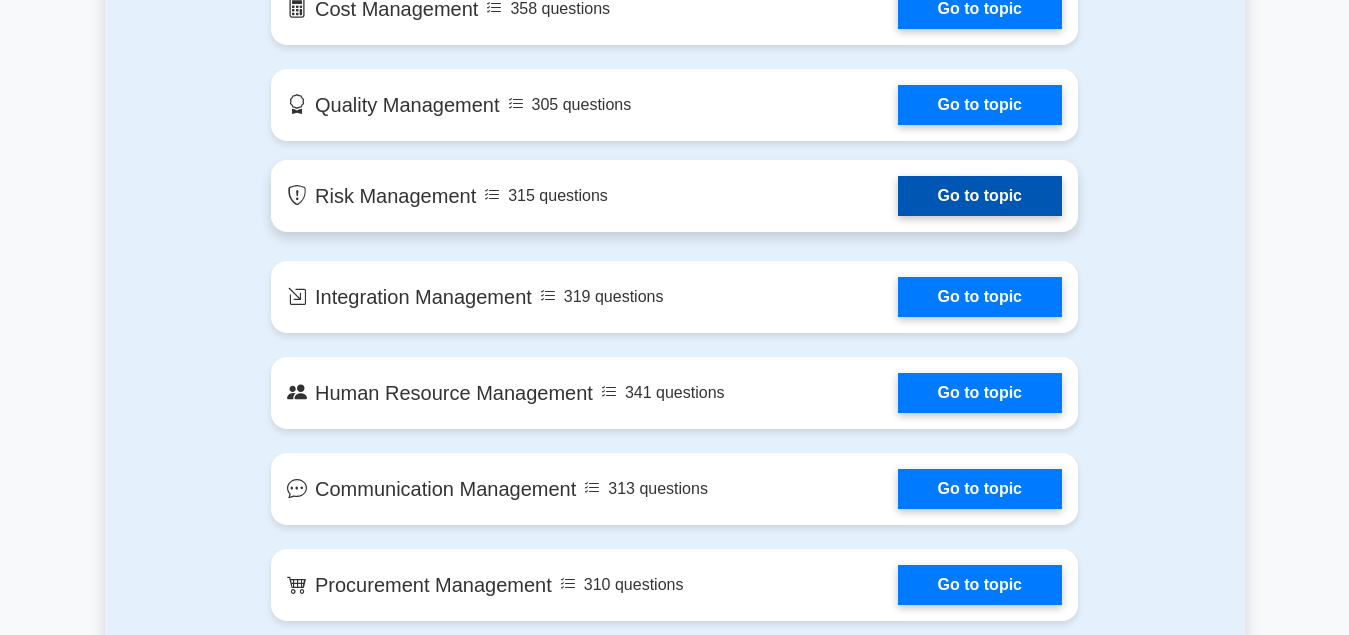 click on "Go to topic" at bounding box center (980, 196) 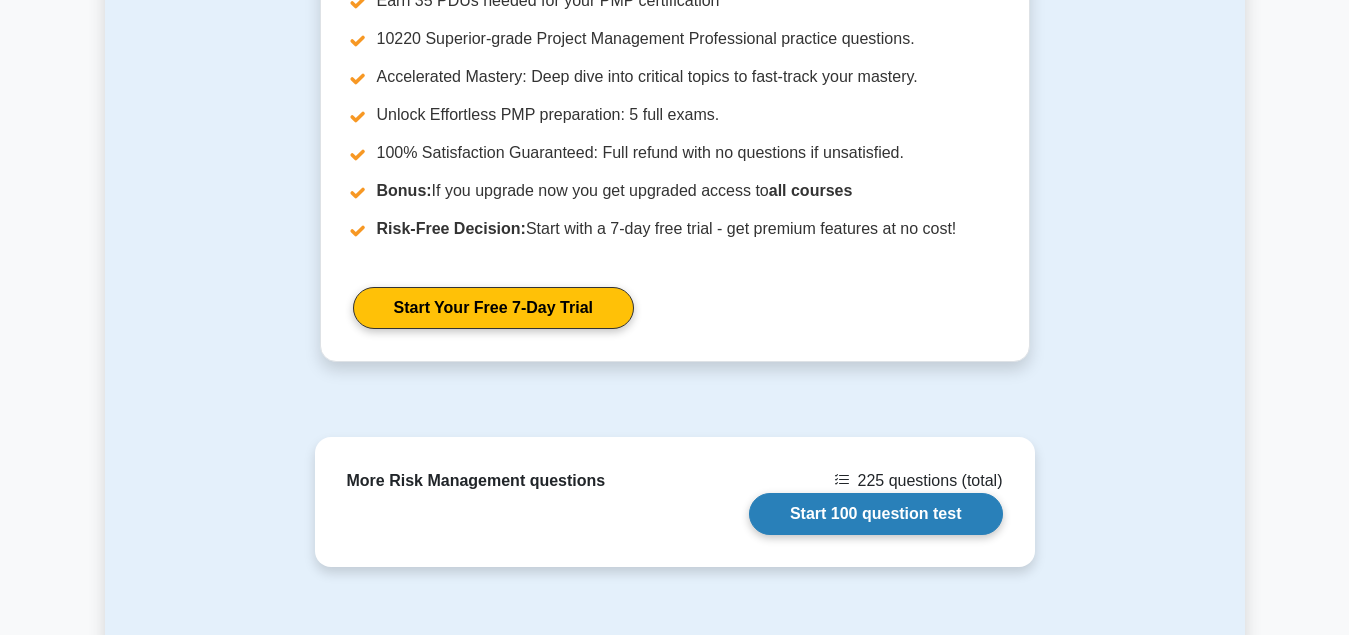 scroll, scrollTop: 1706, scrollLeft: 0, axis: vertical 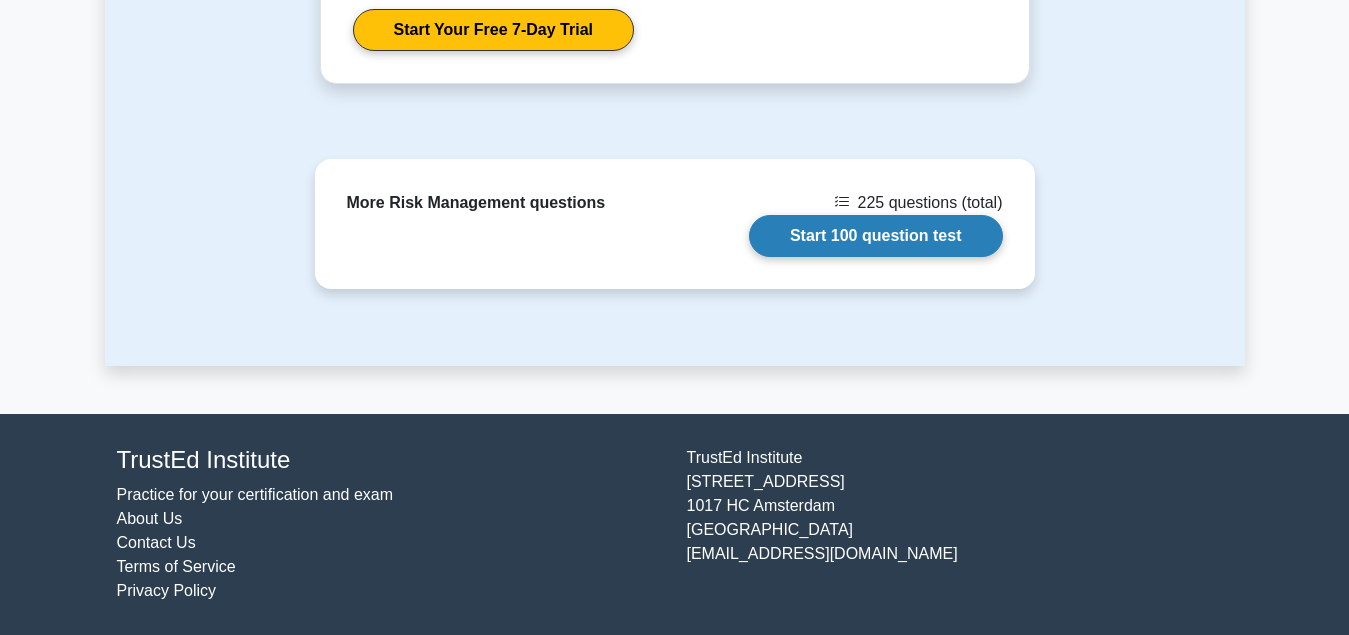 click on "Start 100 question test" at bounding box center [876, 236] 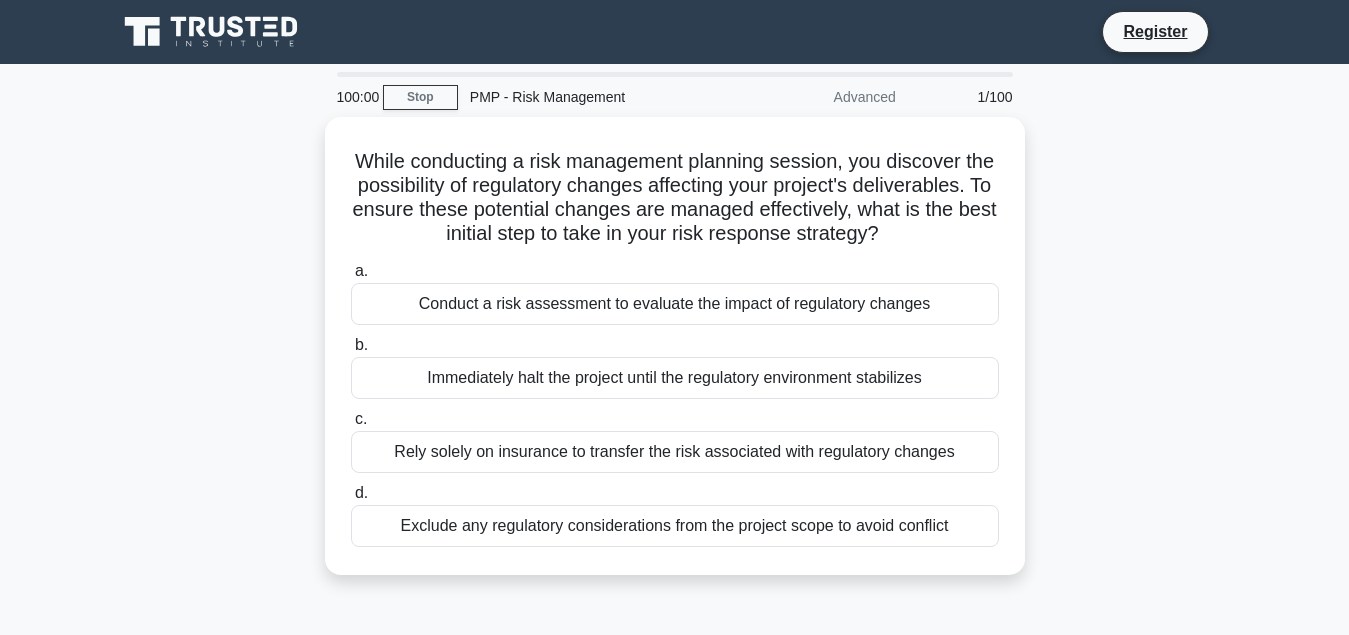 scroll, scrollTop: 0, scrollLeft: 0, axis: both 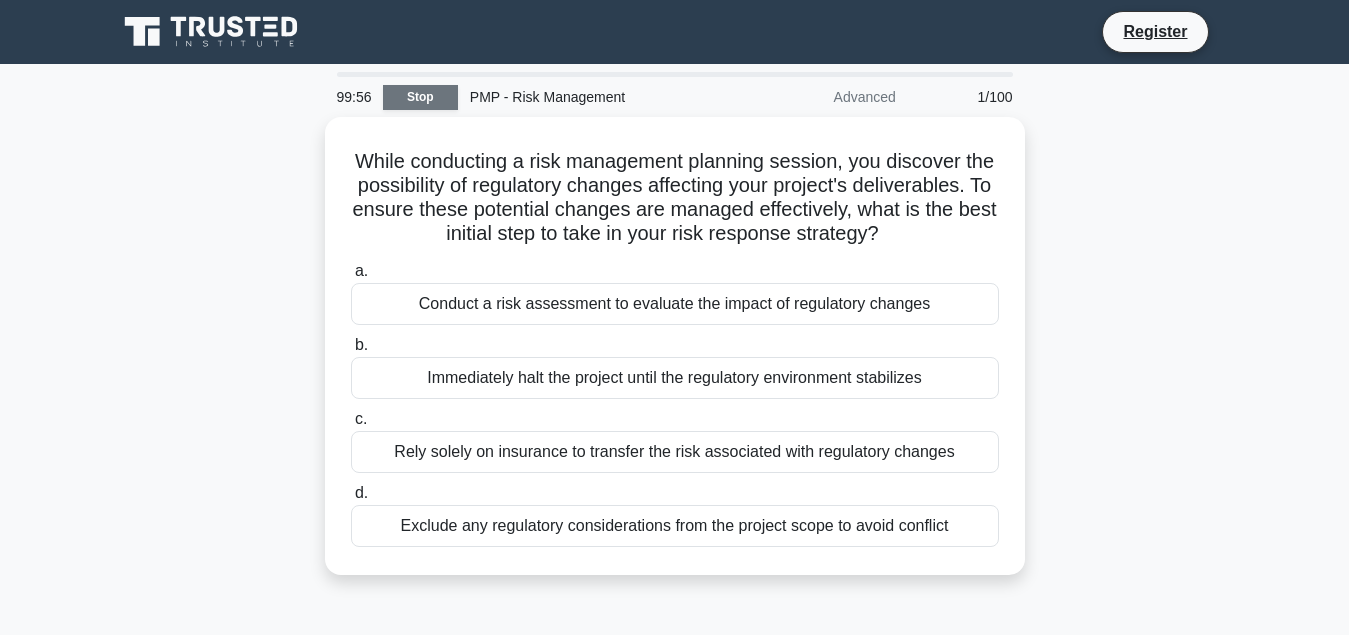 click on "Stop" at bounding box center [420, 97] 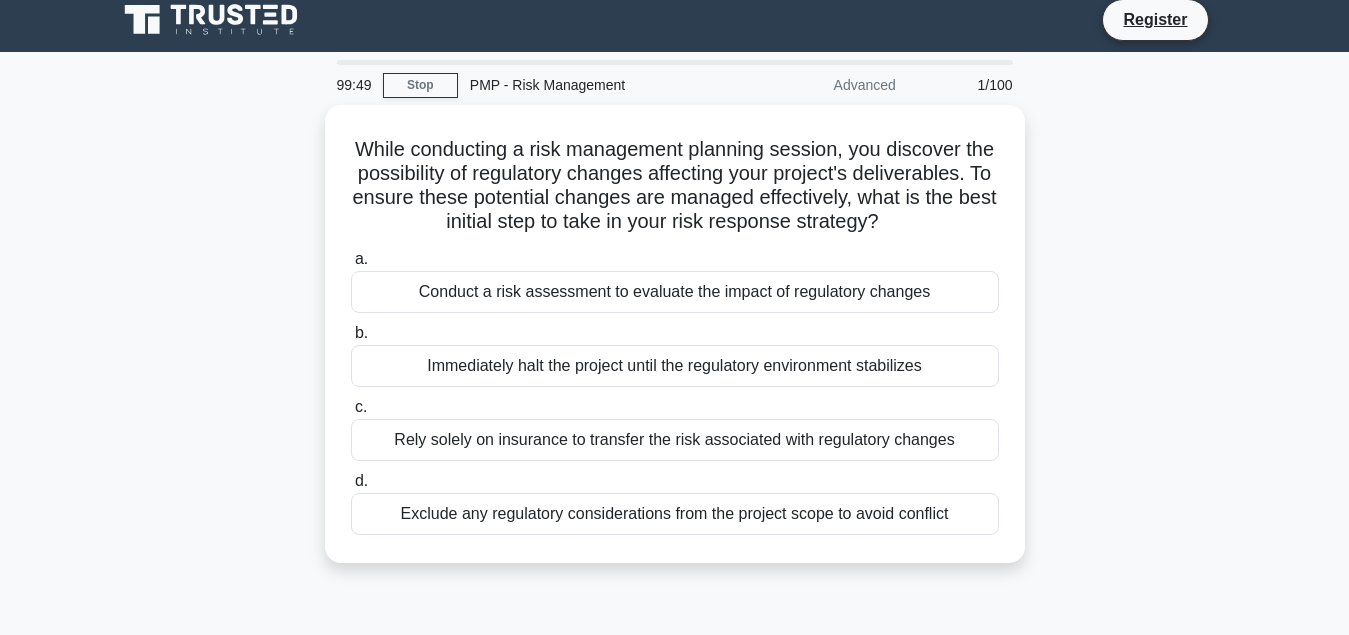 scroll, scrollTop: 0, scrollLeft: 0, axis: both 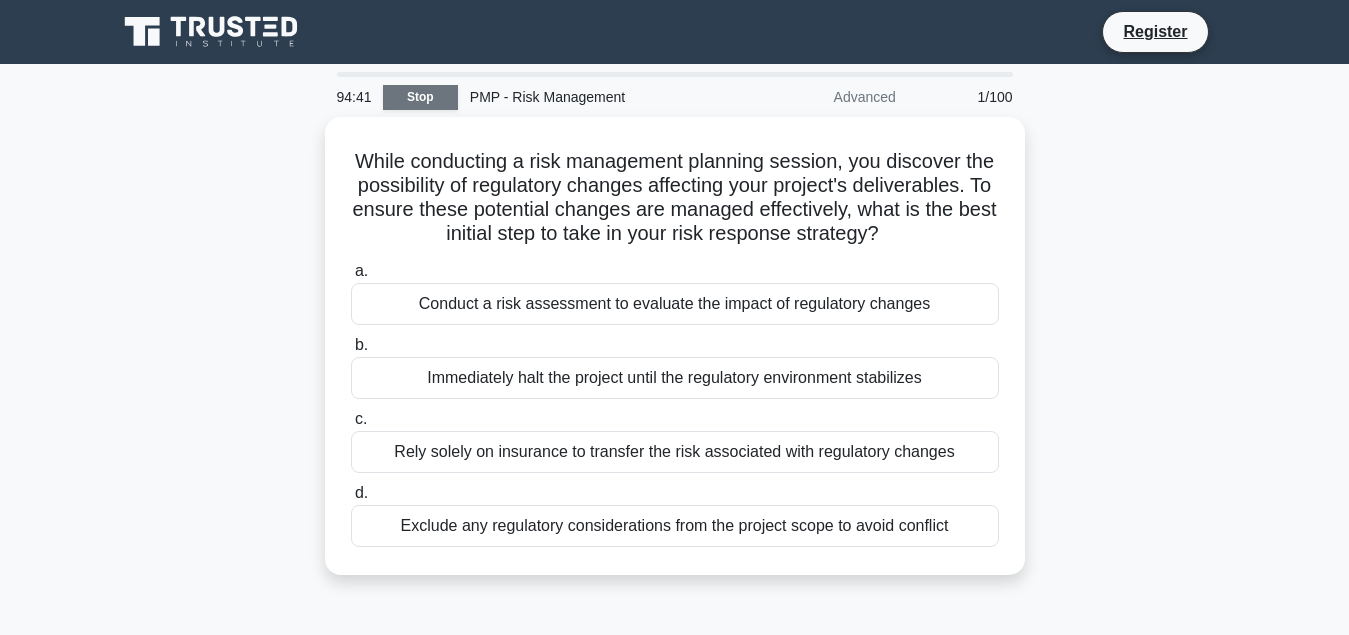 click on "Stop" at bounding box center (420, 97) 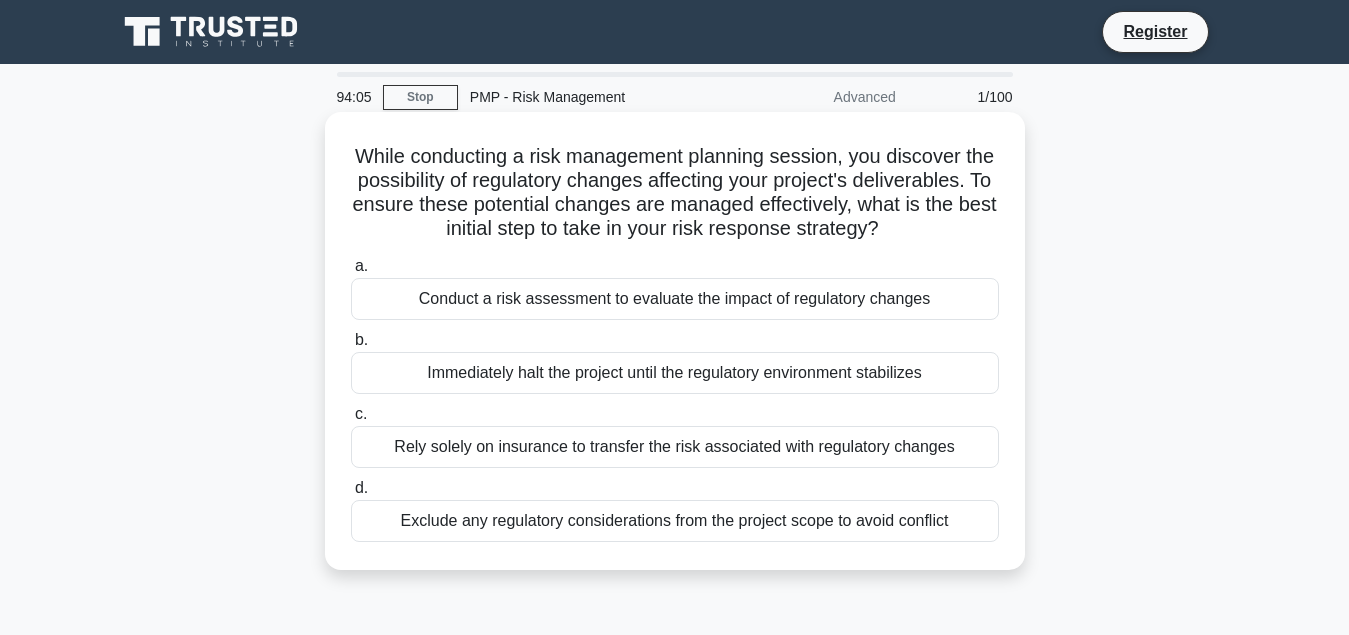 click on "Conduct a risk assessment to evaluate the impact of regulatory changes" at bounding box center [675, 299] 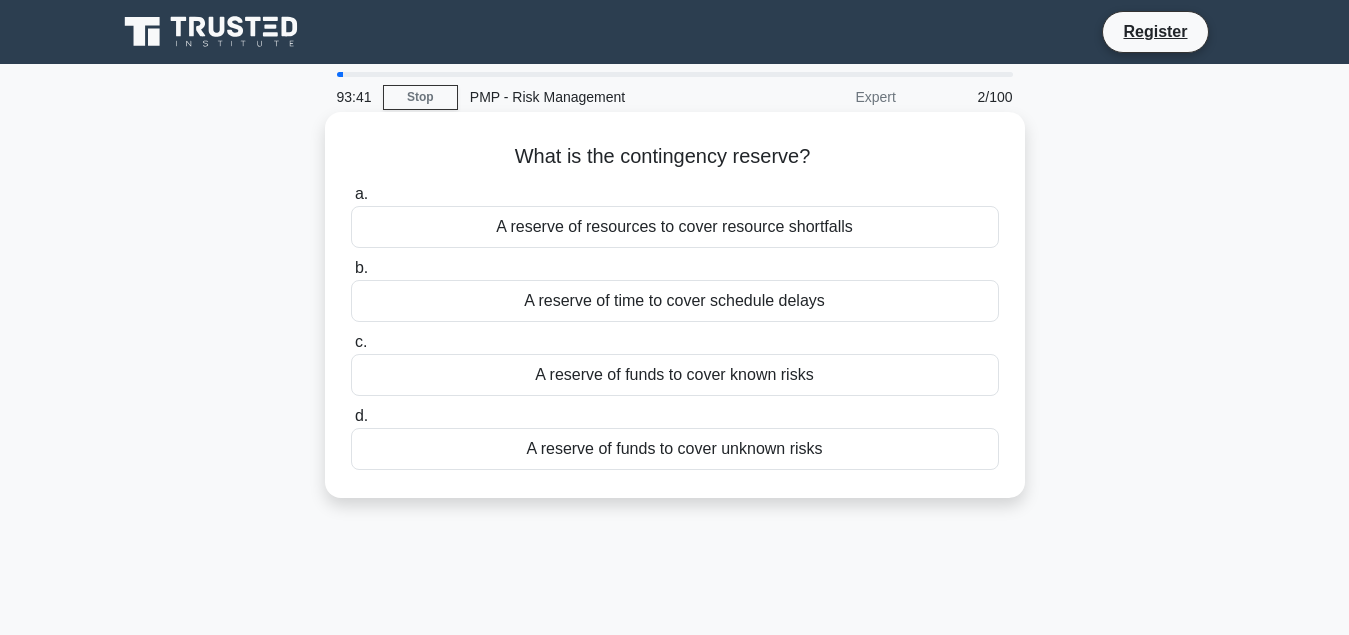 click on "A reserve of funds to cover known risks" at bounding box center [675, 375] 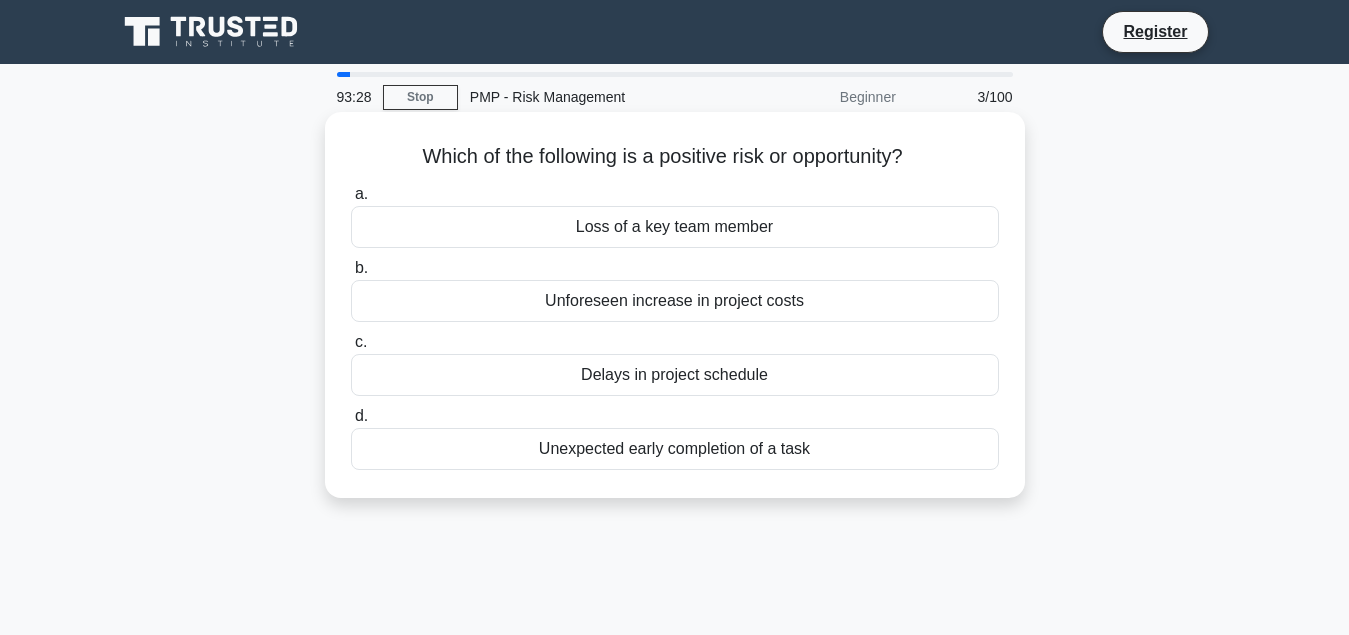 click on "Unexpected early completion of a task" at bounding box center (675, 449) 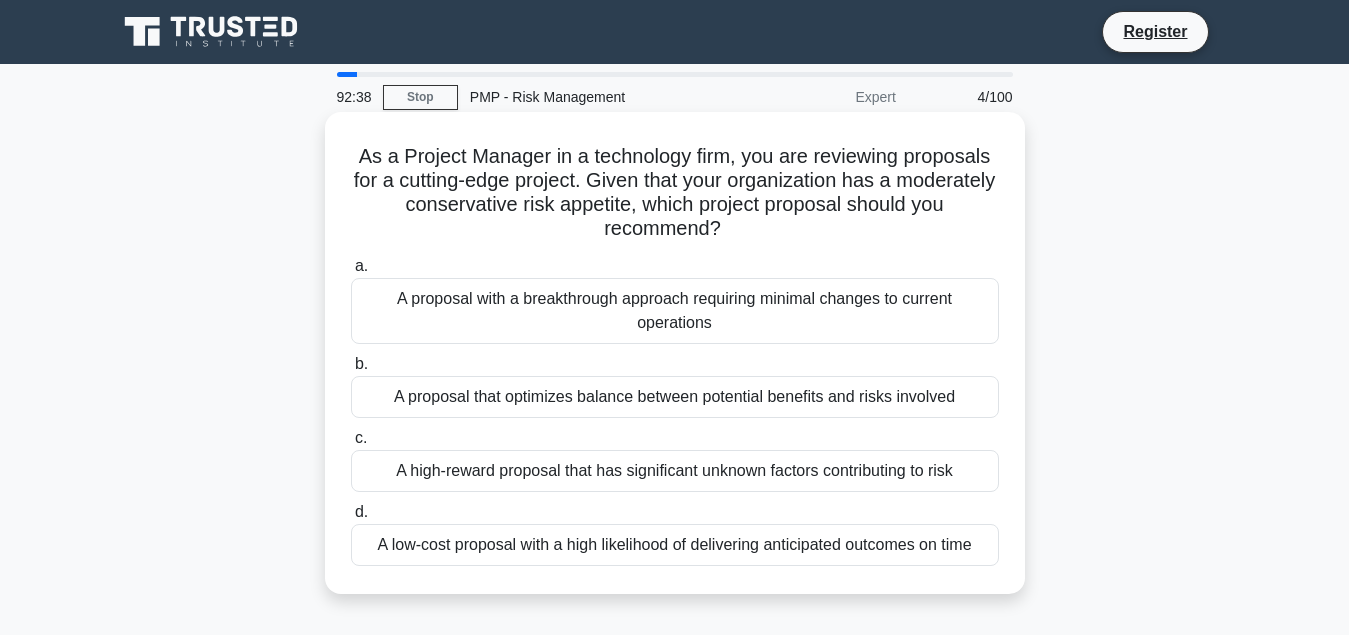 click on "A proposal that optimizes balance between potential benefits and risks involved" at bounding box center (675, 397) 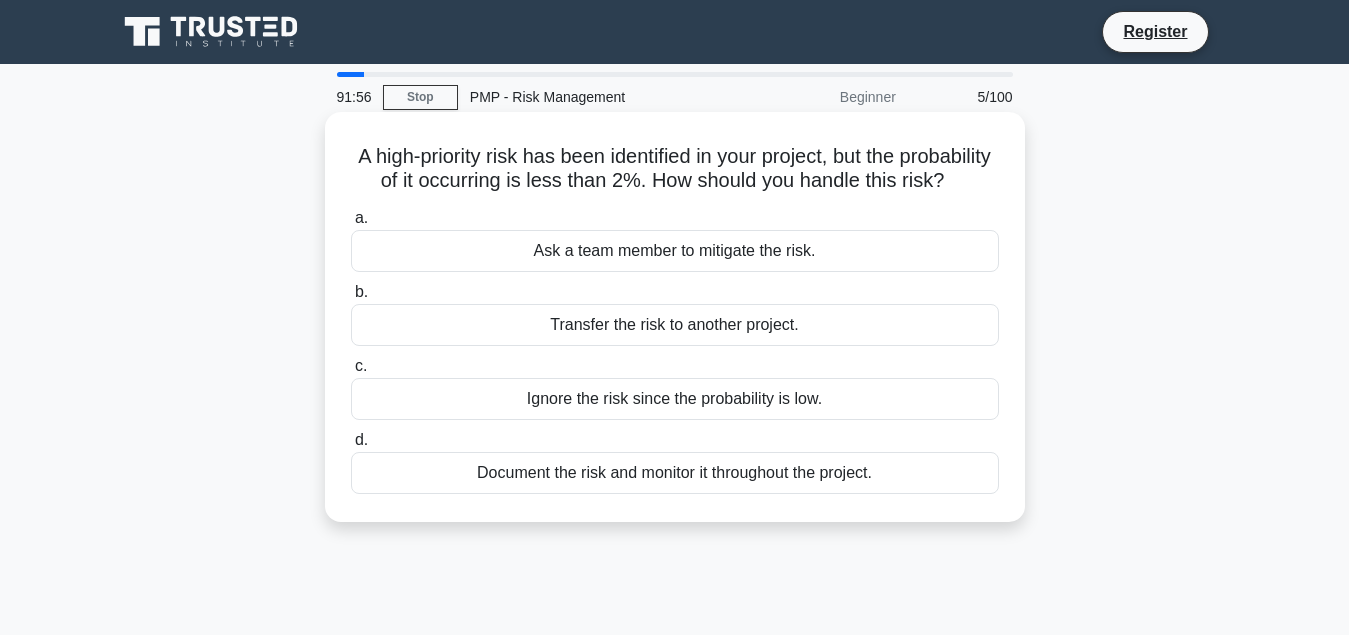 click on "Document the risk and monitor it throughout the project." at bounding box center [675, 473] 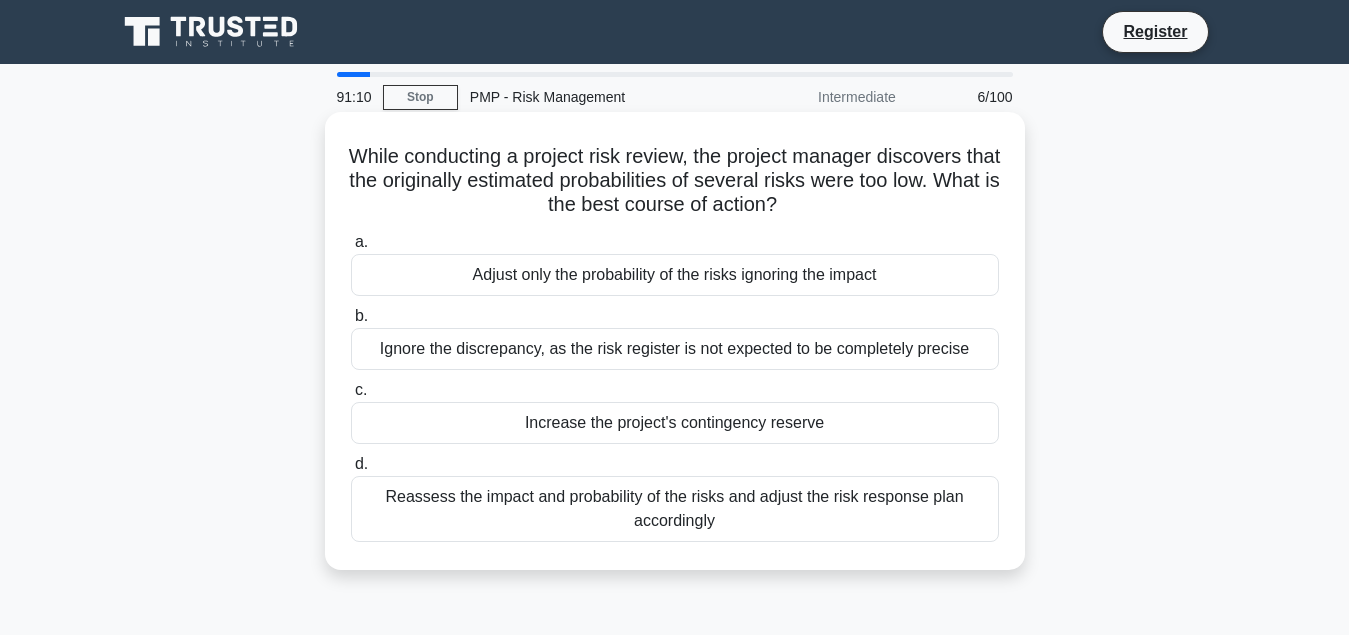 click on "Reassess the impact and probability of the risks and adjust the risk response plan accordingly" at bounding box center (675, 509) 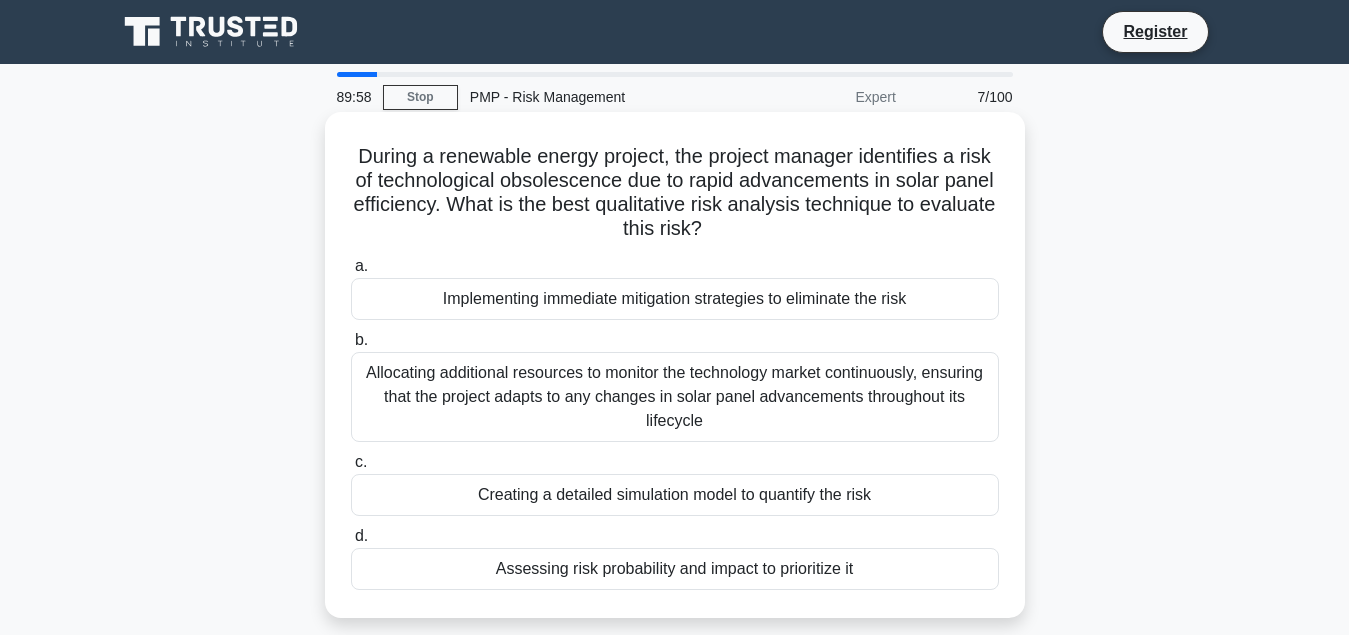 click on "Allocating additional resources to monitor the technology market continuously, ensuring that the project adapts to any changes in solar panel advancements throughout its lifecycle" at bounding box center (675, 397) 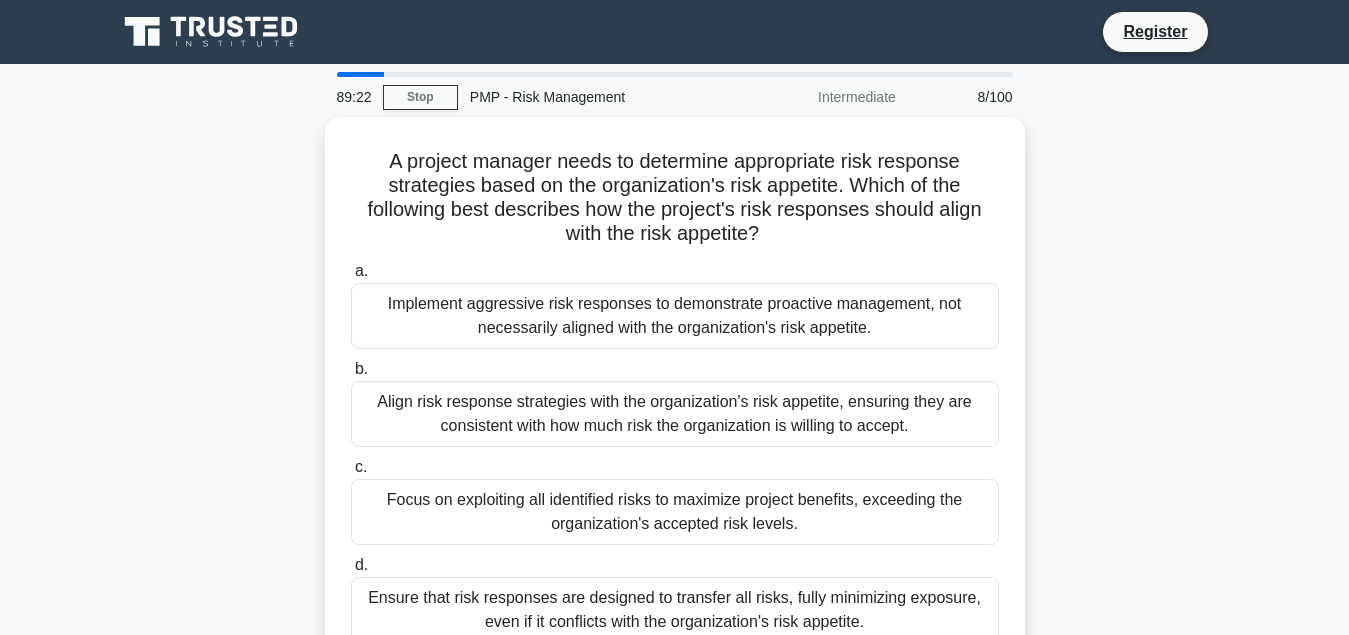 scroll, scrollTop: 102, scrollLeft: 0, axis: vertical 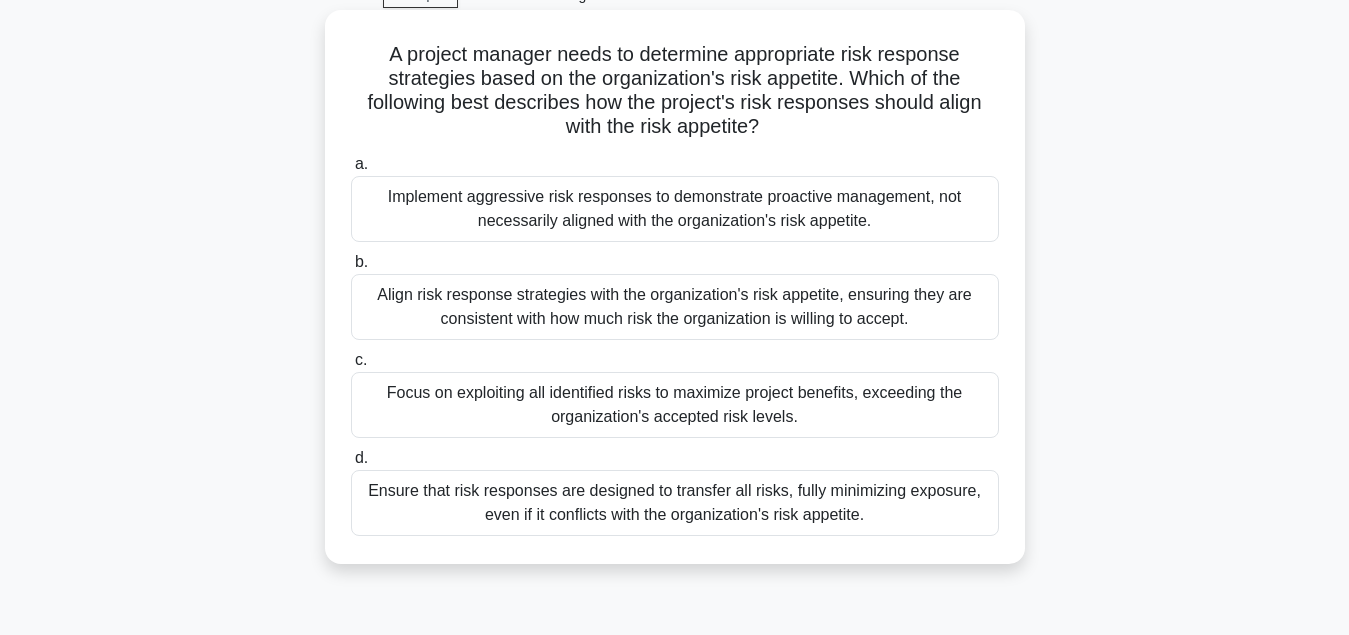 click on "Align risk response strategies with the organization's risk appetite, ensuring they are consistent with how much risk the organization is willing to accept." at bounding box center (675, 307) 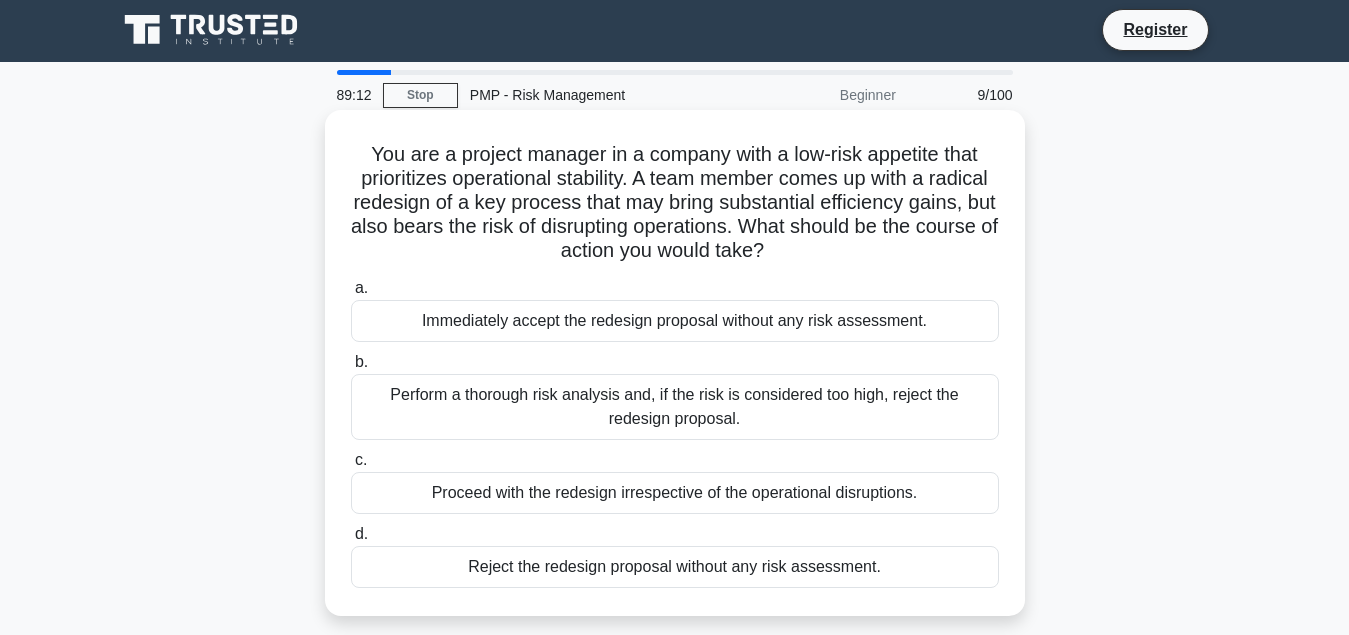 scroll, scrollTop: 0, scrollLeft: 0, axis: both 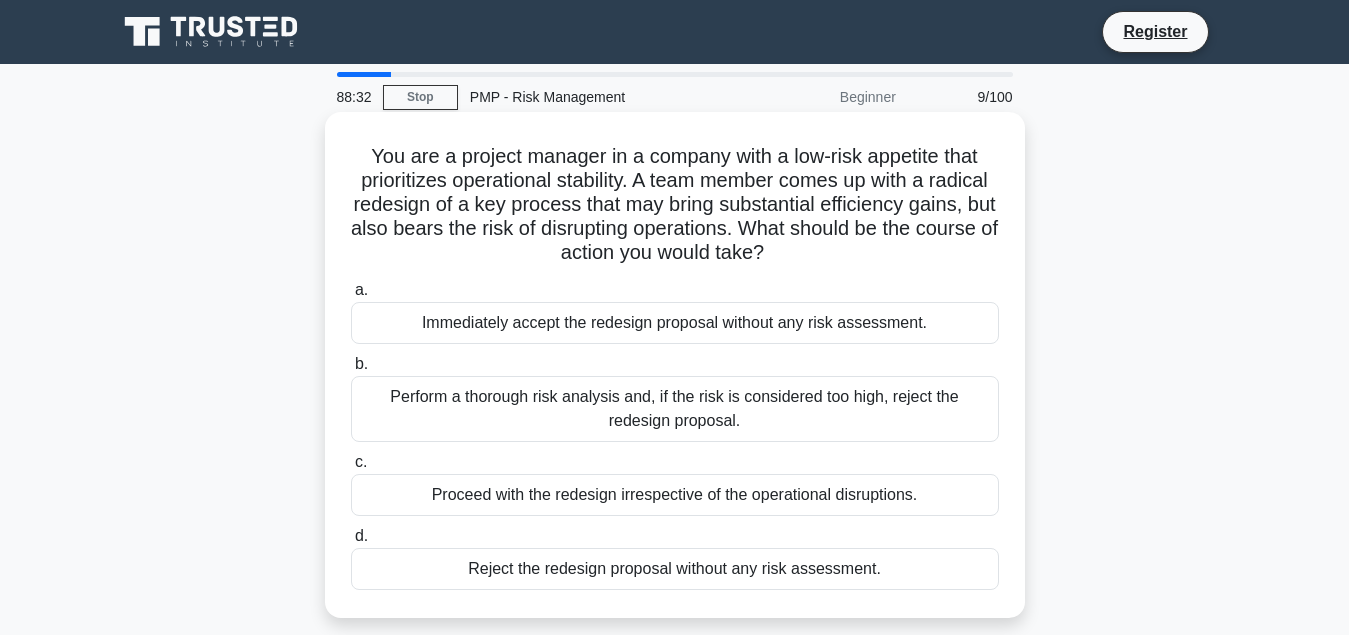 click on "Perform a thorough risk analysis and, if the risk is considered too high, reject the redesign proposal." at bounding box center [675, 409] 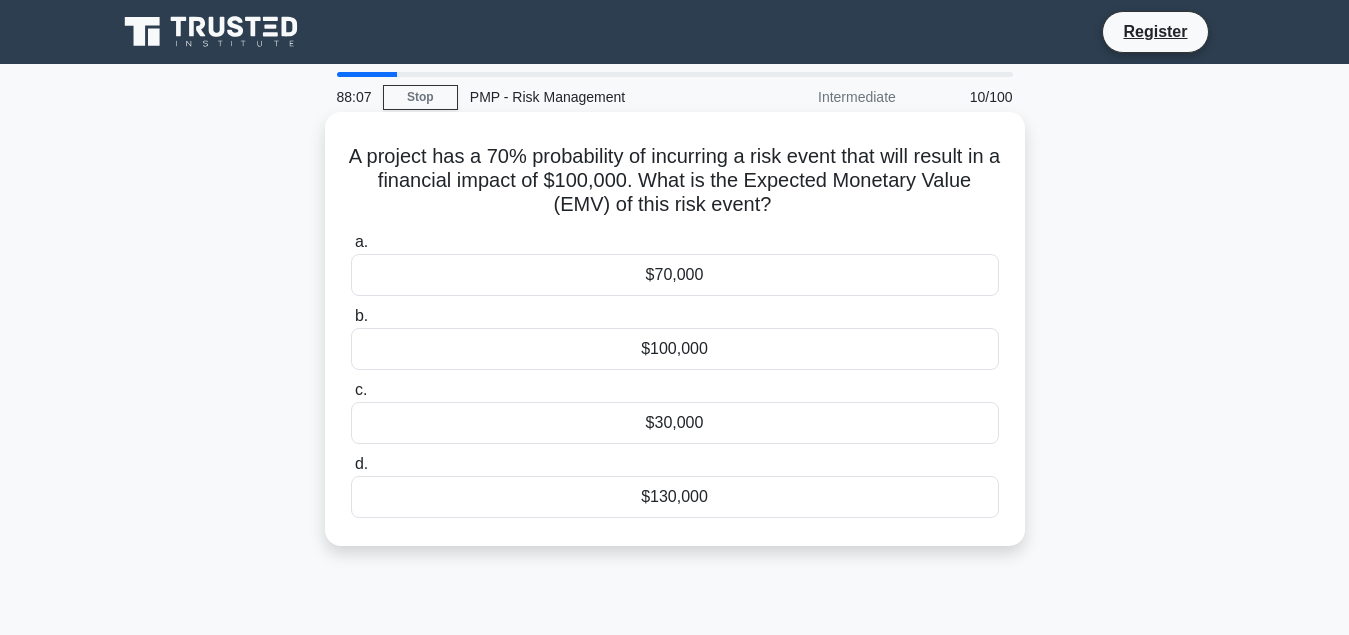 click on "$70,000" at bounding box center (675, 275) 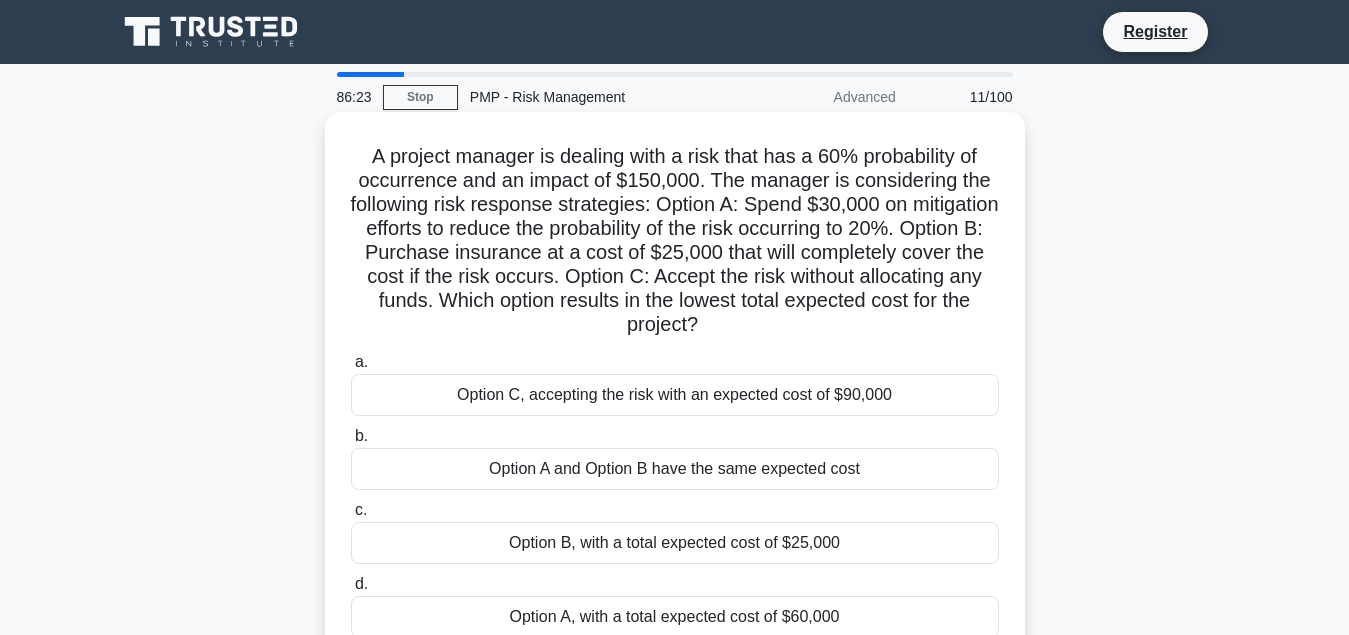 scroll, scrollTop: 102, scrollLeft: 0, axis: vertical 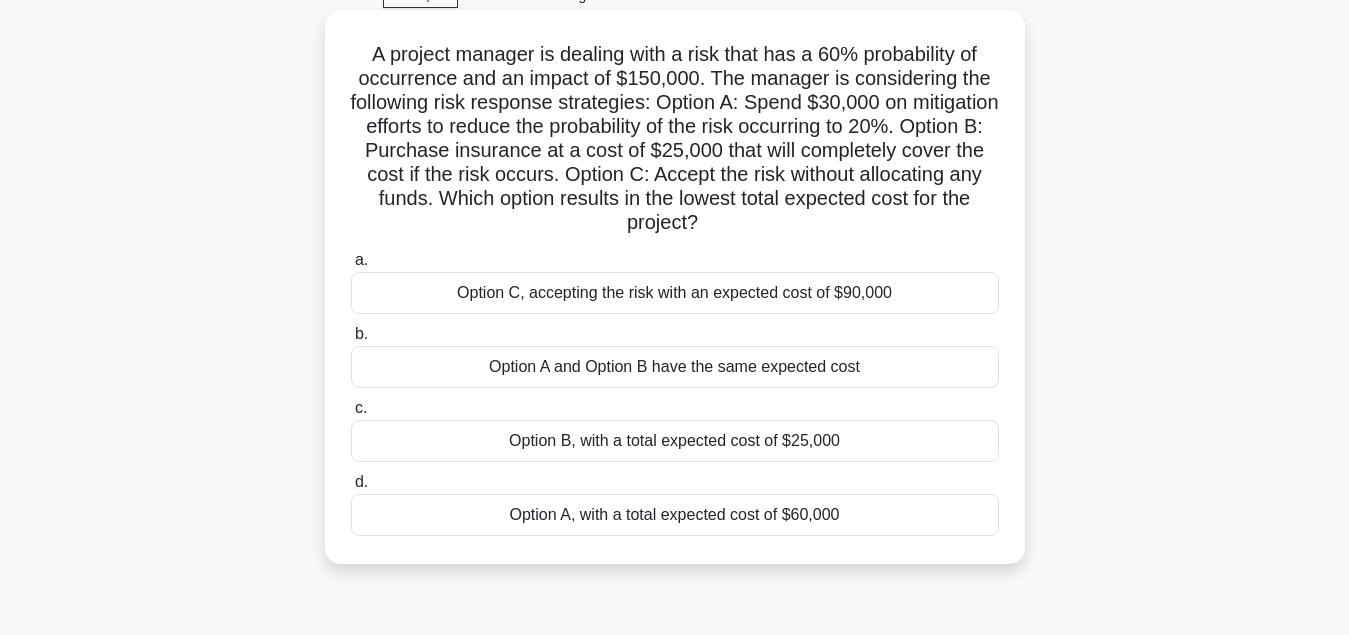 click on "Option A, with a total expected cost of $60,000" at bounding box center (675, 515) 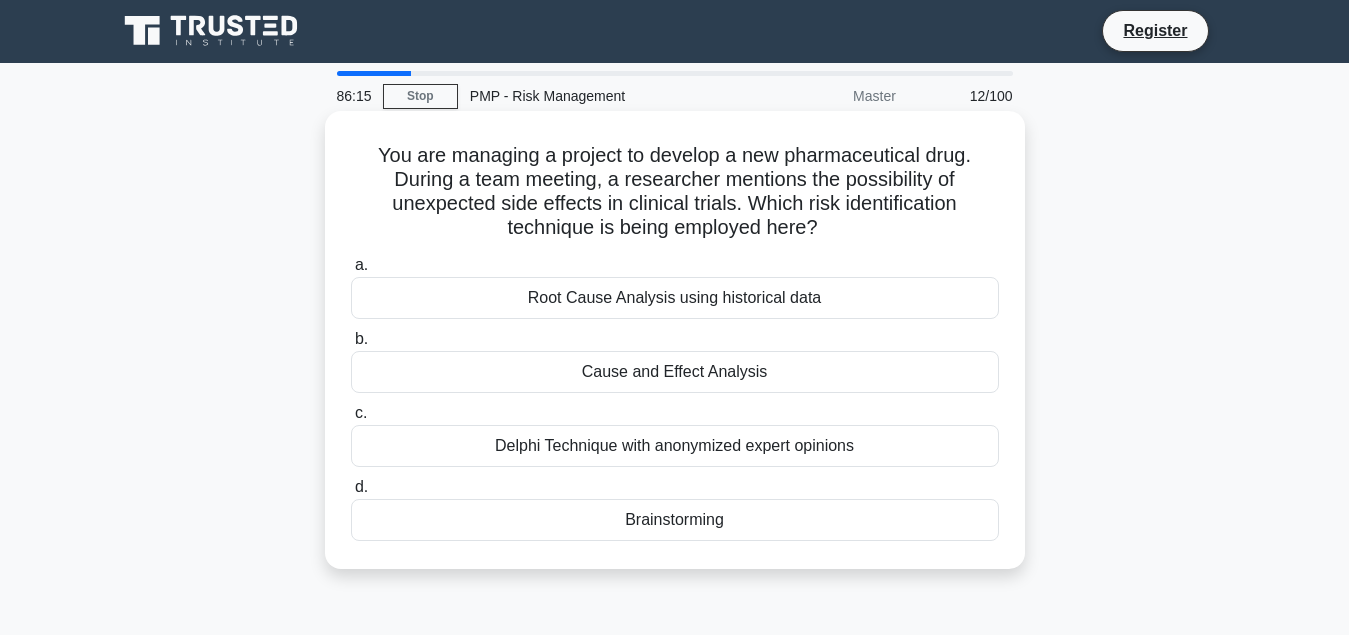 scroll, scrollTop: 0, scrollLeft: 0, axis: both 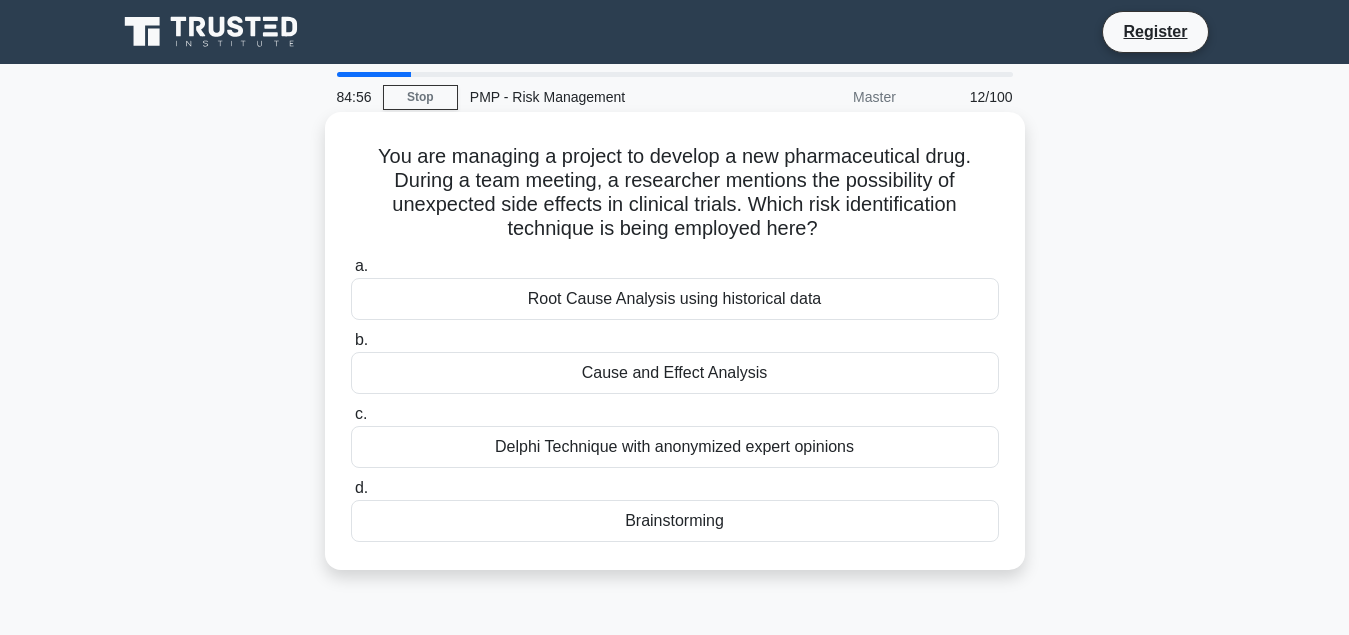 click on "Delphi Technique with anonymized expert opinions" at bounding box center (675, 447) 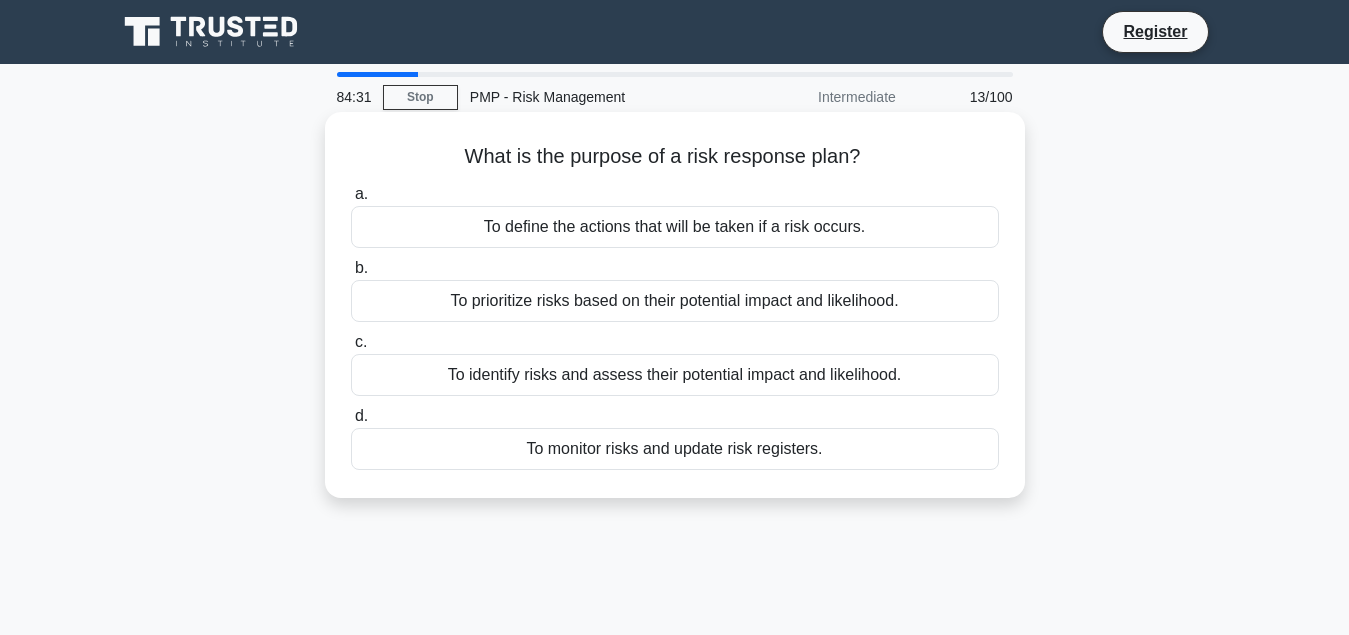 click on "To define the actions that will be taken if a risk occurs." at bounding box center [675, 227] 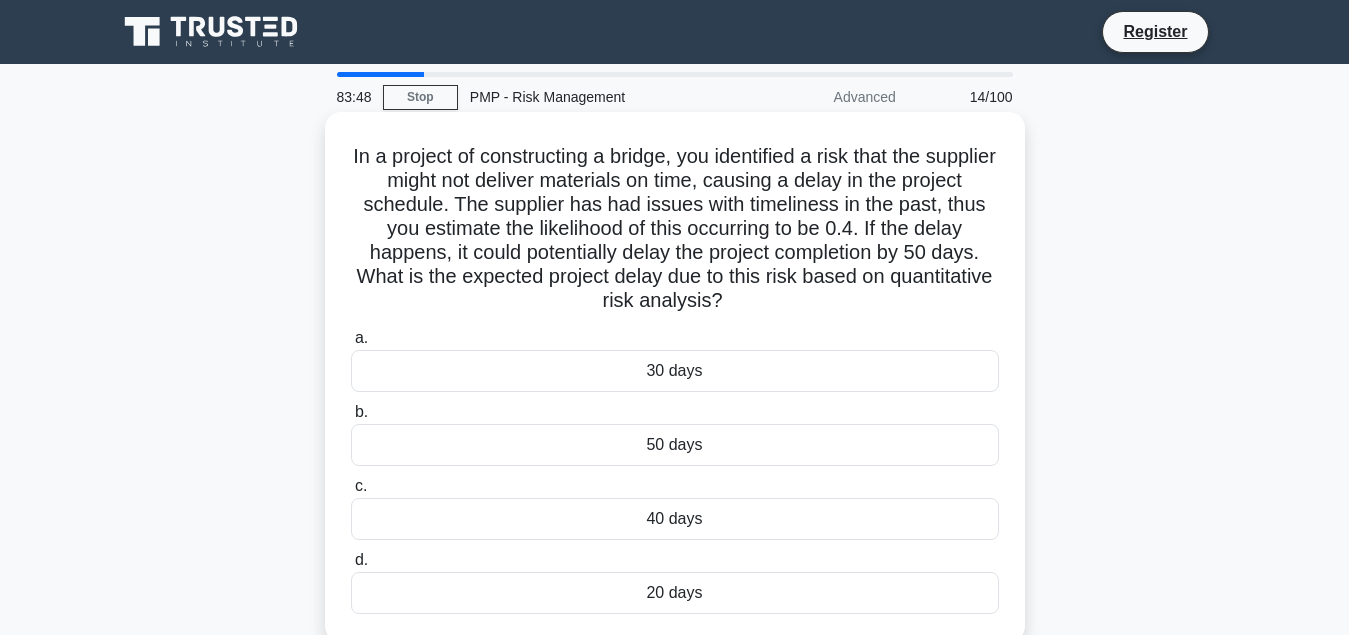 scroll, scrollTop: 102, scrollLeft: 0, axis: vertical 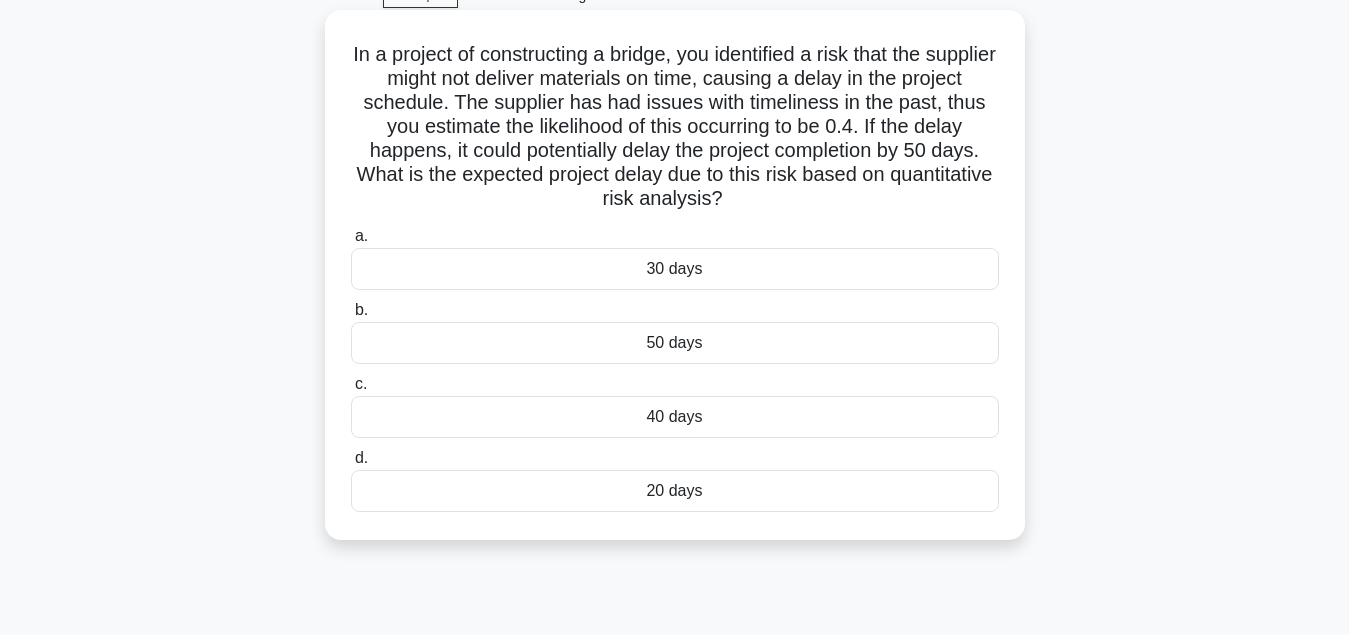 click on "20 days" at bounding box center (675, 491) 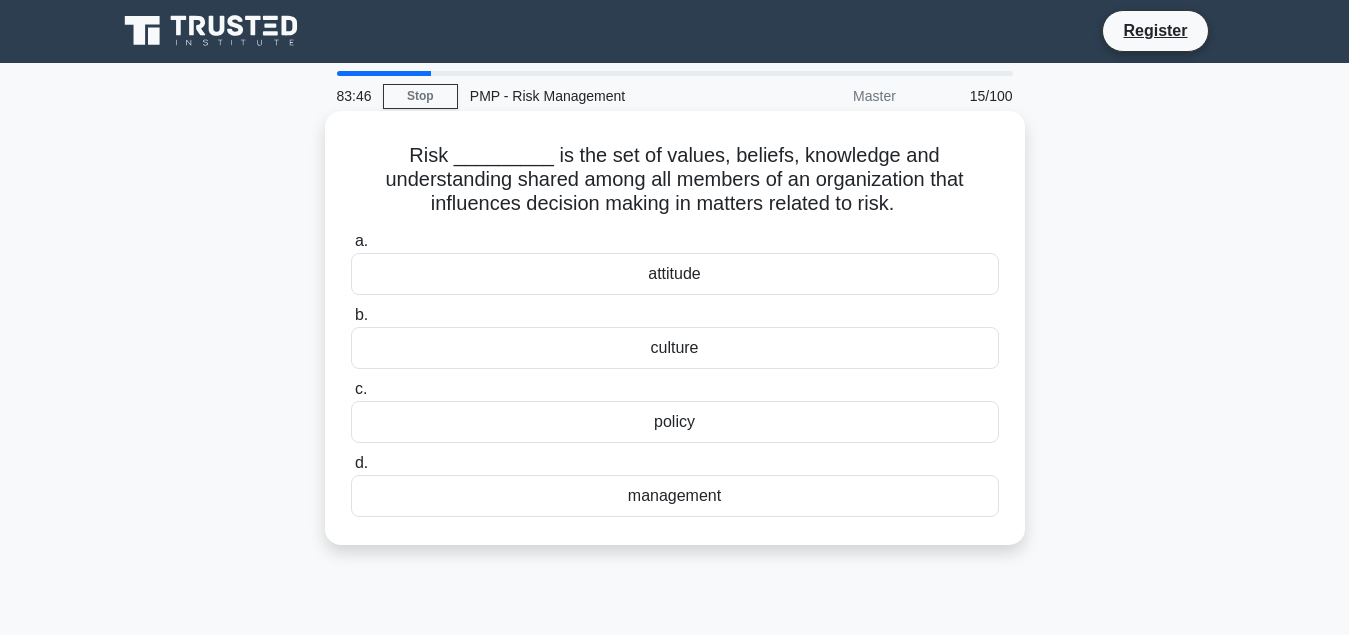 scroll, scrollTop: 0, scrollLeft: 0, axis: both 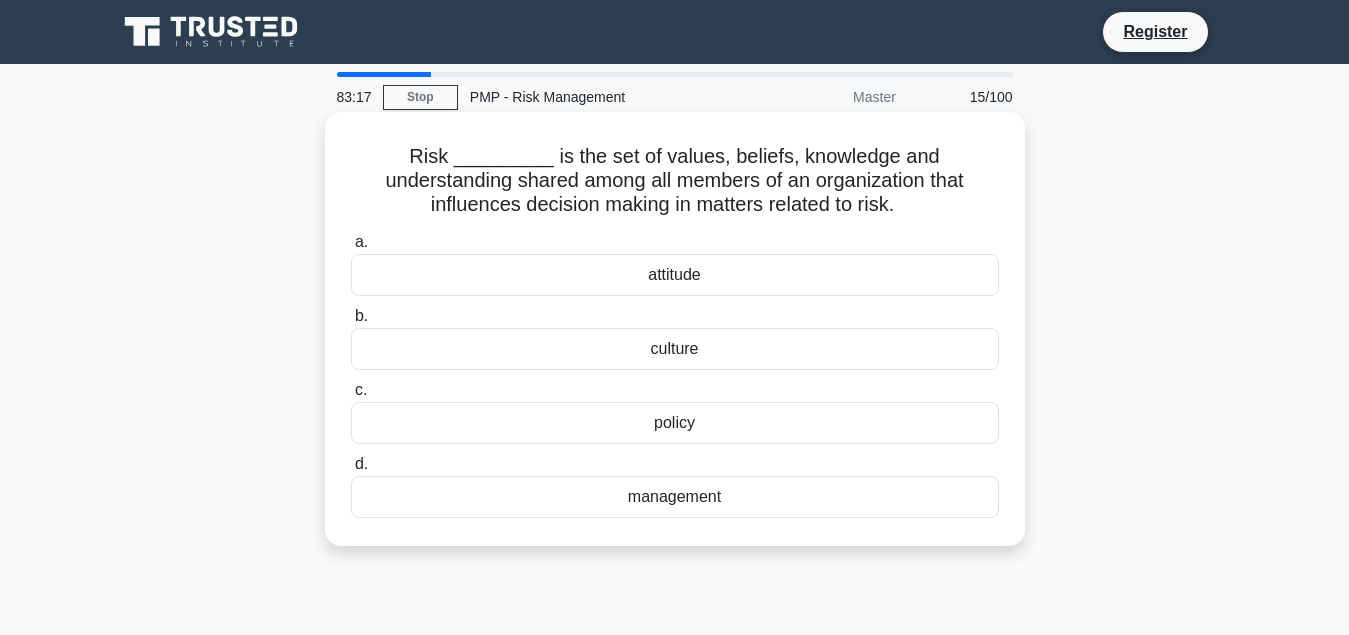 click on "culture" at bounding box center (675, 349) 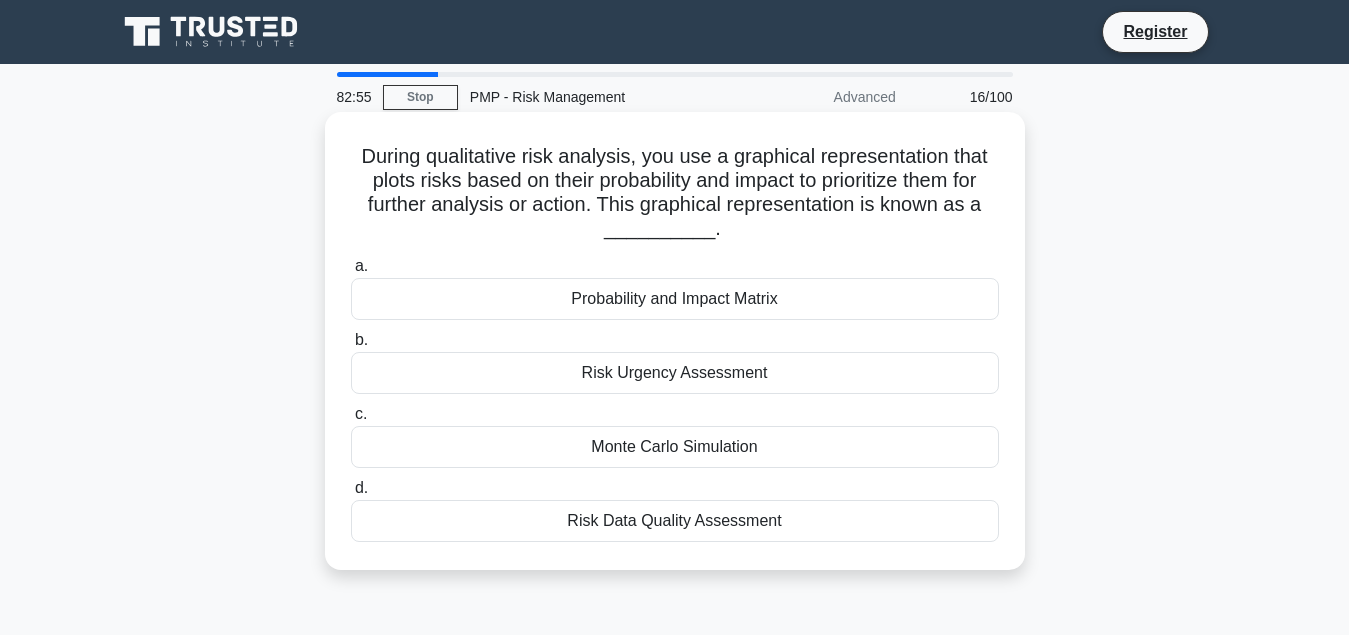 click on "Probability and Impact Matrix" at bounding box center (675, 299) 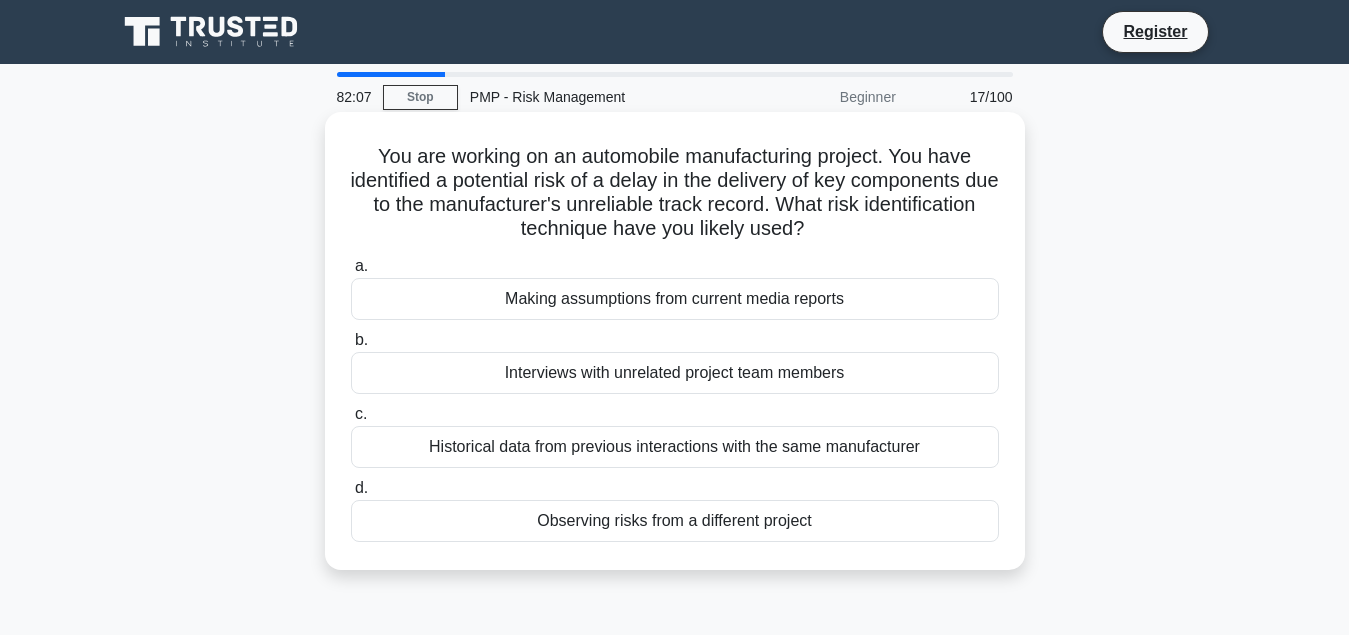 click on "Historical data from previous interactions with the same manufacturer" at bounding box center (675, 447) 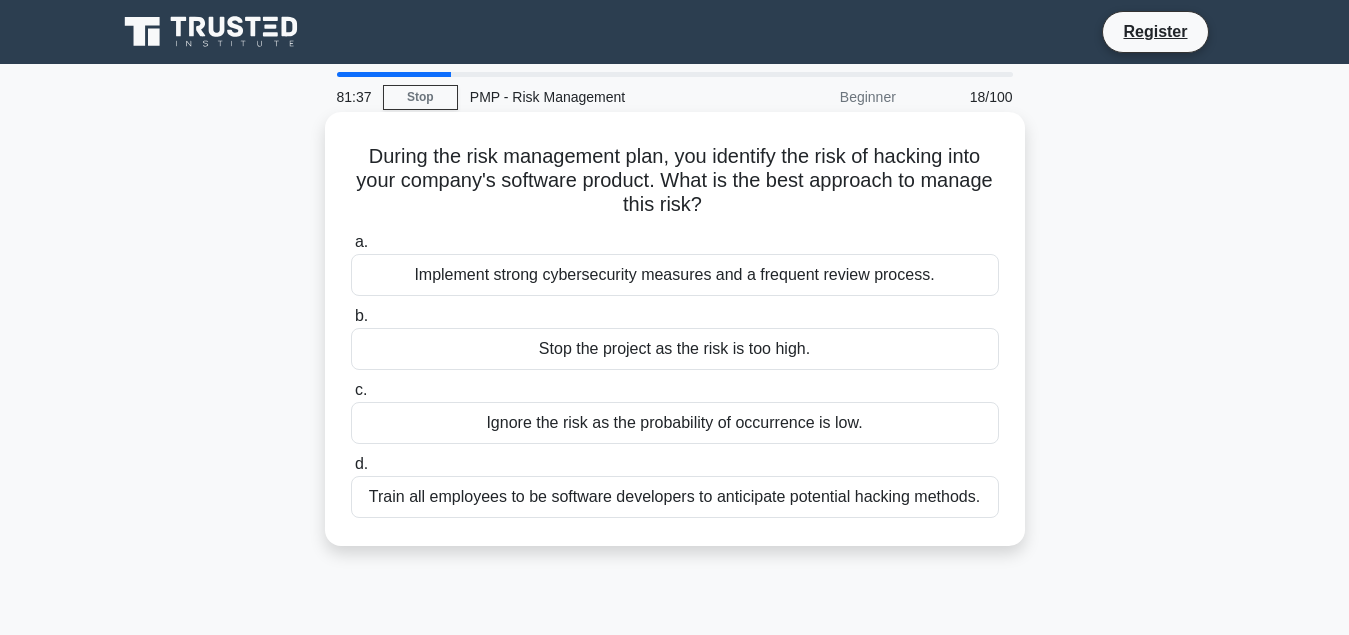 click on "Implement strong cybersecurity measures and a frequent review process." at bounding box center [675, 275] 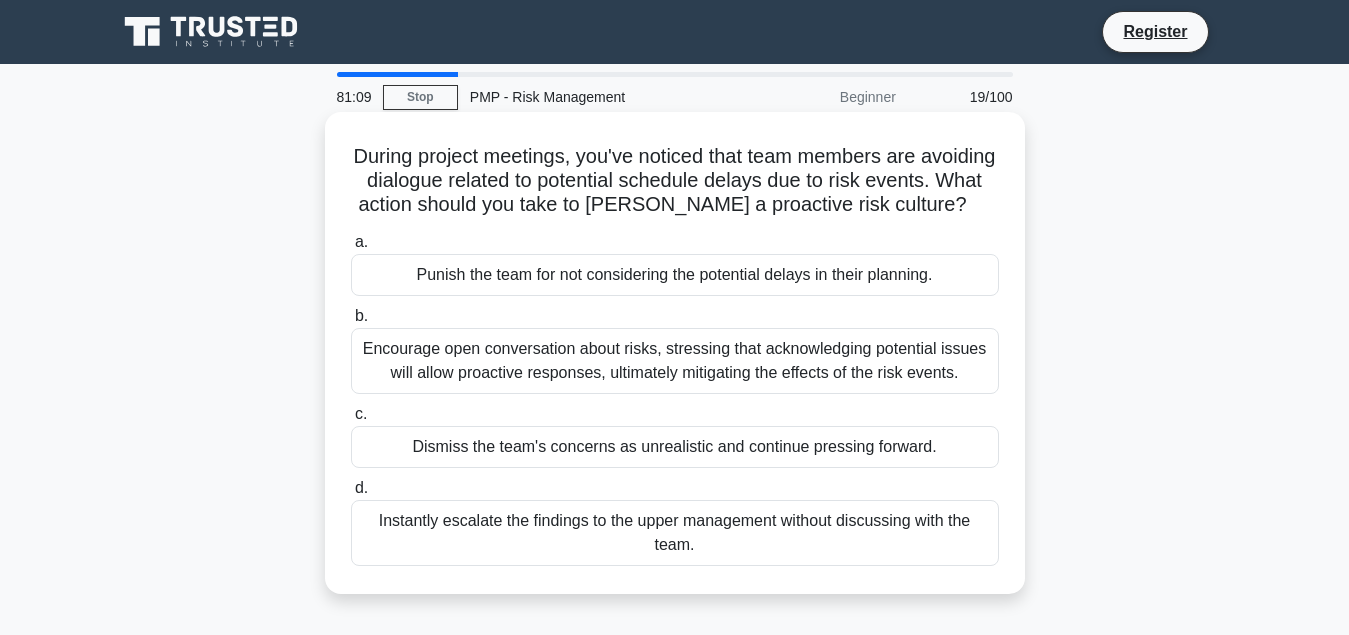 click on "Encourage open conversation about risks, stressing that acknowledging potential issues will allow proactive responses, ultimately mitigating the effects of the risk events." at bounding box center (675, 361) 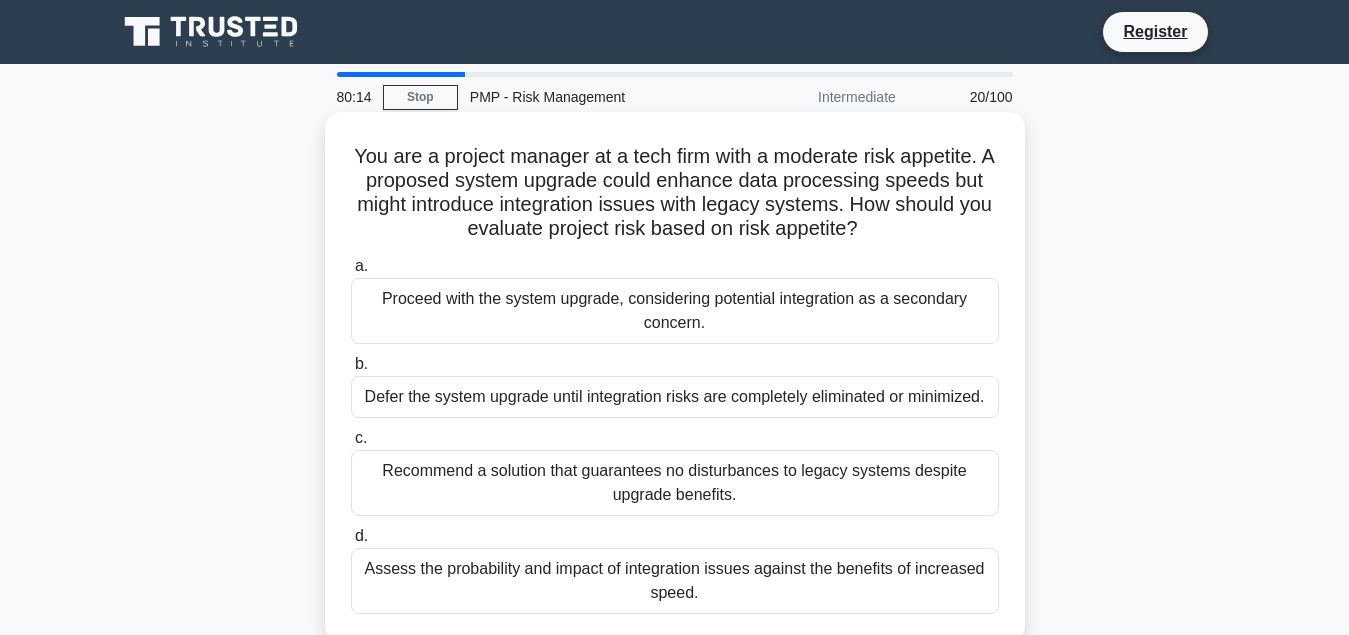 scroll, scrollTop: 102, scrollLeft: 0, axis: vertical 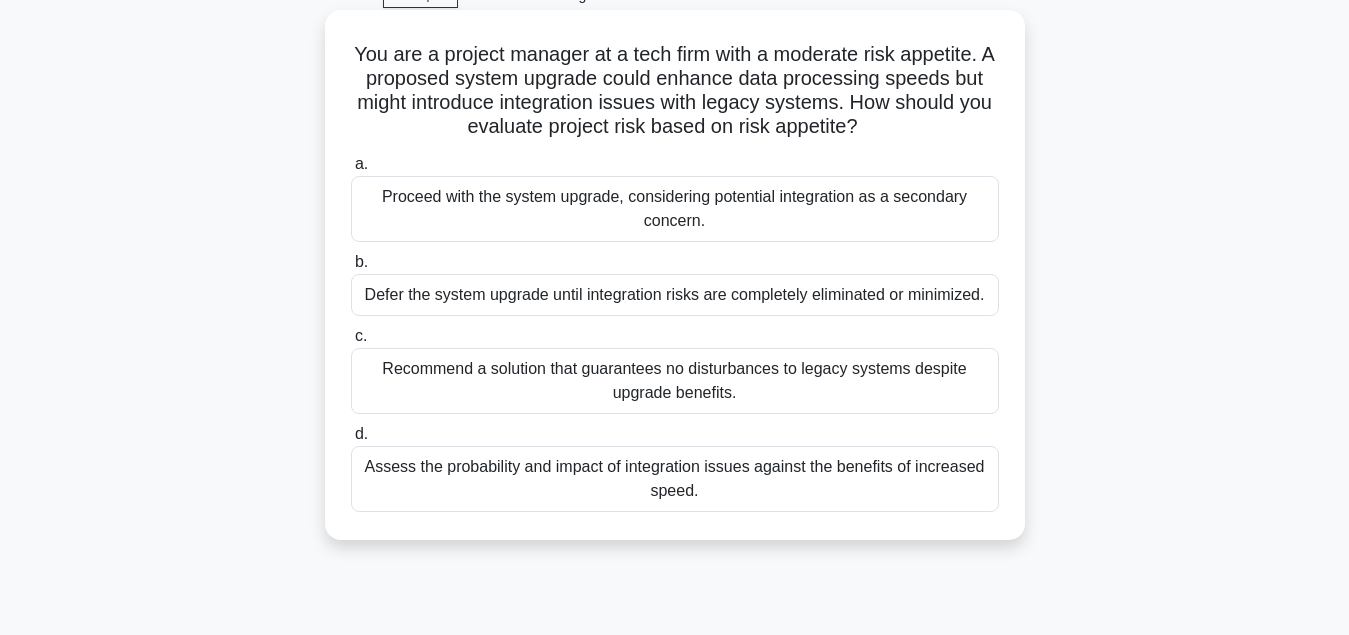 click on "Recommend a solution that guarantees no disturbances to legacy systems despite upgrade benefits." at bounding box center (675, 381) 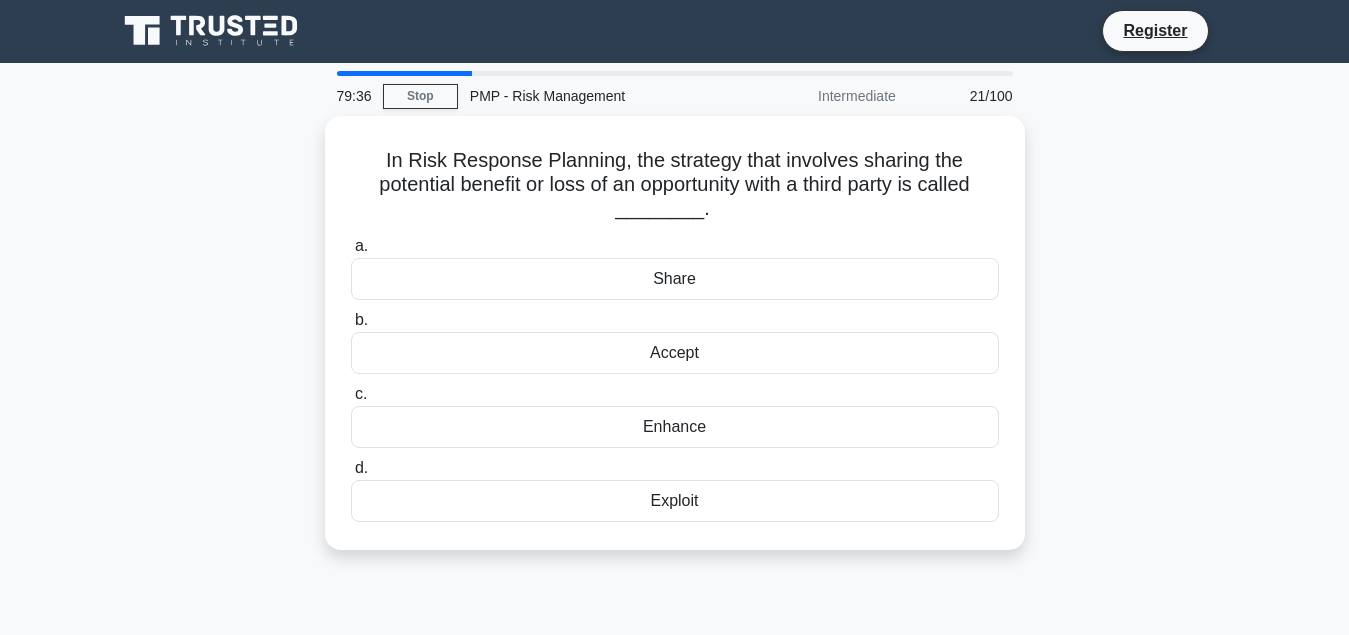scroll, scrollTop: 0, scrollLeft: 0, axis: both 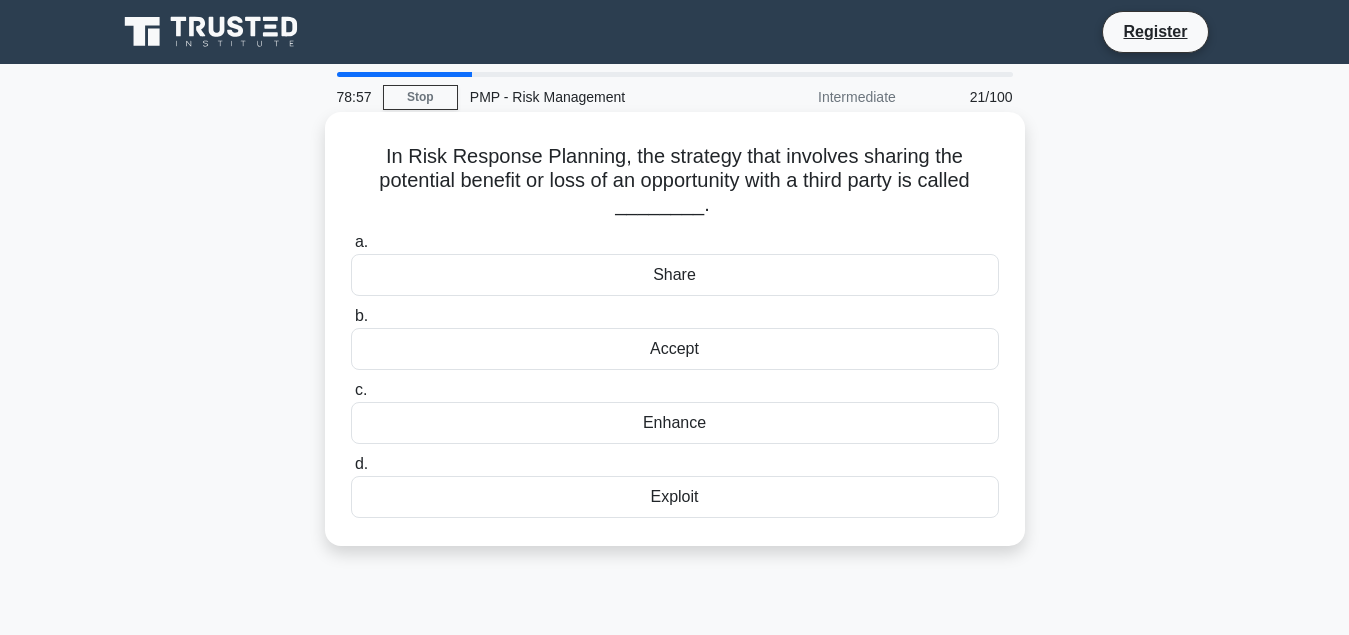 click on "Share" at bounding box center (675, 275) 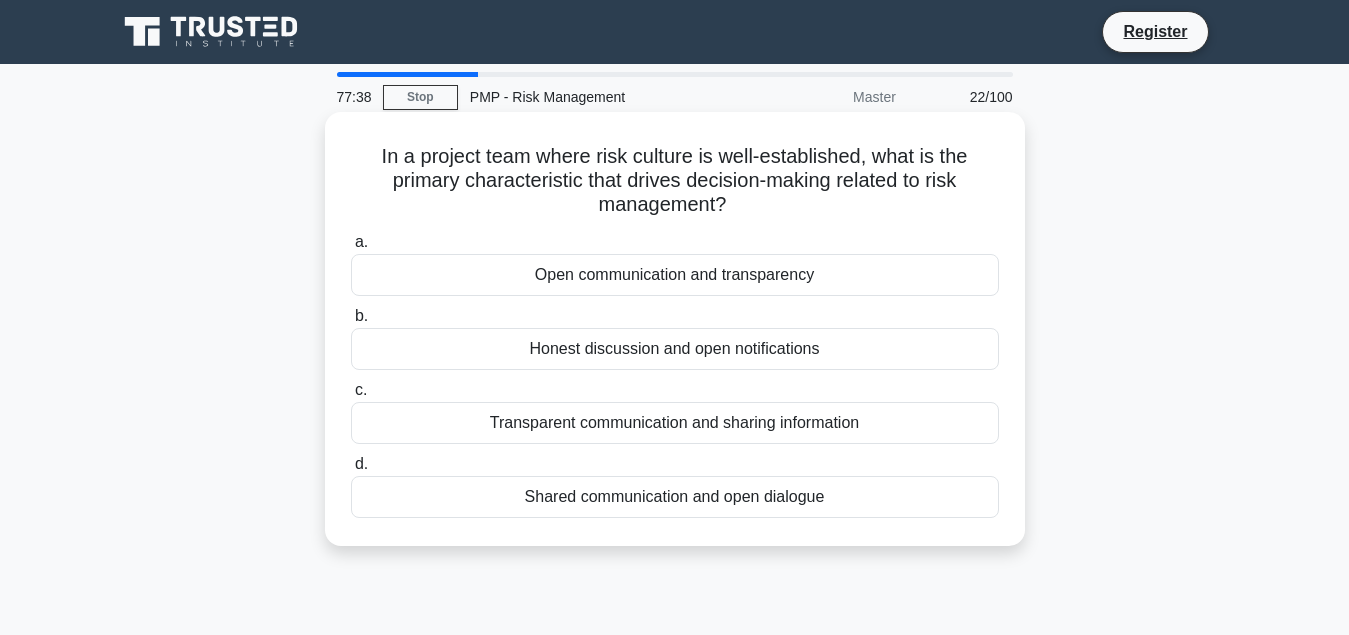 click on "Open communication and transparency" at bounding box center [675, 275] 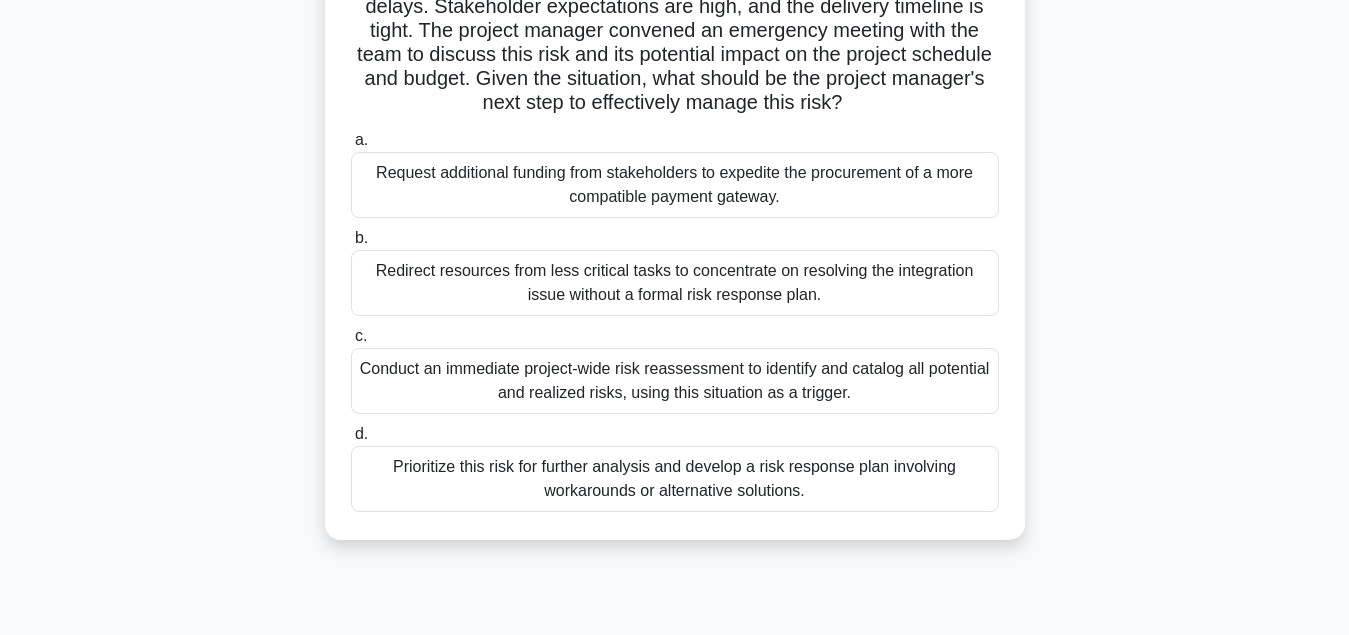 scroll, scrollTop: 306, scrollLeft: 0, axis: vertical 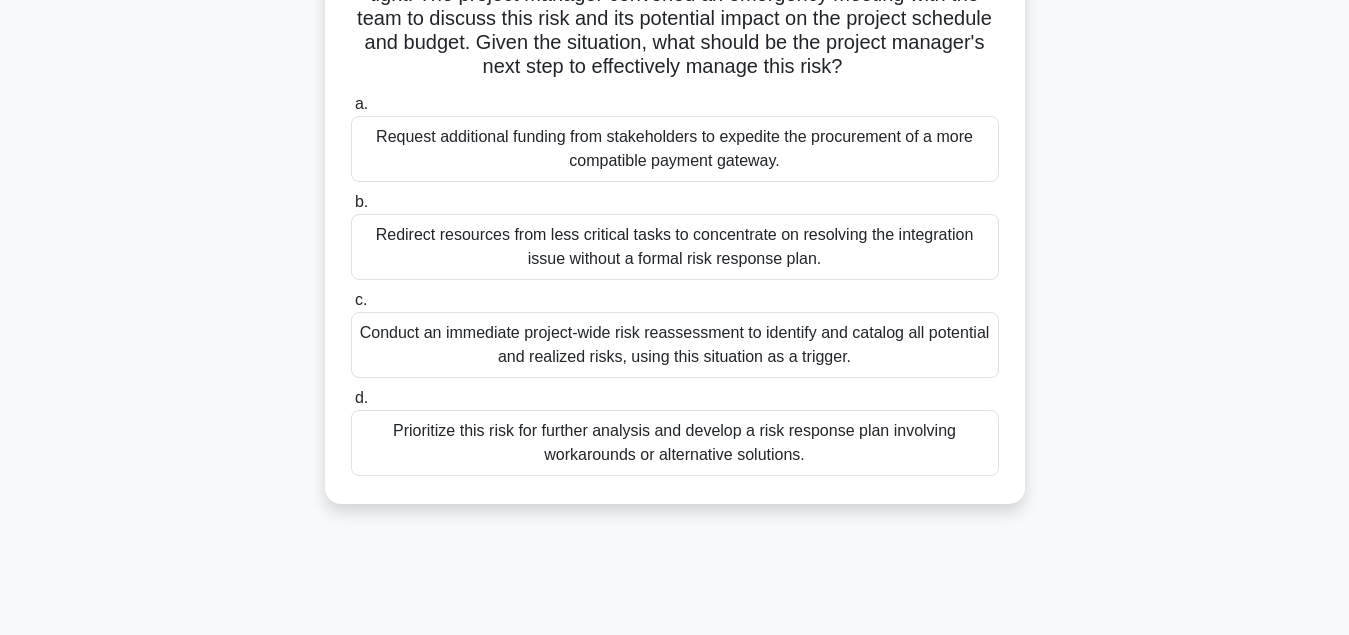 click on "Prioritize this risk for further analysis and develop a risk response plan involving workarounds or alternative solutions." at bounding box center (675, 443) 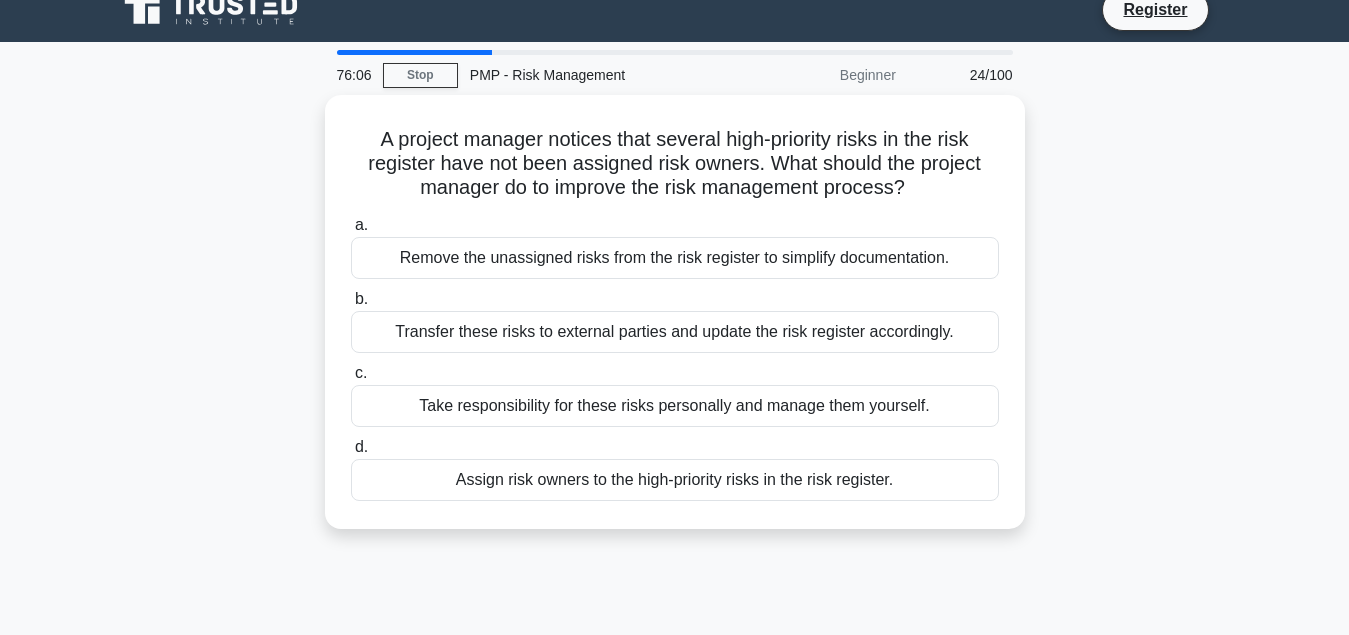 scroll, scrollTop: 0, scrollLeft: 0, axis: both 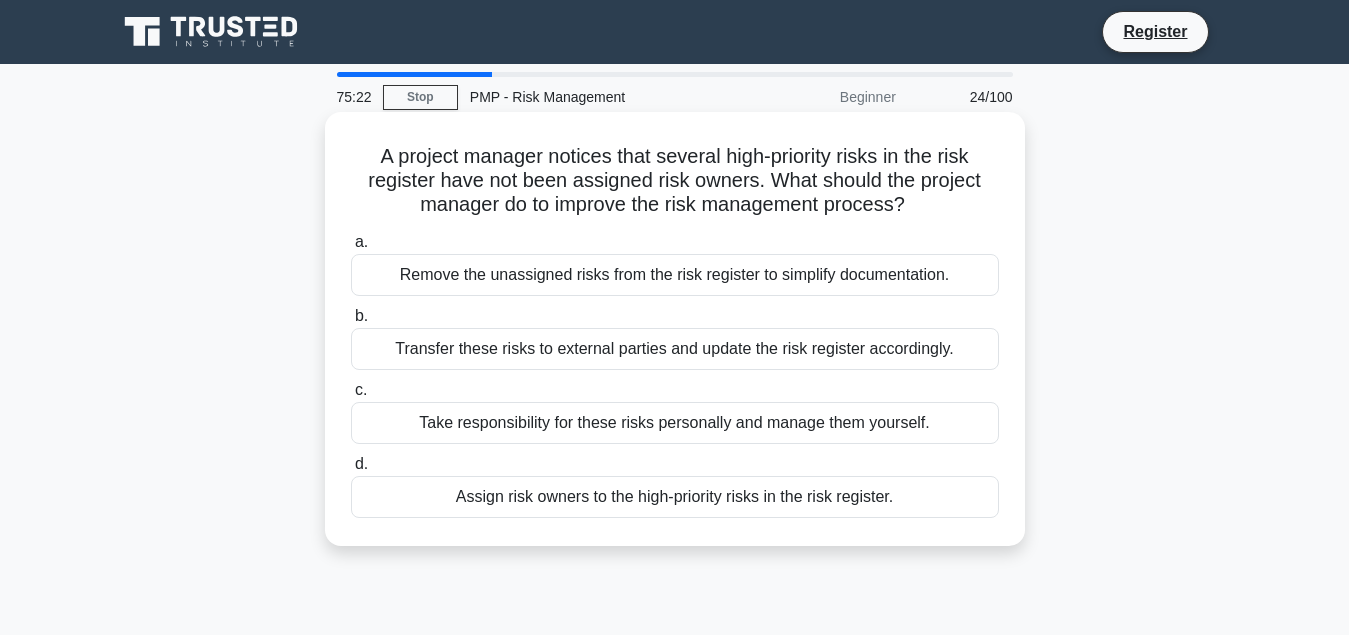 click on "Assign risk owners to the high-priority risks in the risk register." at bounding box center (675, 497) 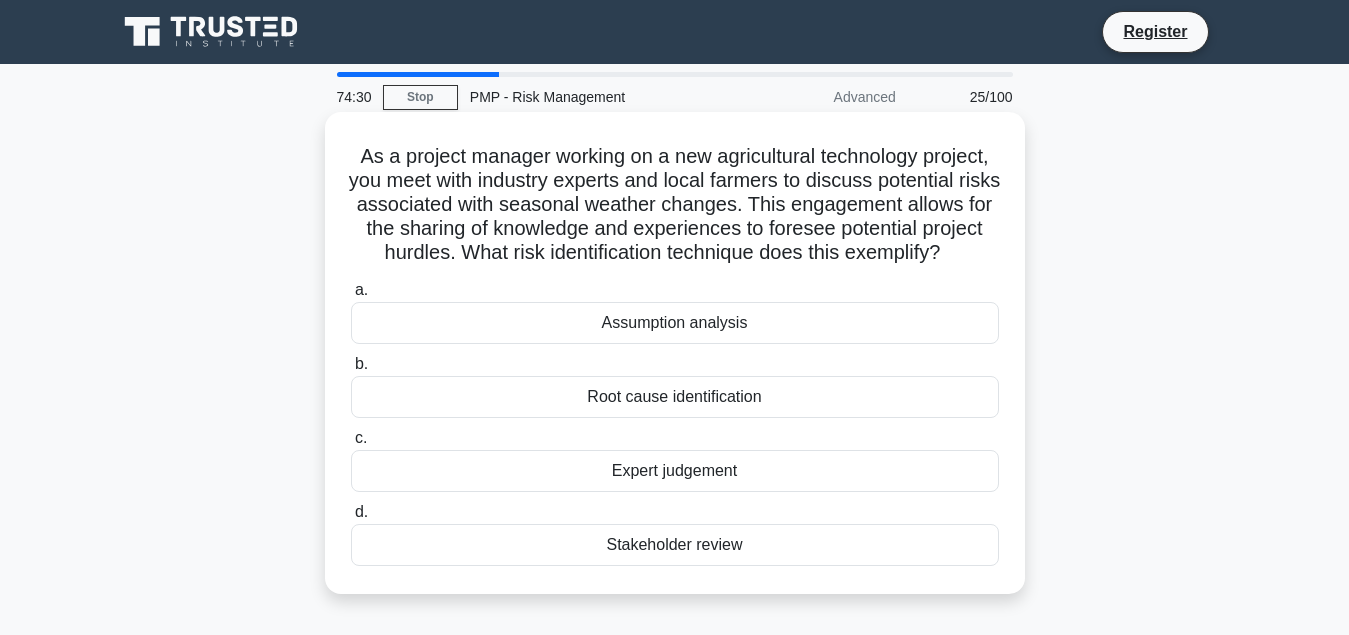 click on "Expert judgement" at bounding box center (675, 471) 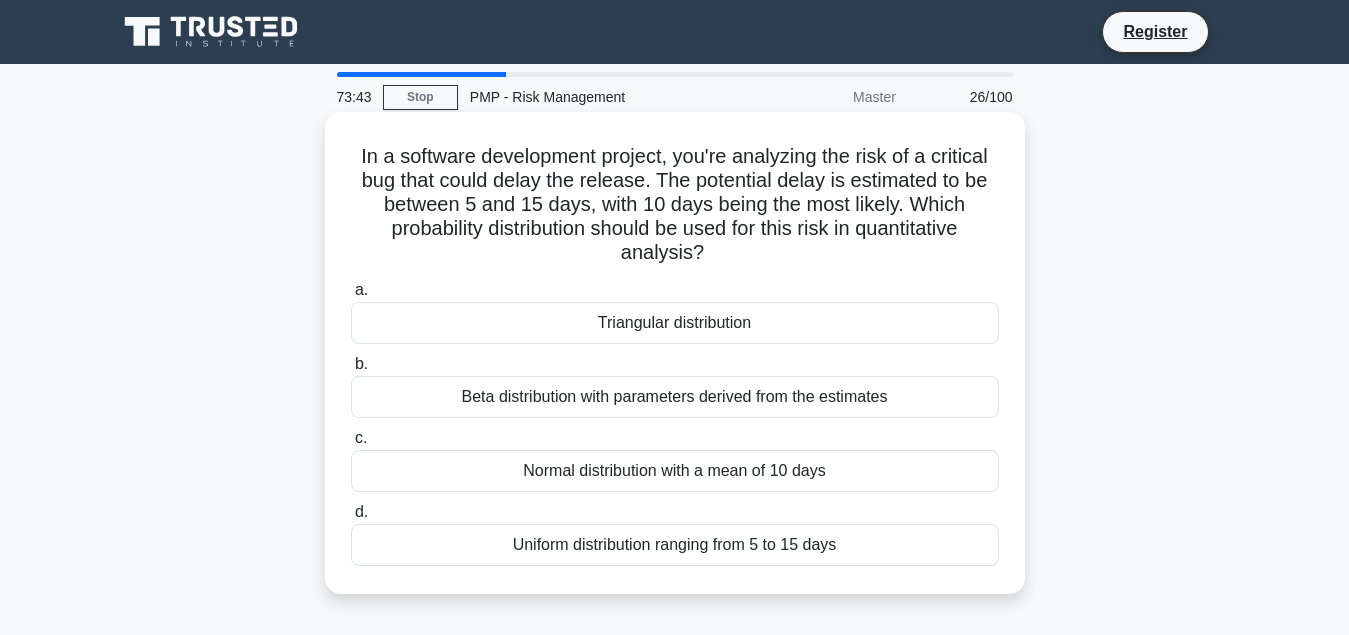 click on "Beta distribution with parameters derived from the estimates" at bounding box center (675, 397) 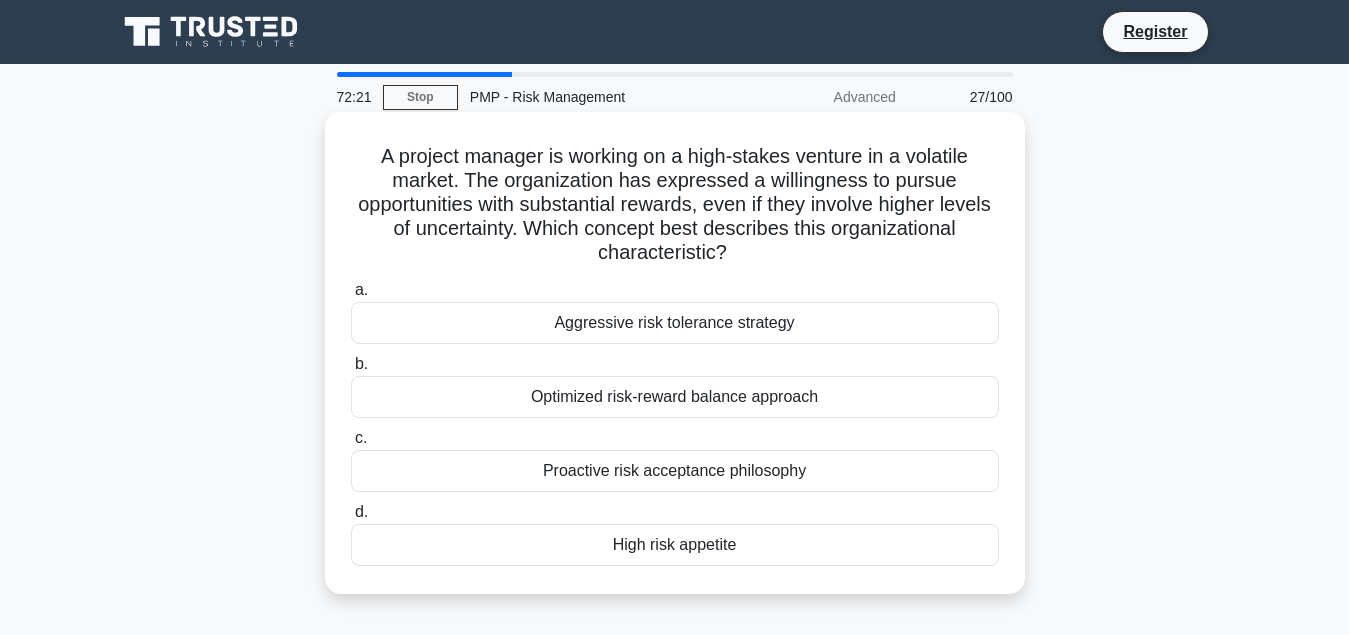 click on "High risk appetite" at bounding box center [675, 545] 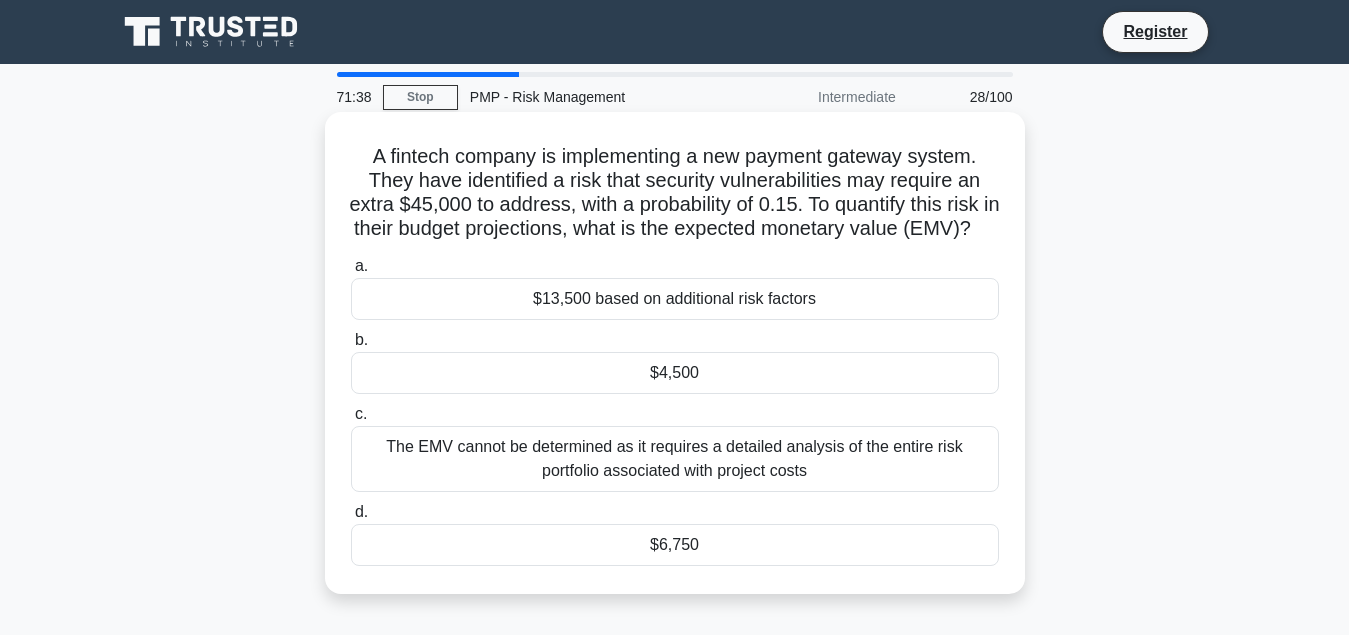 click on "$6,750" at bounding box center [675, 545] 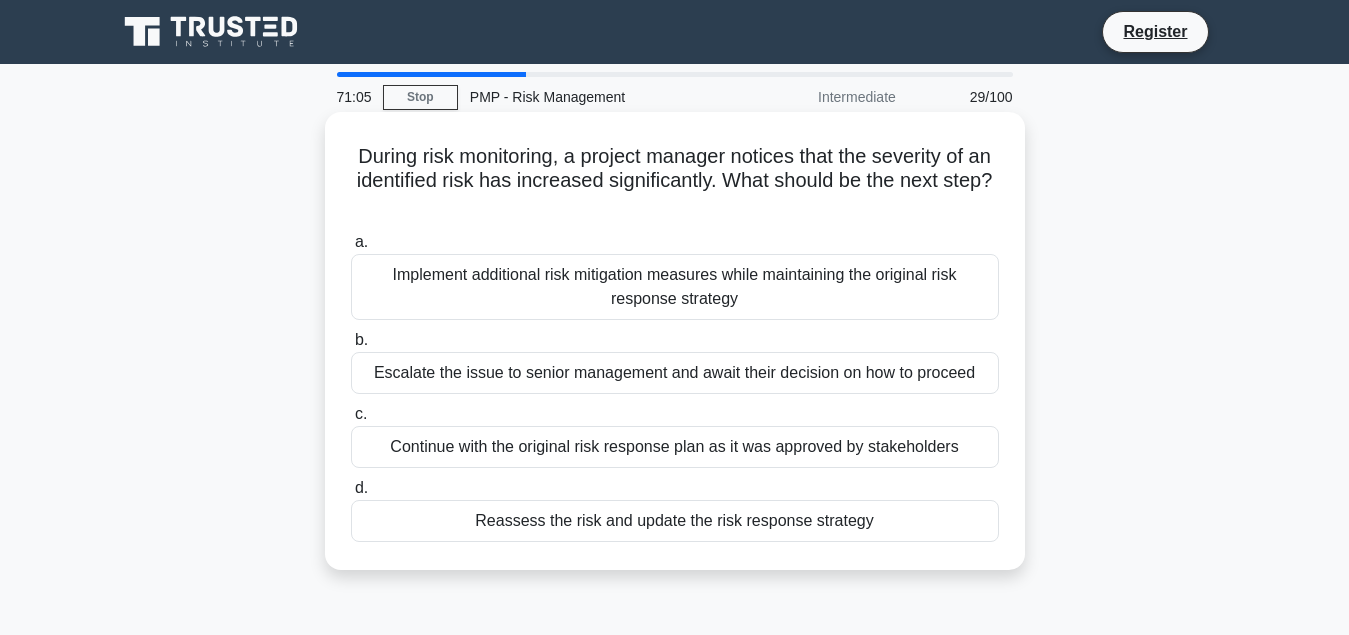click on "Reassess the risk and update the risk response strategy" at bounding box center (675, 521) 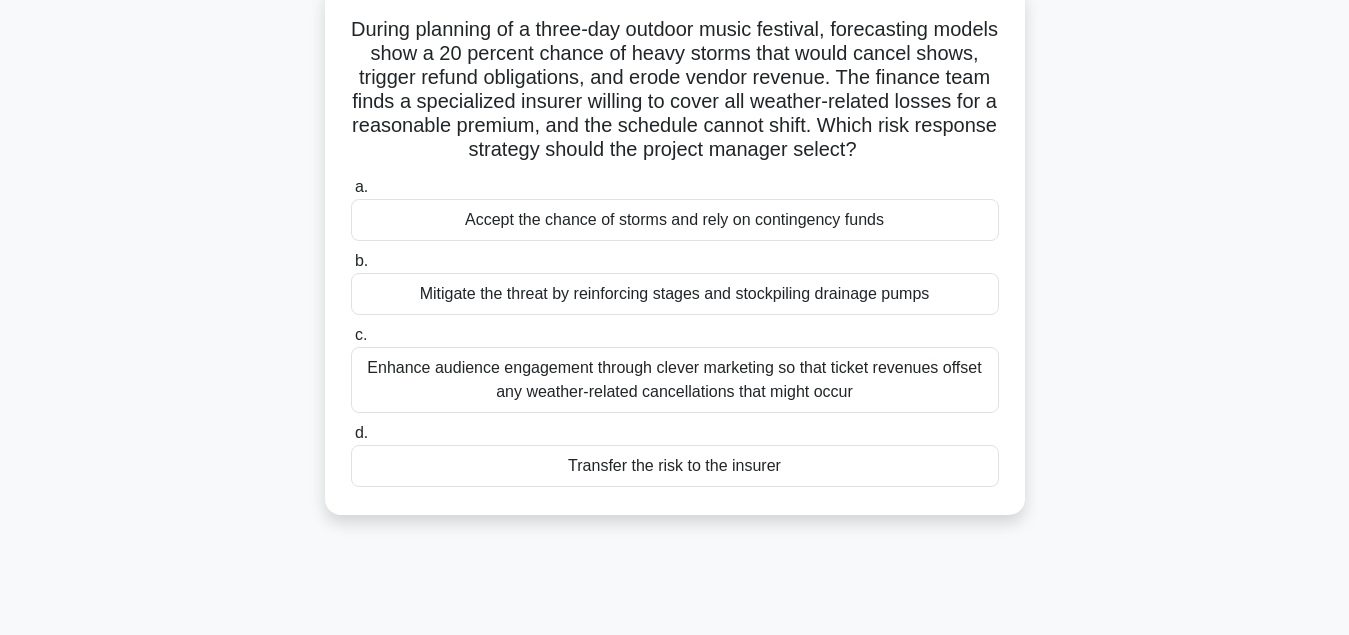 scroll, scrollTop: 204, scrollLeft: 0, axis: vertical 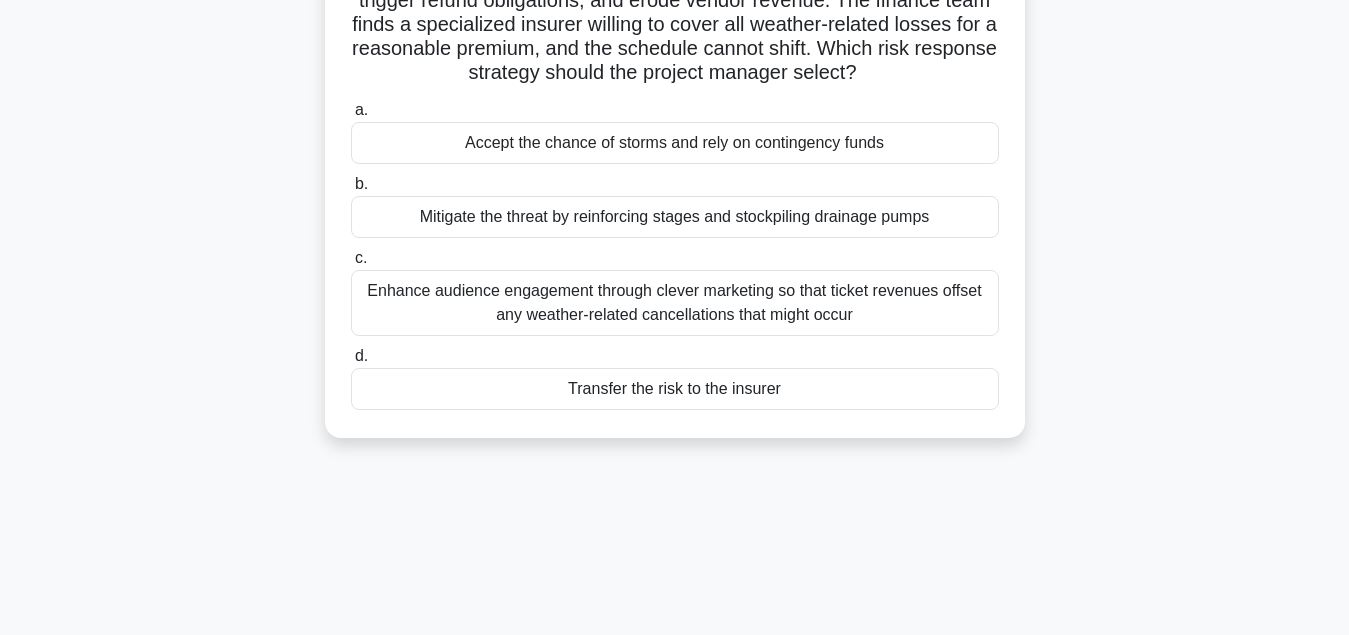 click on "Transfer the risk to the insurer" at bounding box center (675, 389) 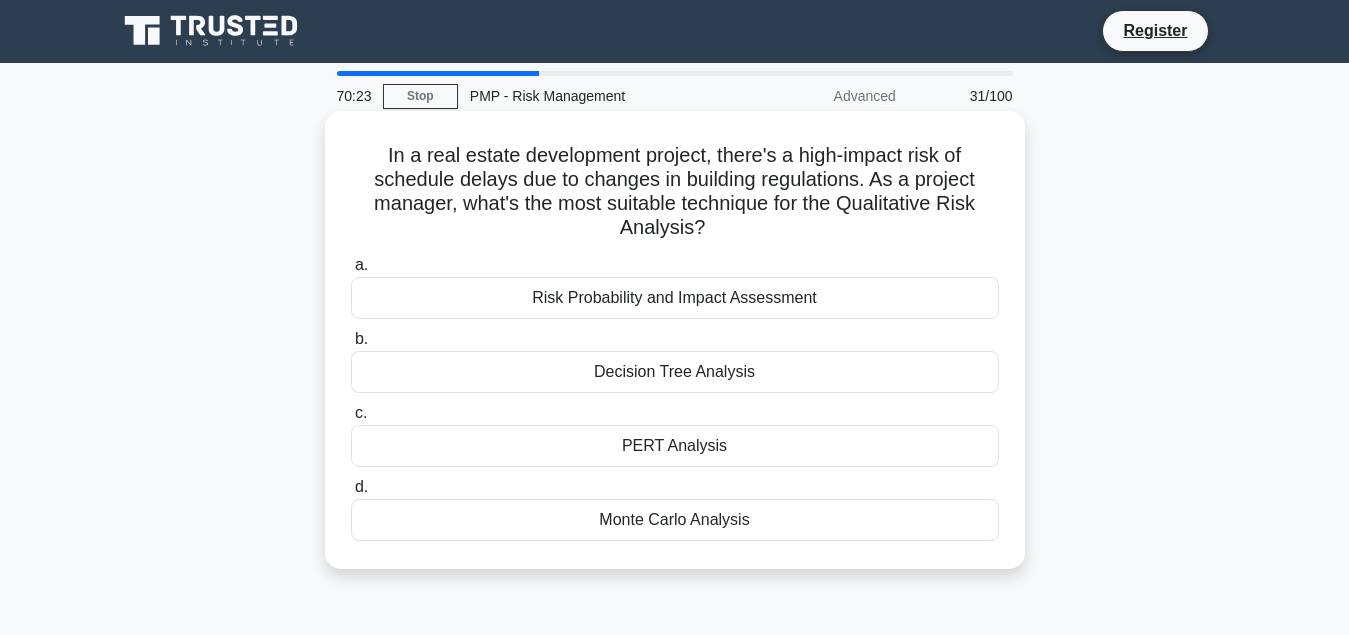 scroll, scrollTop: 0, scrollLeft: 0, axis: both 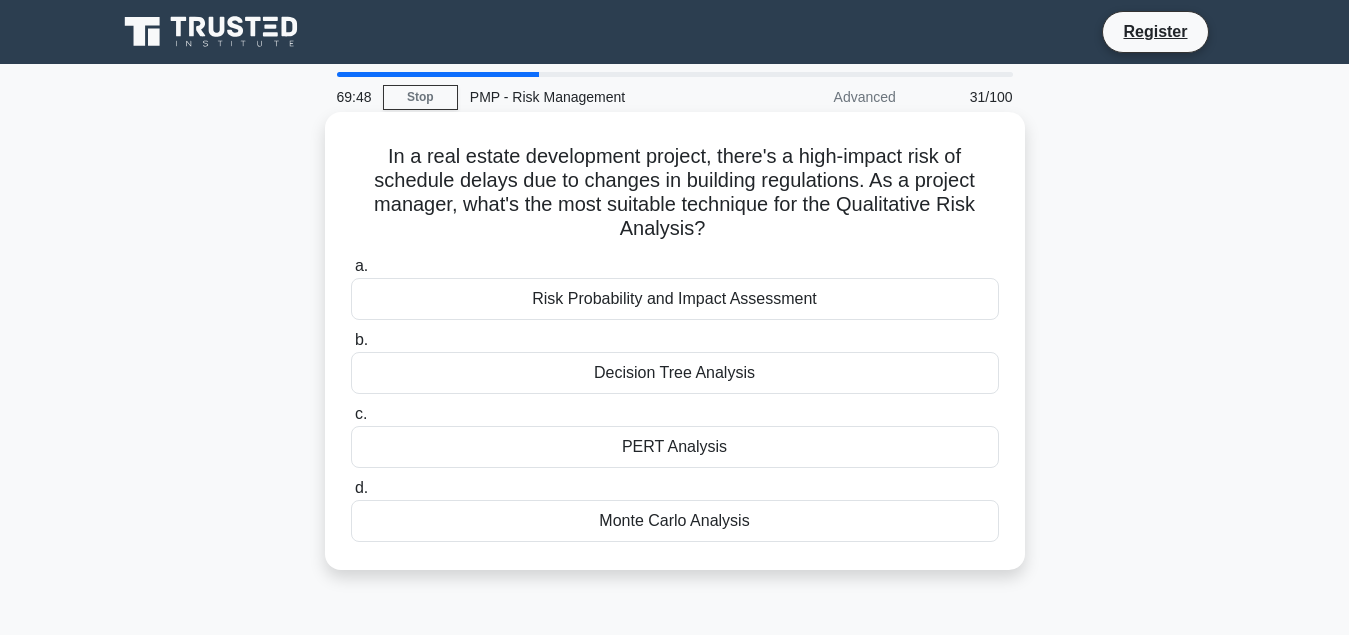 click on "Risk Probability and Impact Assessment" at bounding box center [675, 299] 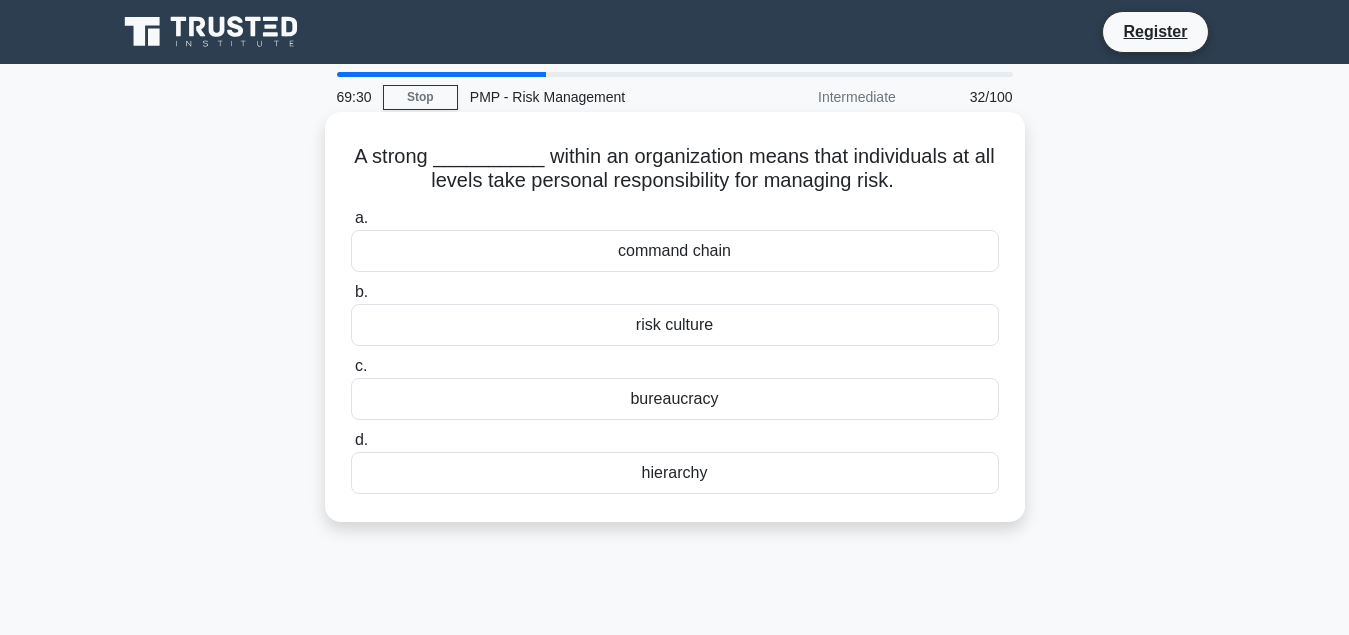 click on "risk culture" at bounding box center (675, 325) 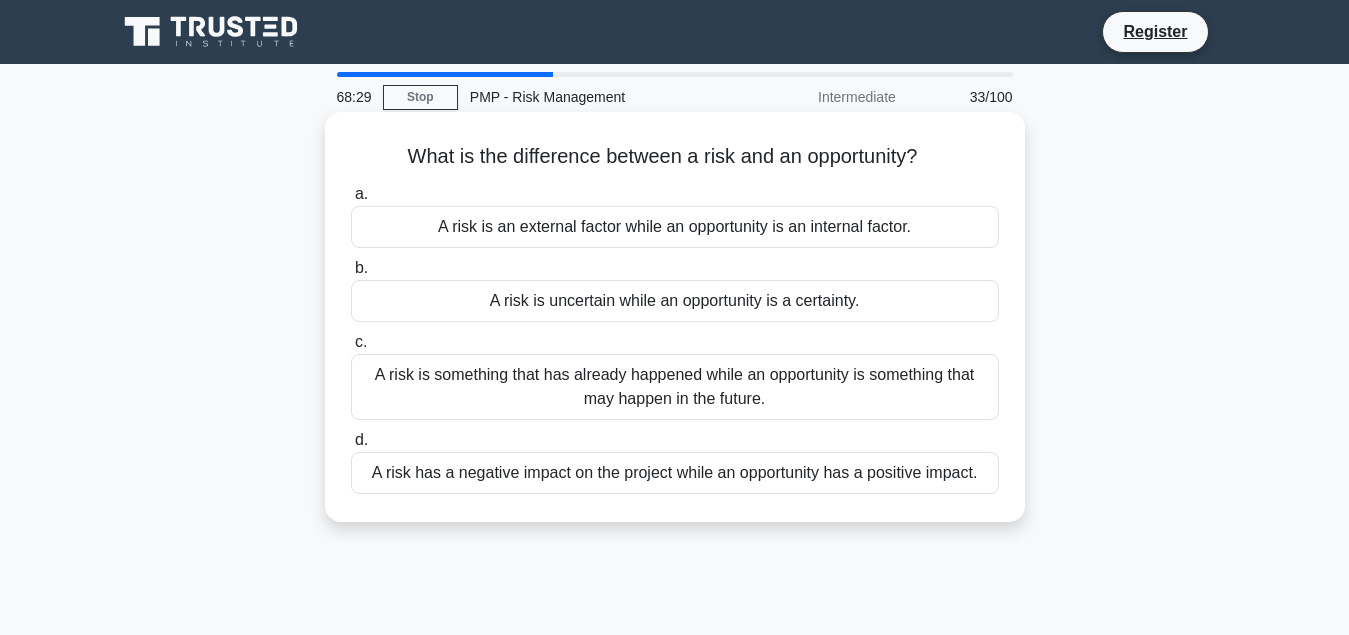 click on "A risk is uncertain while an opportunity is a certainty." at bounding box center (675, 301) 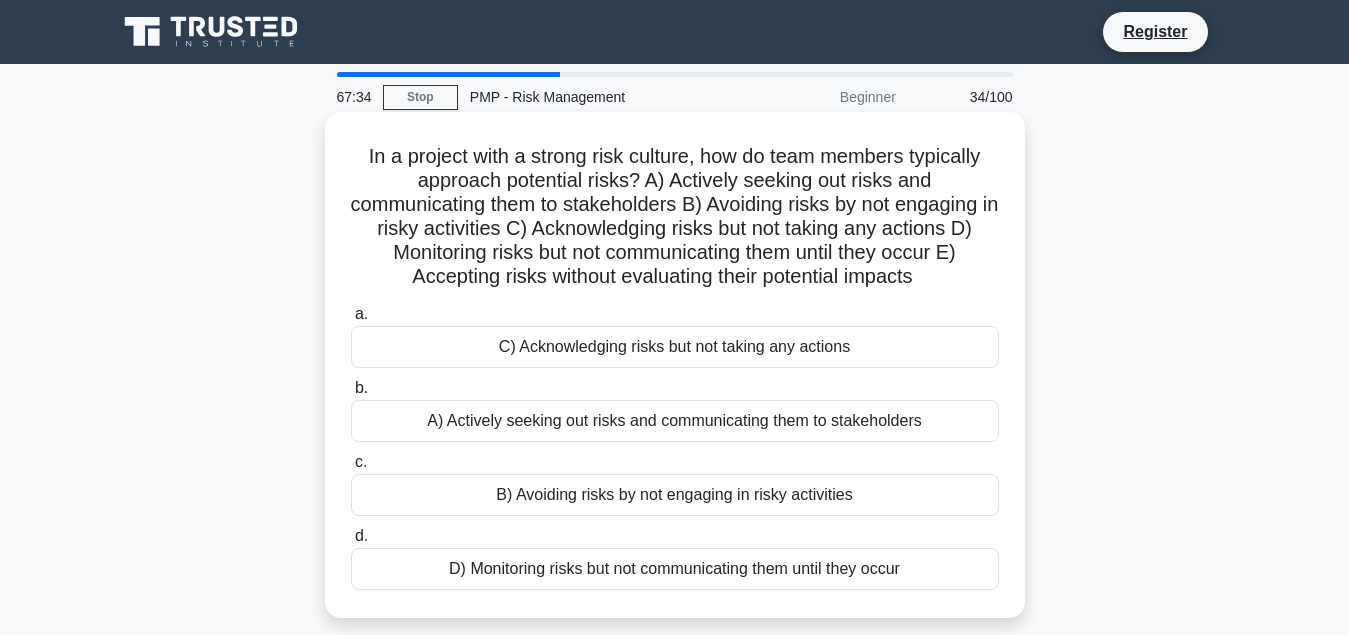 click on "A) Actively seeking out risks and communicating them to stakeholders" at bounding box center (675, 421) 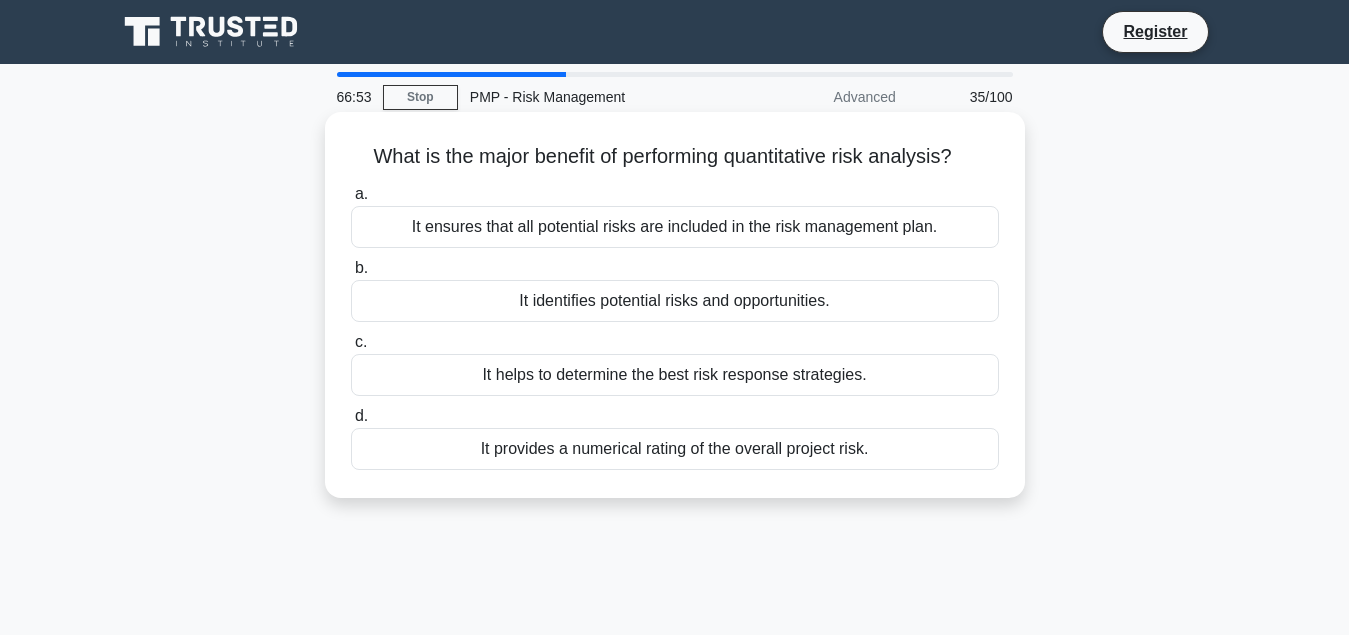 click on "It provides a numerical rating of the overall project risk." at bounding box center [675, 449] 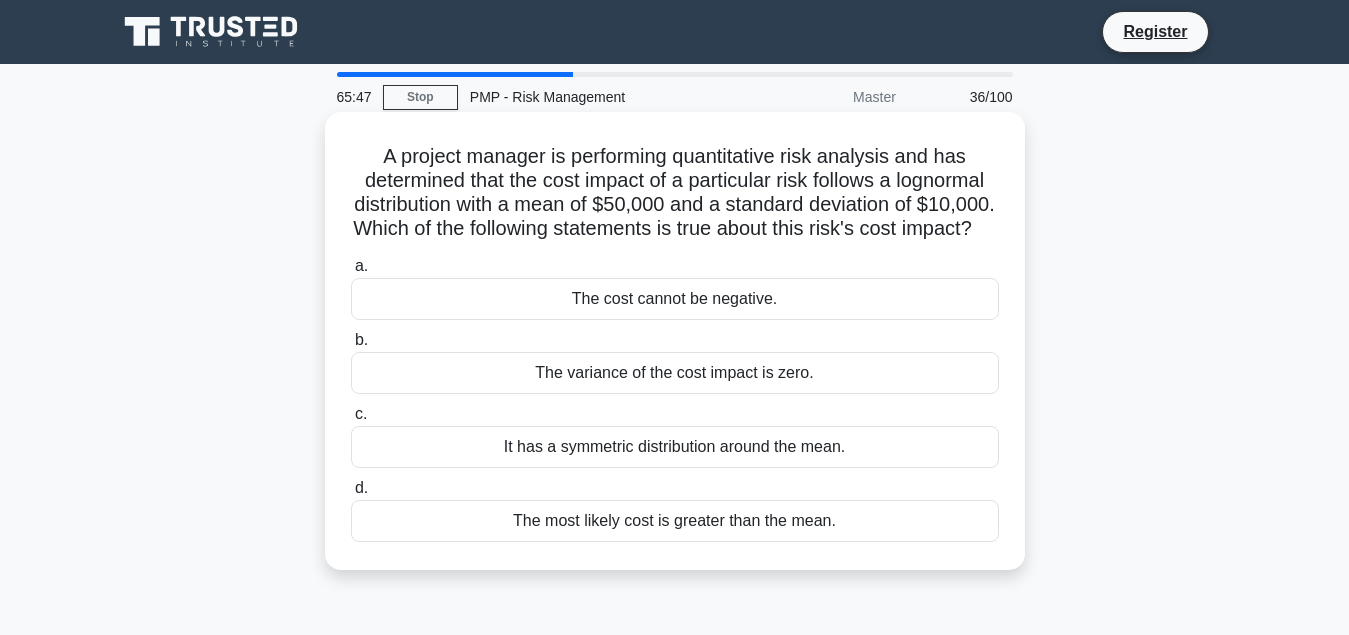 click on "It has a symmetric distribution around the mean." at bounding box center (675, 447) 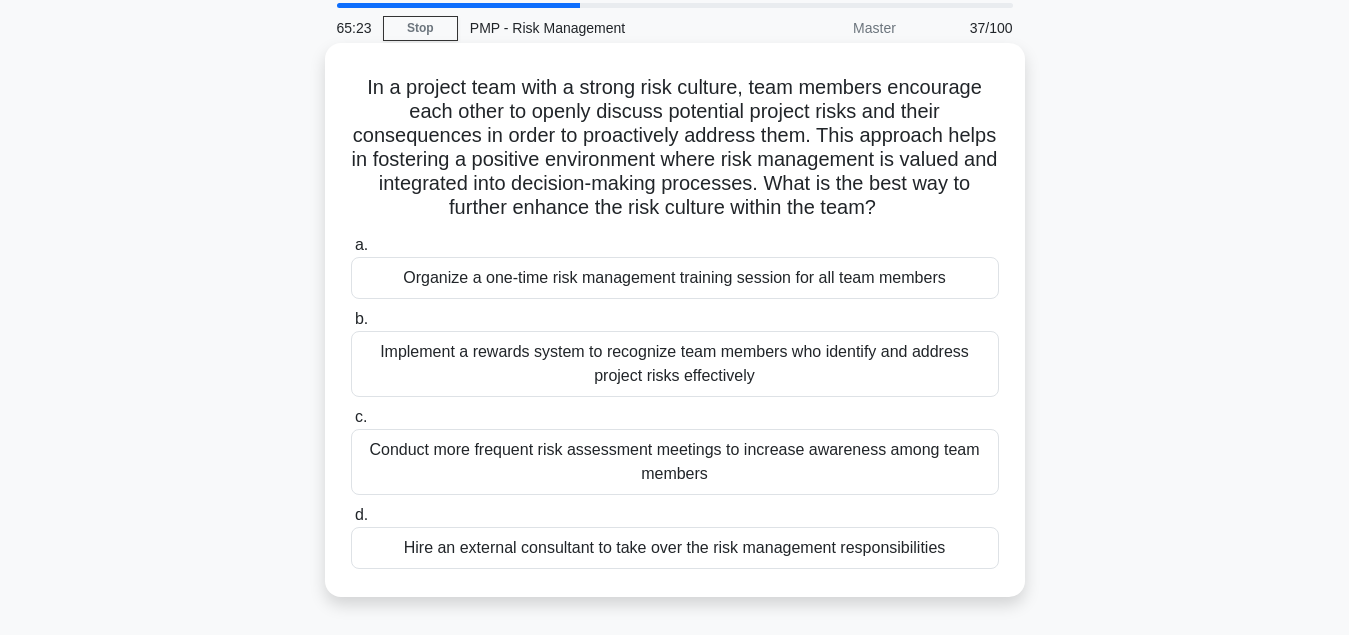 scroll, scrollTop: 102, scrollLeft: 0, axis: vertical 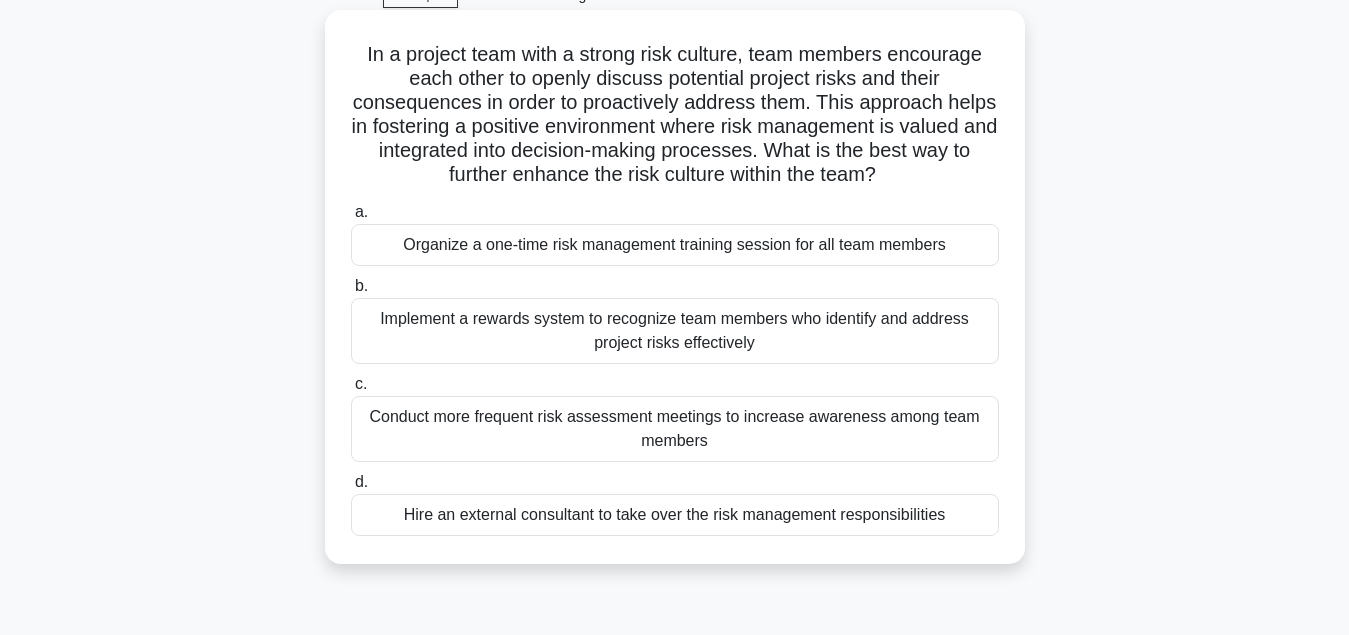 click on "Conduct more frequent risk assessment meetings to increase awareness among team members" at bounding box center [675, 429] 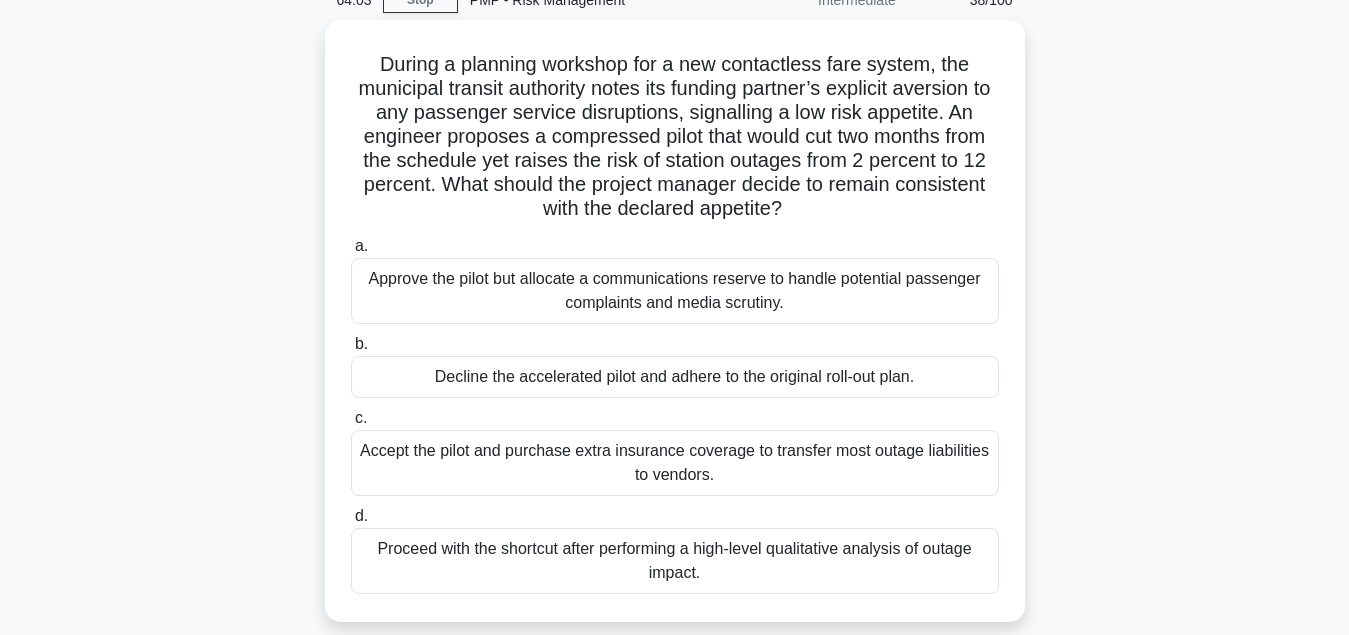 scroll, scrollTop: 102, scrollLeft: 0, axis: vertical 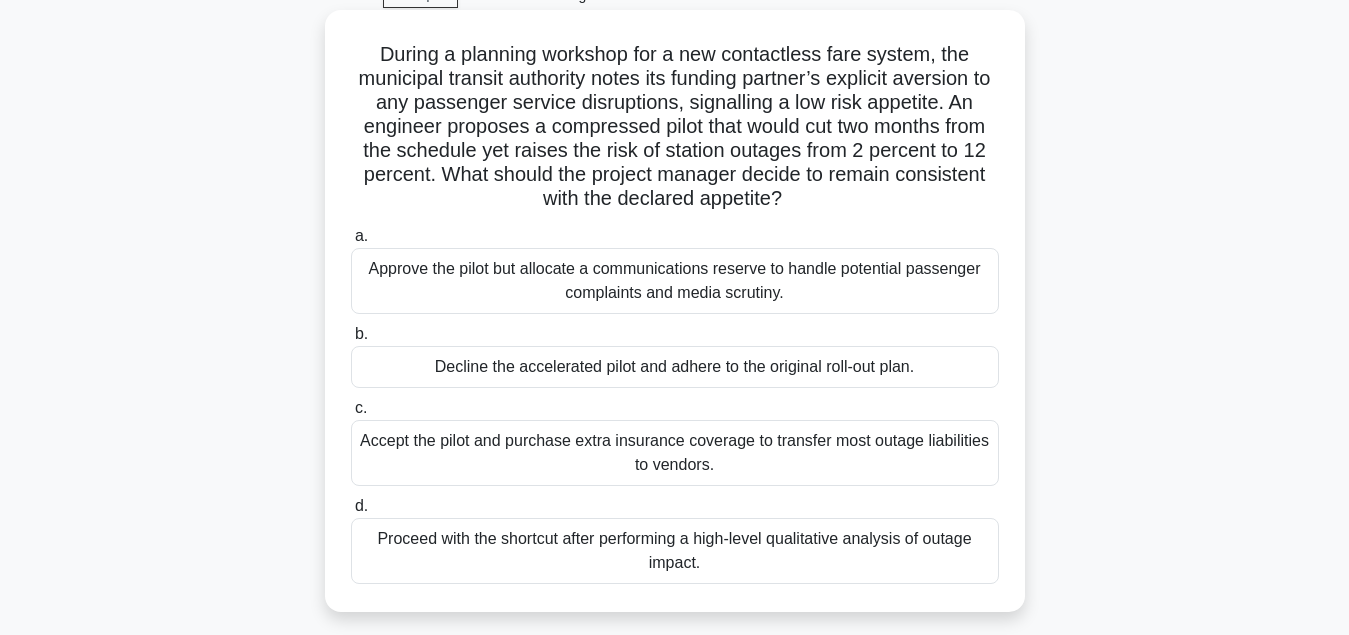 click on "Proceed with the shortcut after performing a high-level qualitative analysis of outage impact." at bounding box center (675, 551) 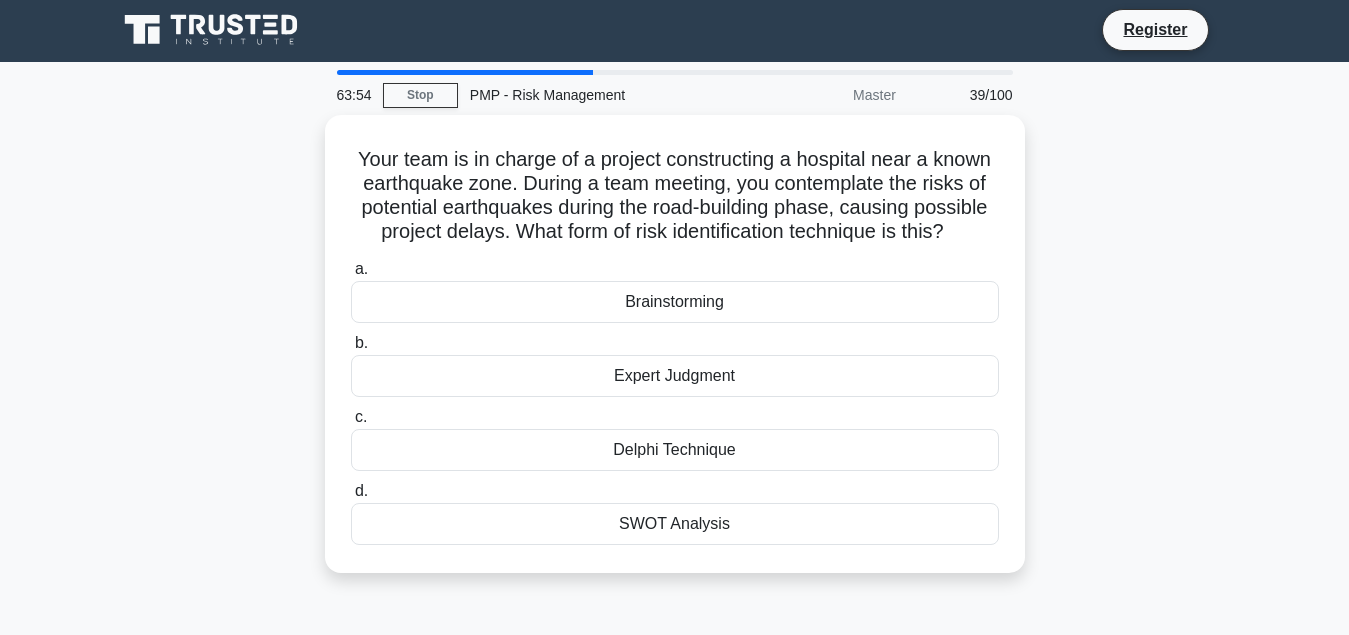 scroll, scrollTop: 0, scrollLeft: 0, axis: both 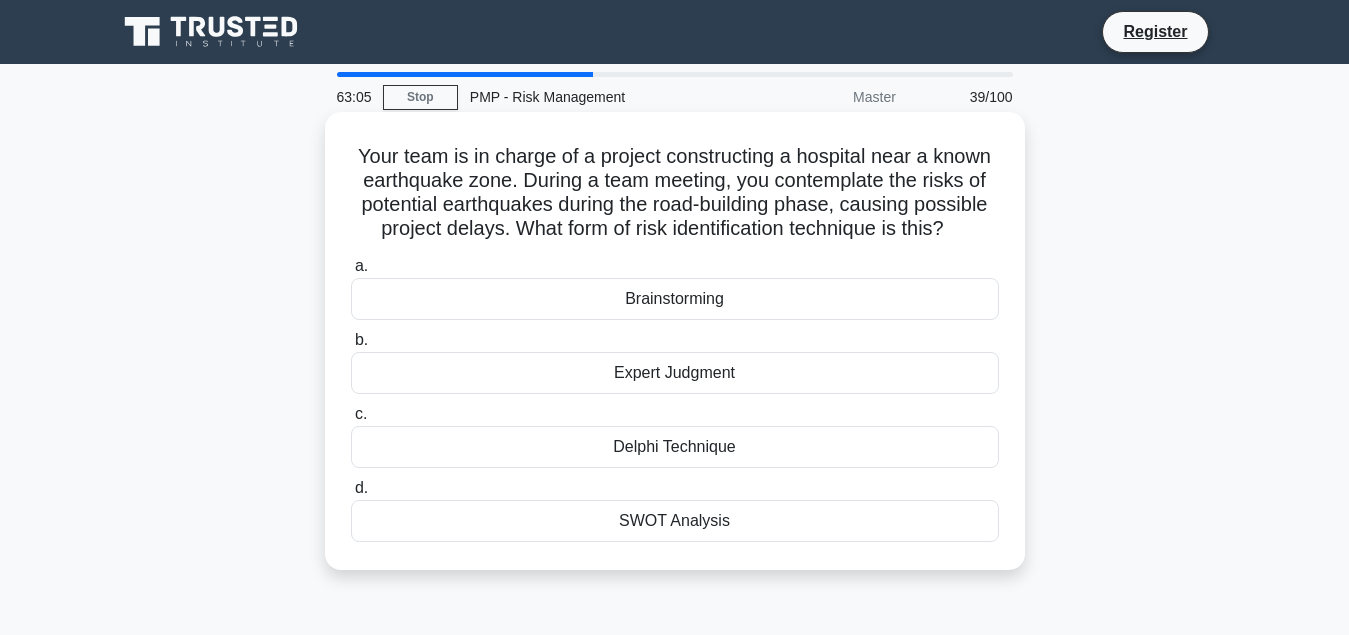 click on "Brainstorming" at bounding box center (675, 299) 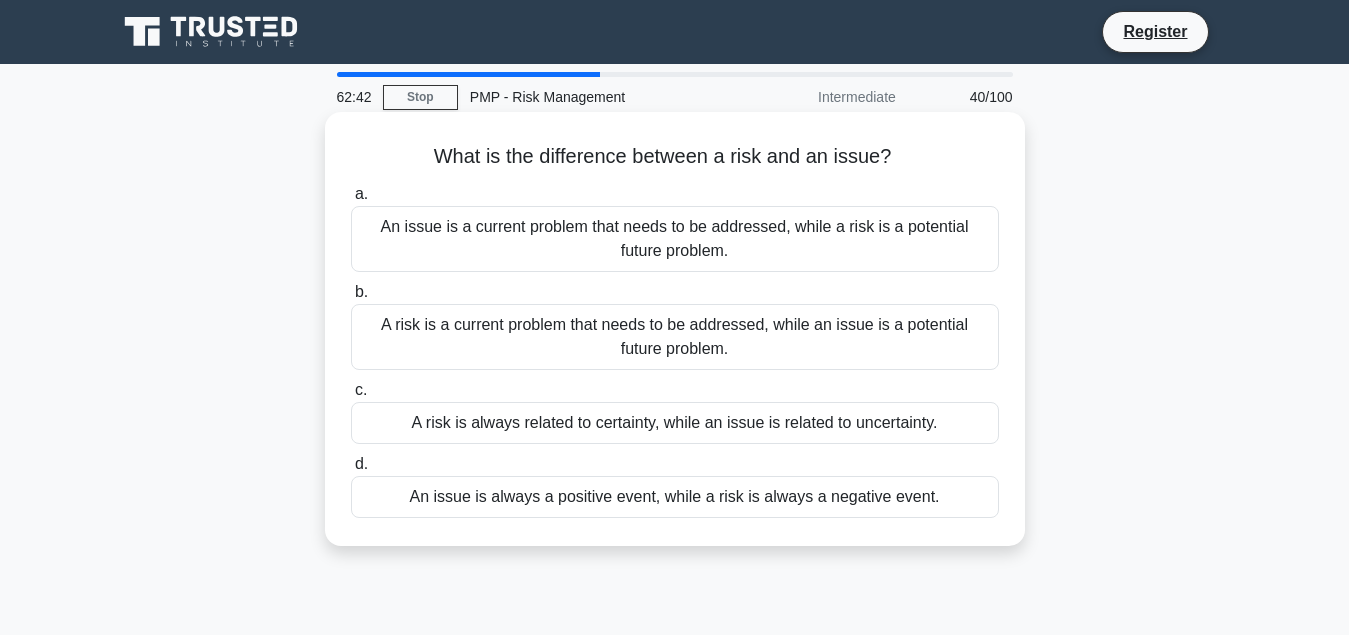 click on "An issue is a current problem that needs to be addressed, while a risk is a potential future problem." at bounding box center [675, 239] 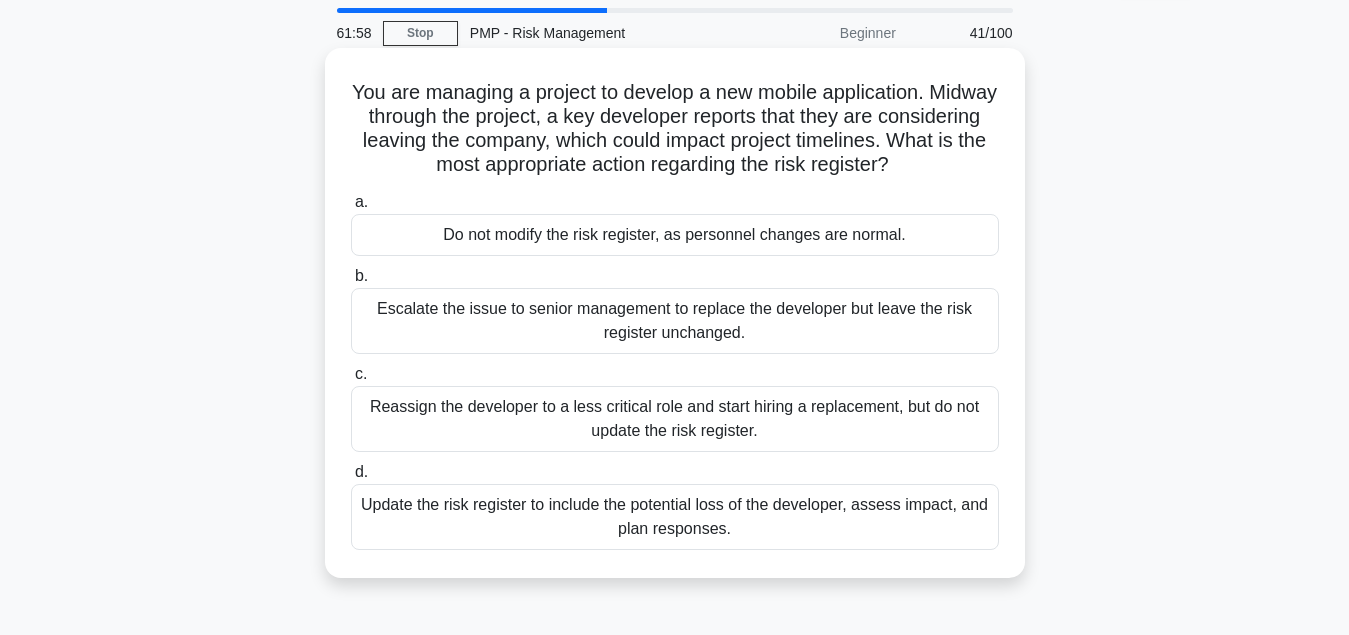 scroll, scrollTop: 102, scrollLeft: 0, axis: vertical 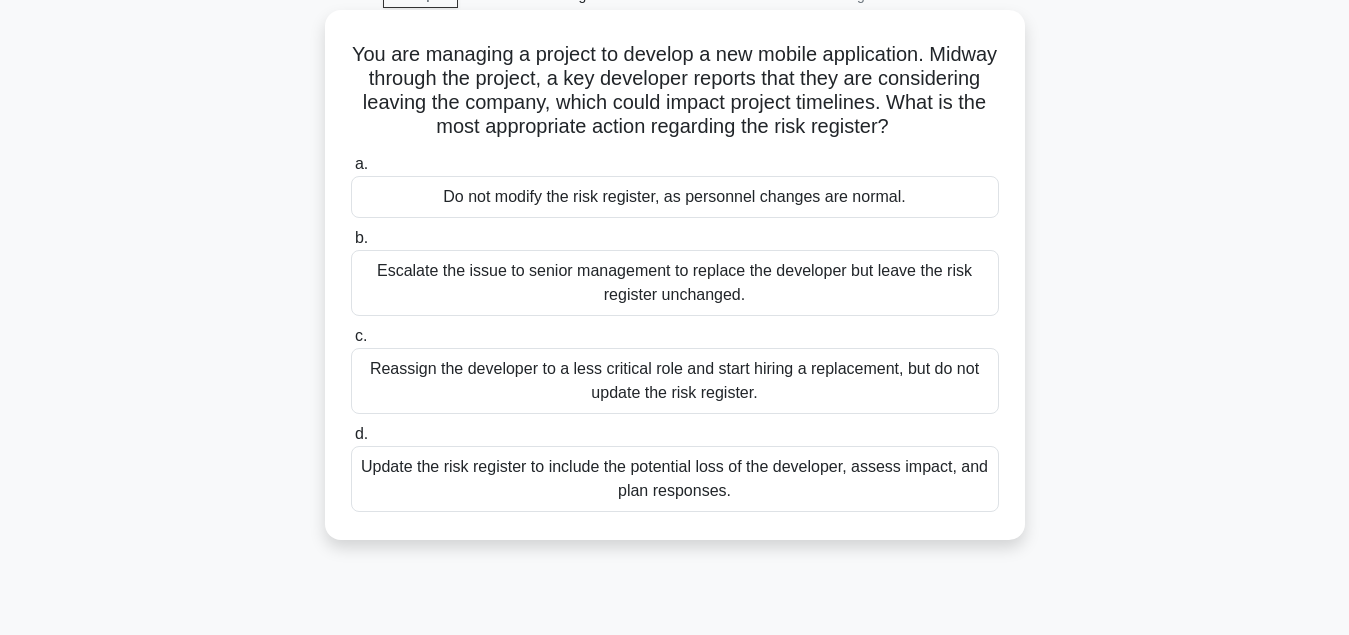 click on "Update the risk register to include the potential loss of the developer, assess impact, and plan responses." at bounding box center (675, 479) 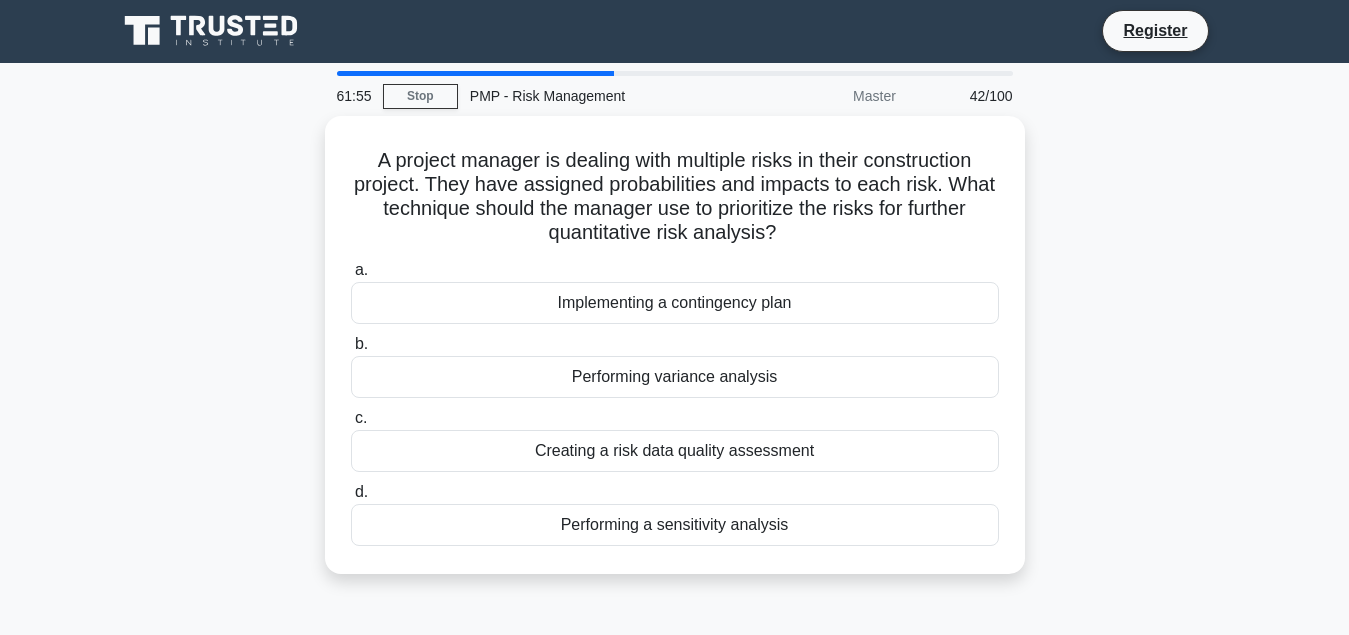 scroll, scrollTop: 0, scrollLeft: 0, axis: both 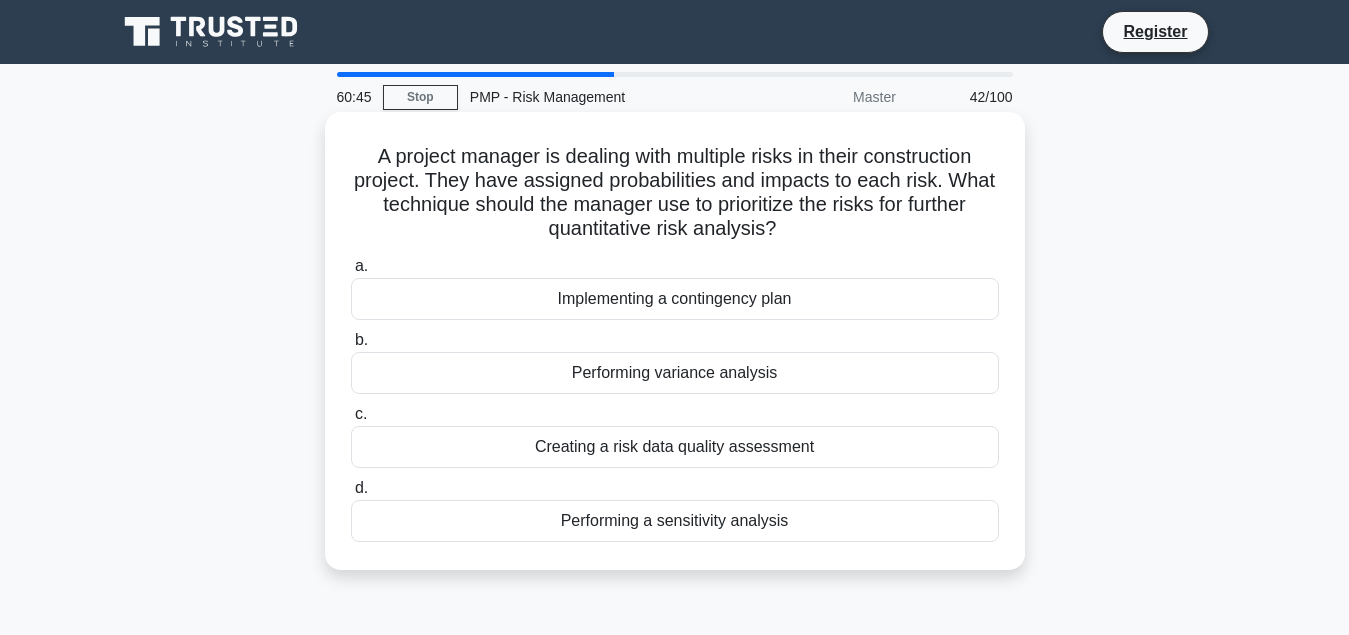 click on "Performing a sensitivity analysis" at bounding box center (675, 521) 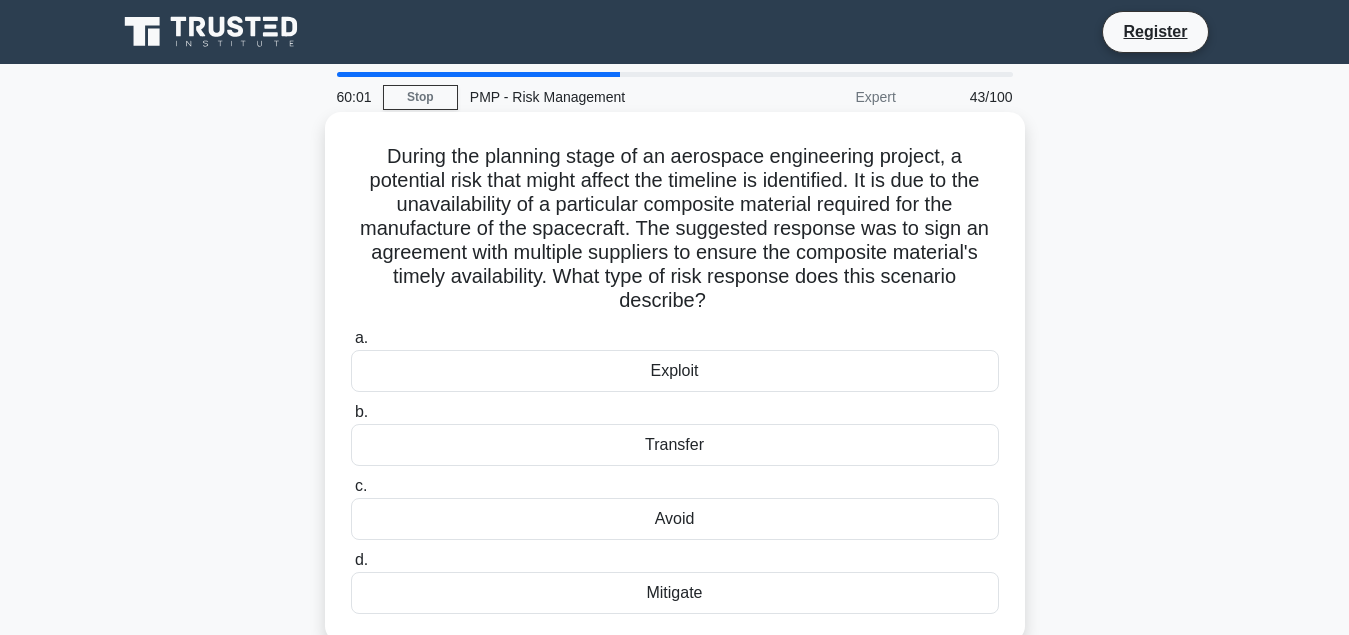 scroll, scrollTop: 102, scrollLeft: 0, axis: vertical 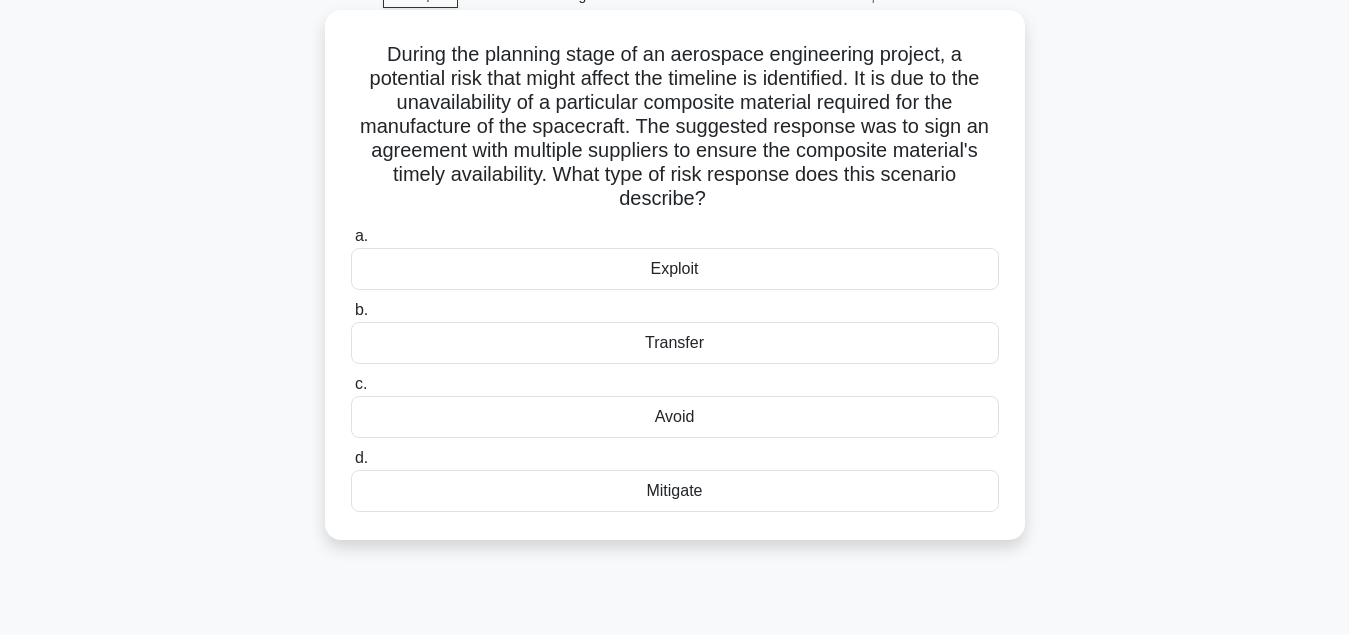 click on "Transfer" at bounding box center [675, 343] 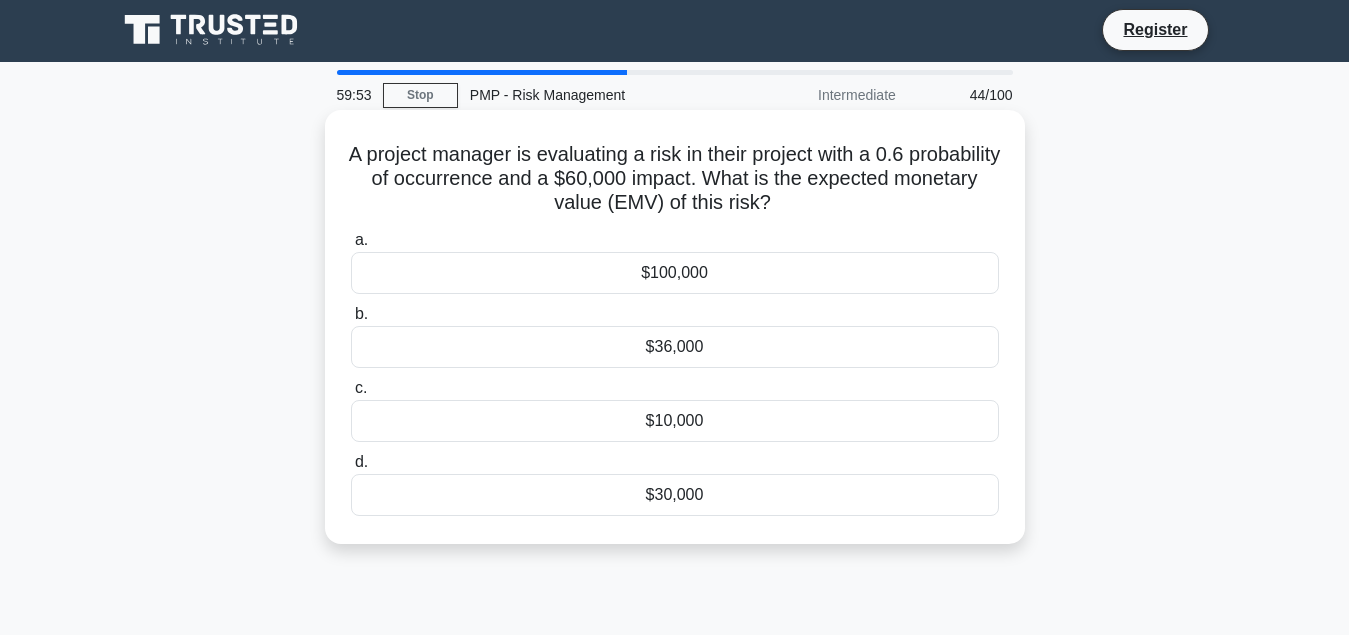 scroll, scrollTop: 0, scrollLeft: 0, axis: both 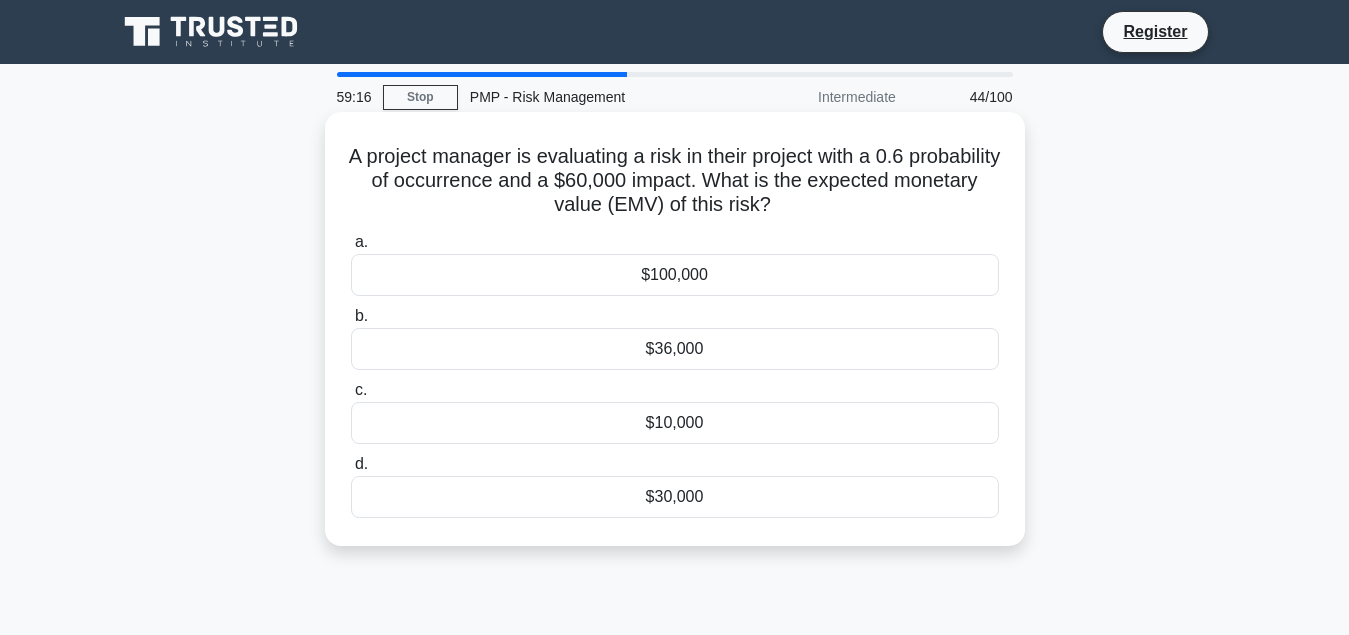 click on "$36,000" at bounding box center [675, 349] 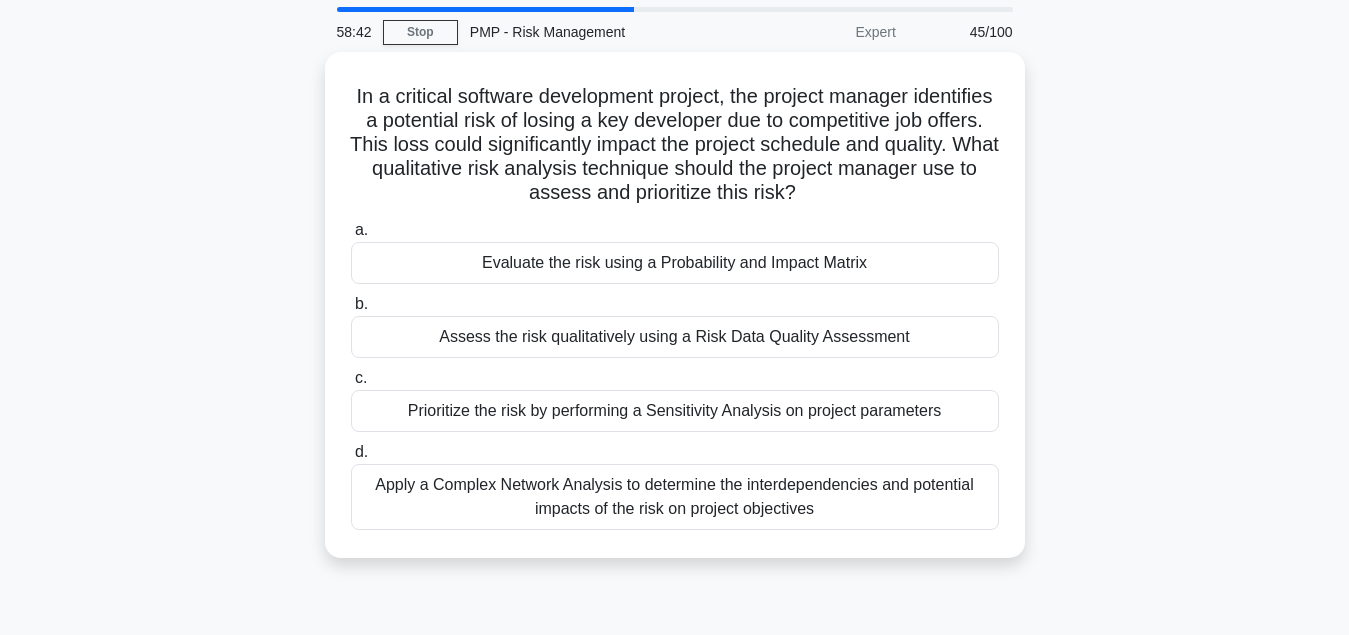 scroll, scrollTop: 102, scrollLeft: 0, axis: vertical 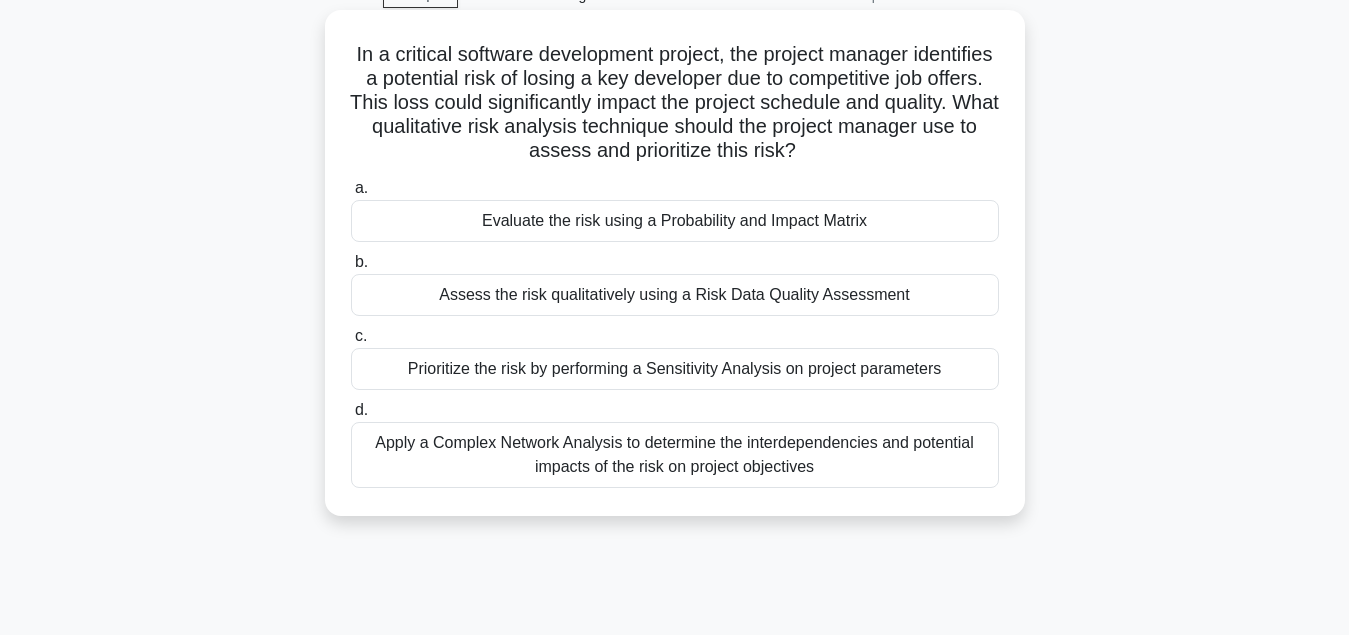 click on "Evaluate the risk using a Probability and Impact Matrix" at bounding box center [675, 221] 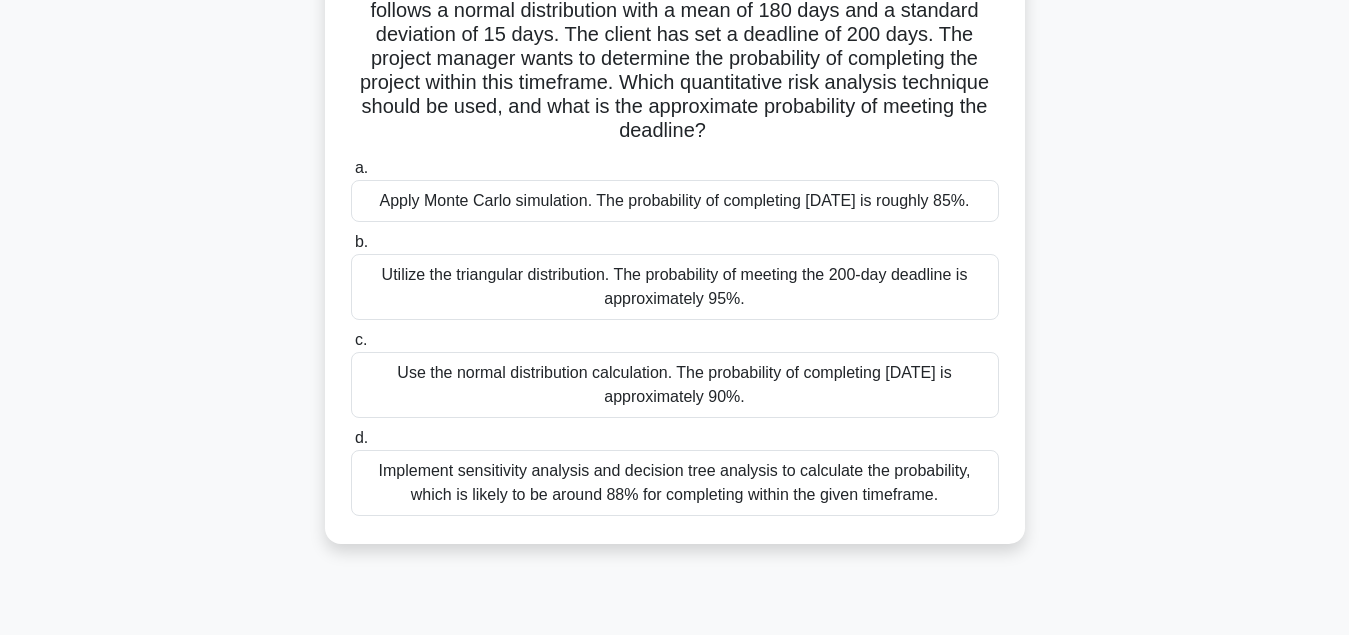 scroll, scrollTop: 204, scrollLeft: 0, axis: vertical 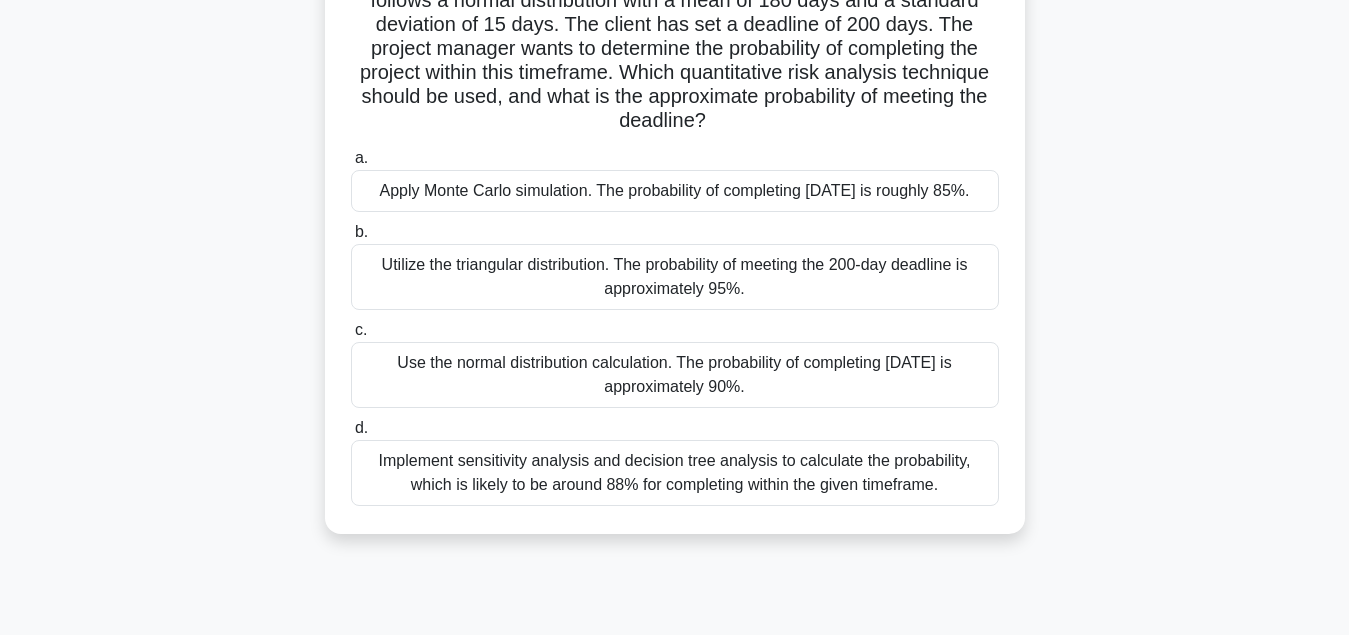 click on "Use the normal distribution calculation. The probability of completing within 200 days is approximately 90%." at bounding box center (675, 375) 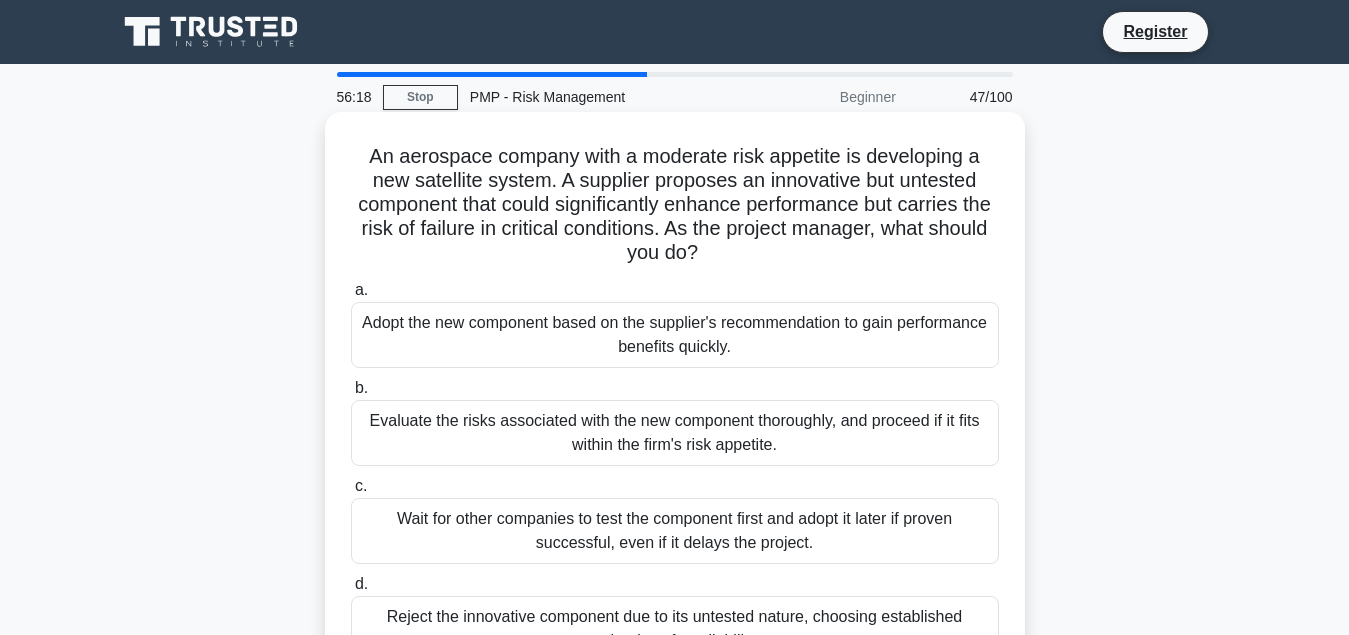 scroll, scrollTop: 102, scrollLeft: 0, axis: vertical 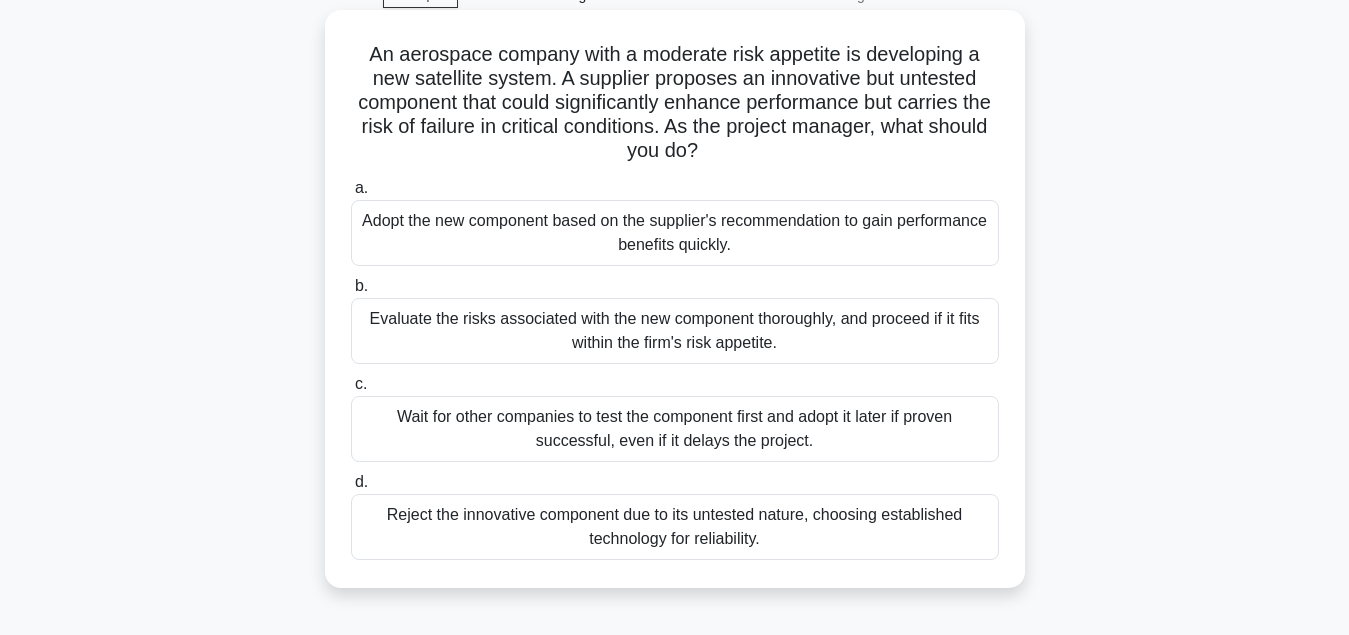 click on "Evaluate the risks associated with the new component thoroughly, and proceed if it fits within the firm's risk appetite." at bounding box center [675, 331] 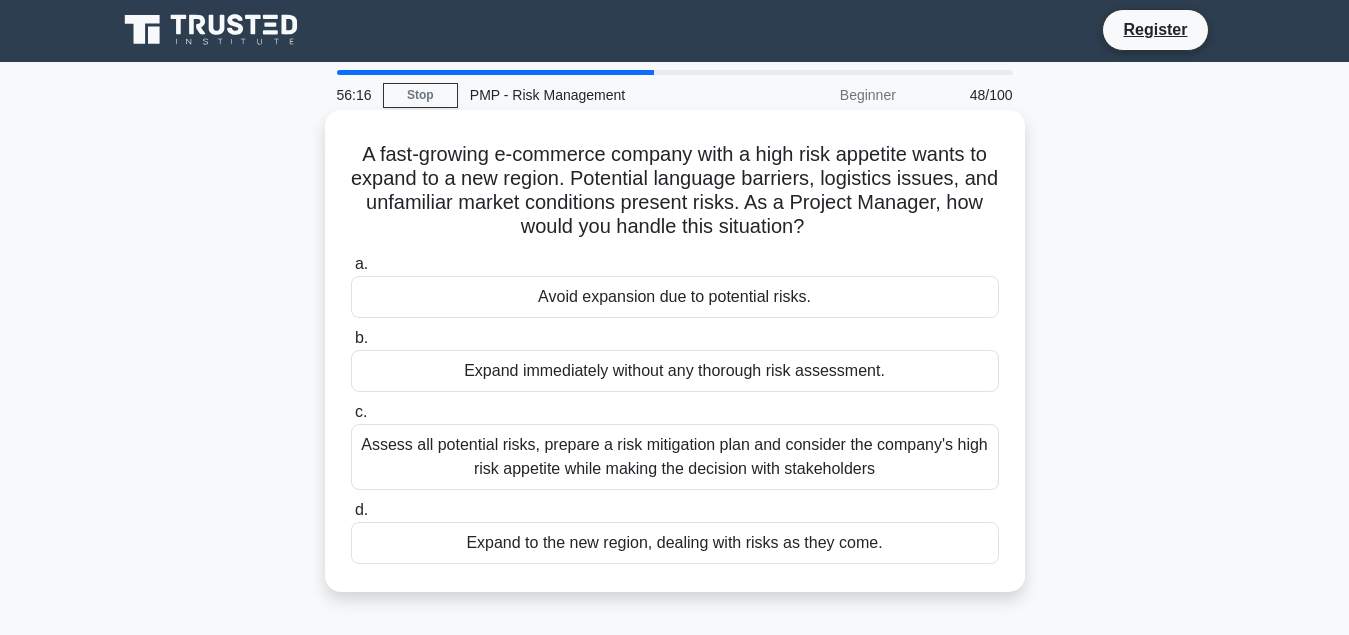 scroll, scrollTop: 0, scrollLeft: 0, axis: both 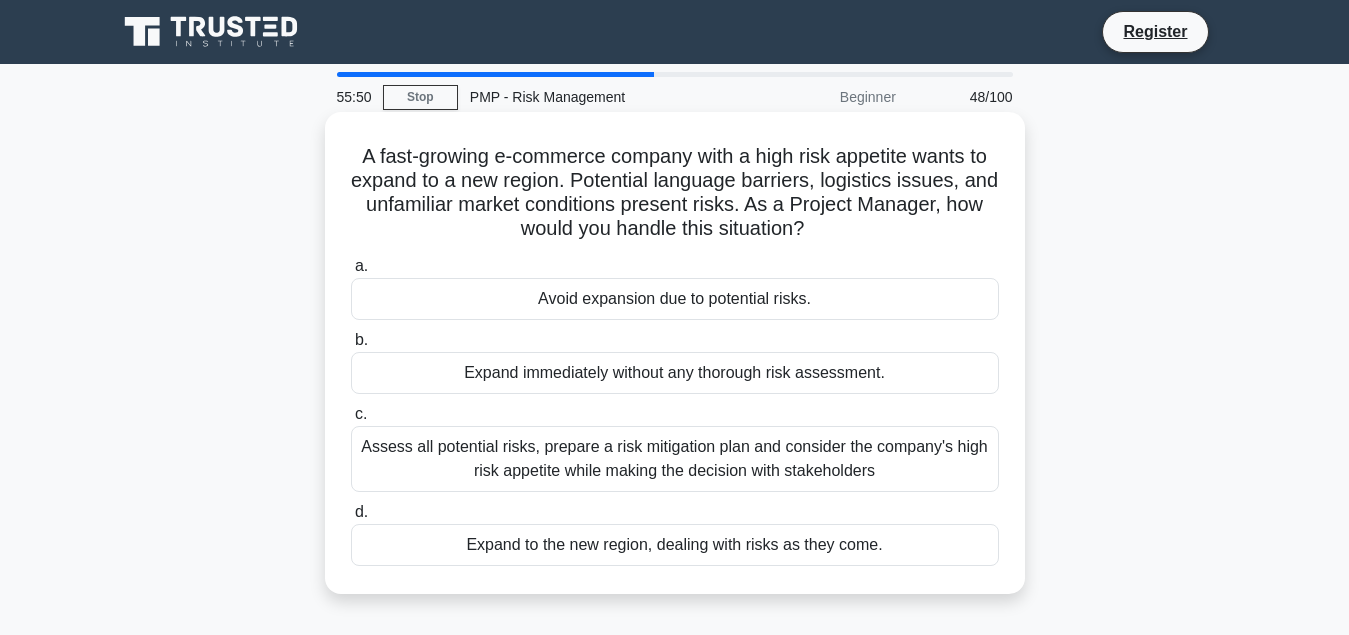 click on "Assess all potential risks, prepare a risk mitigation plan and consider the company's high risk appetite while making the decision with stakeholders" at bounding box center [675, 459] 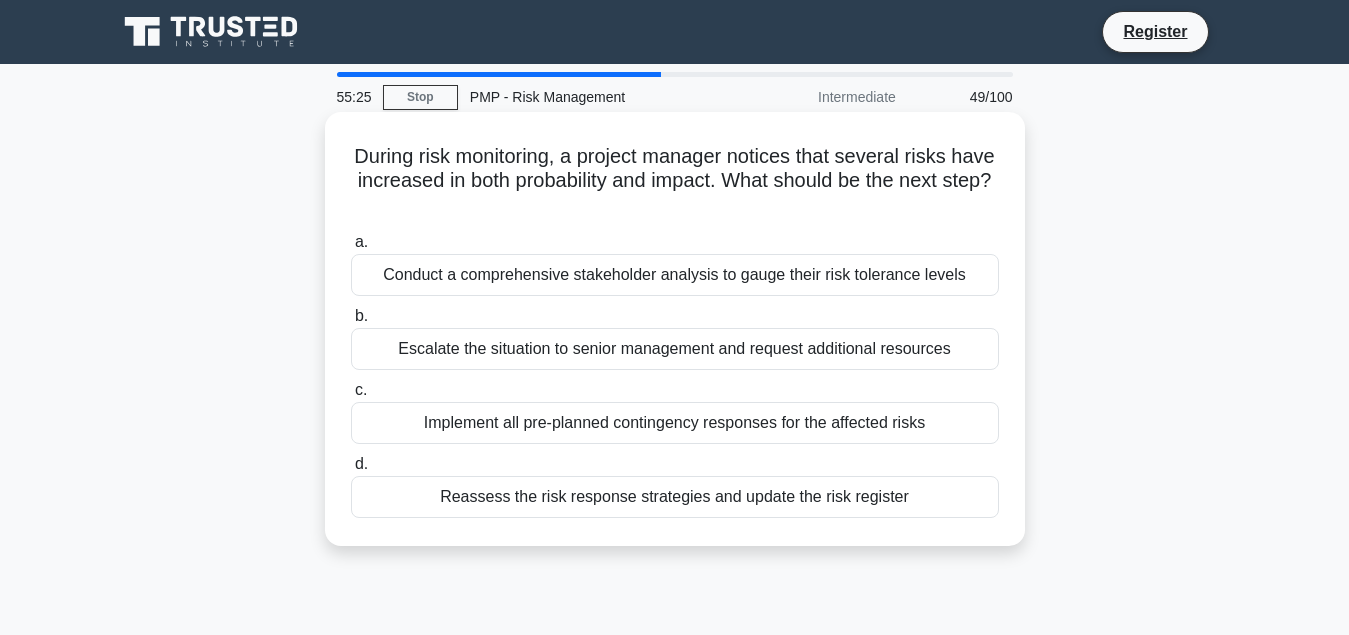 click on "Reassess the risk response strategies and update the risk register" at bounding box center [675, 497] 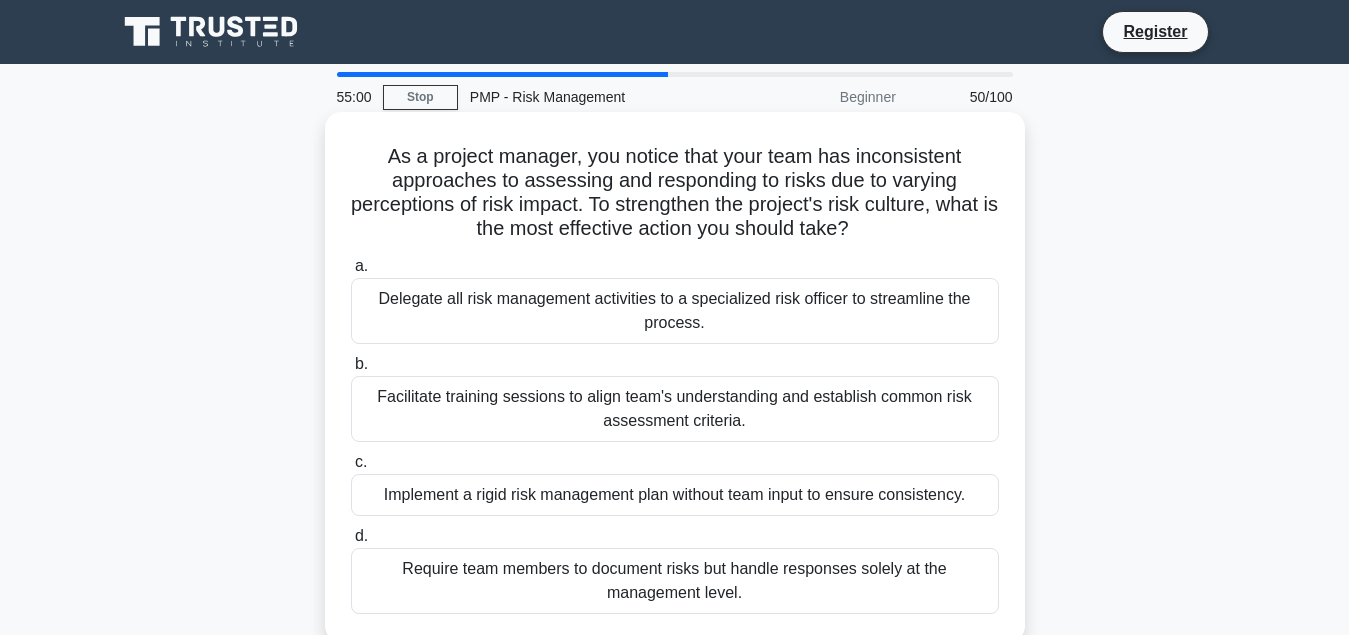 click on "Facilitate training sessions to align team's understanding and establish common risk assessment criteria." at bounding box center [675, 409] 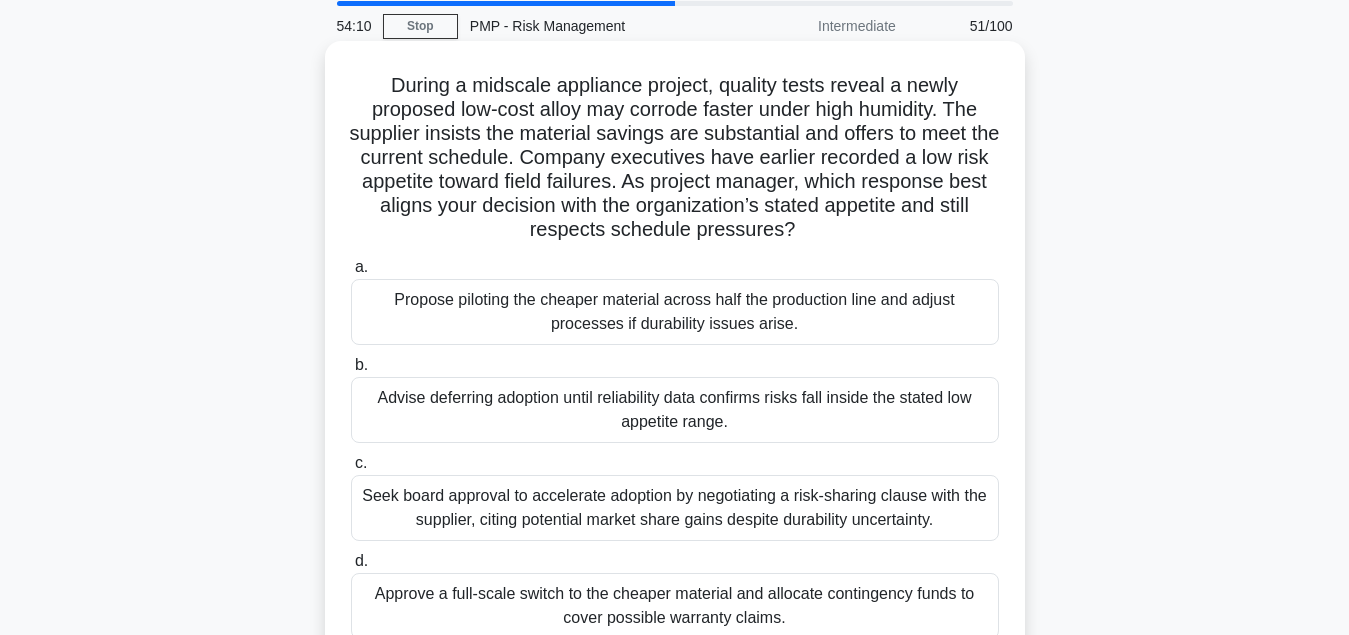 scroll, scrollTop: 102, scrollLeft: 0, axis: vertical 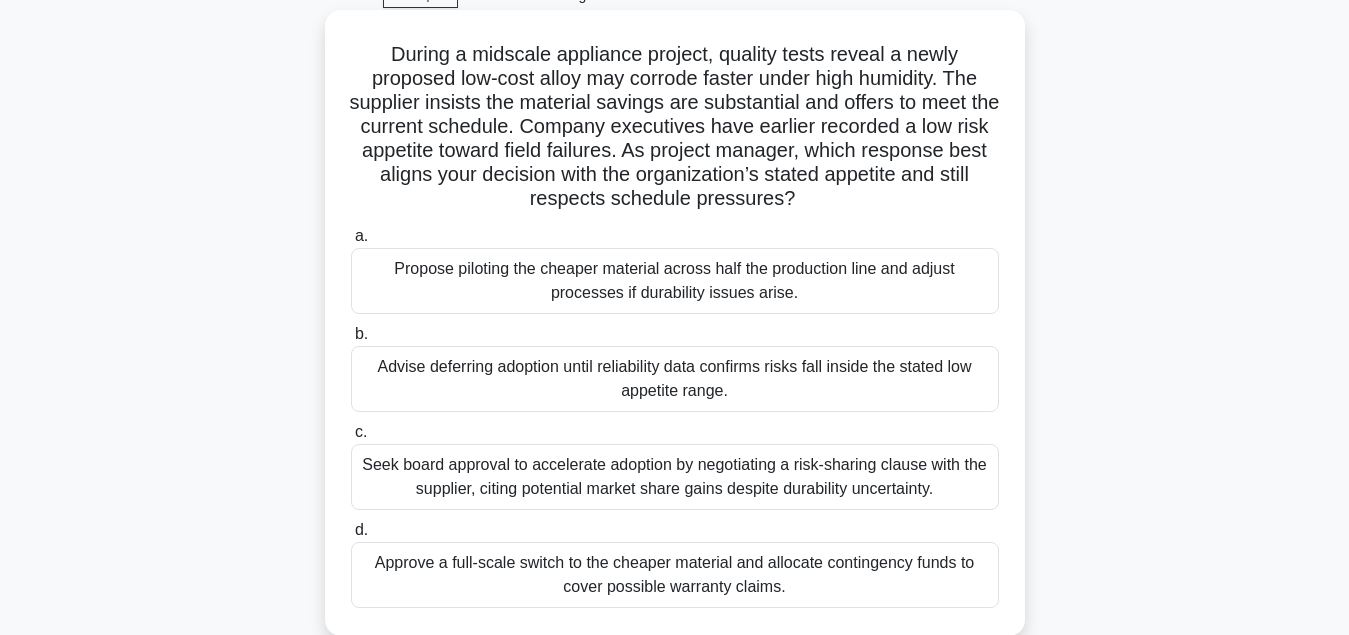 click on "Seek board approval to accelerate adoption by negotiating a risk-sharing clause with the supplier, citing potential market share gains despite durability uncertainty." at bounding box center (675, 477) 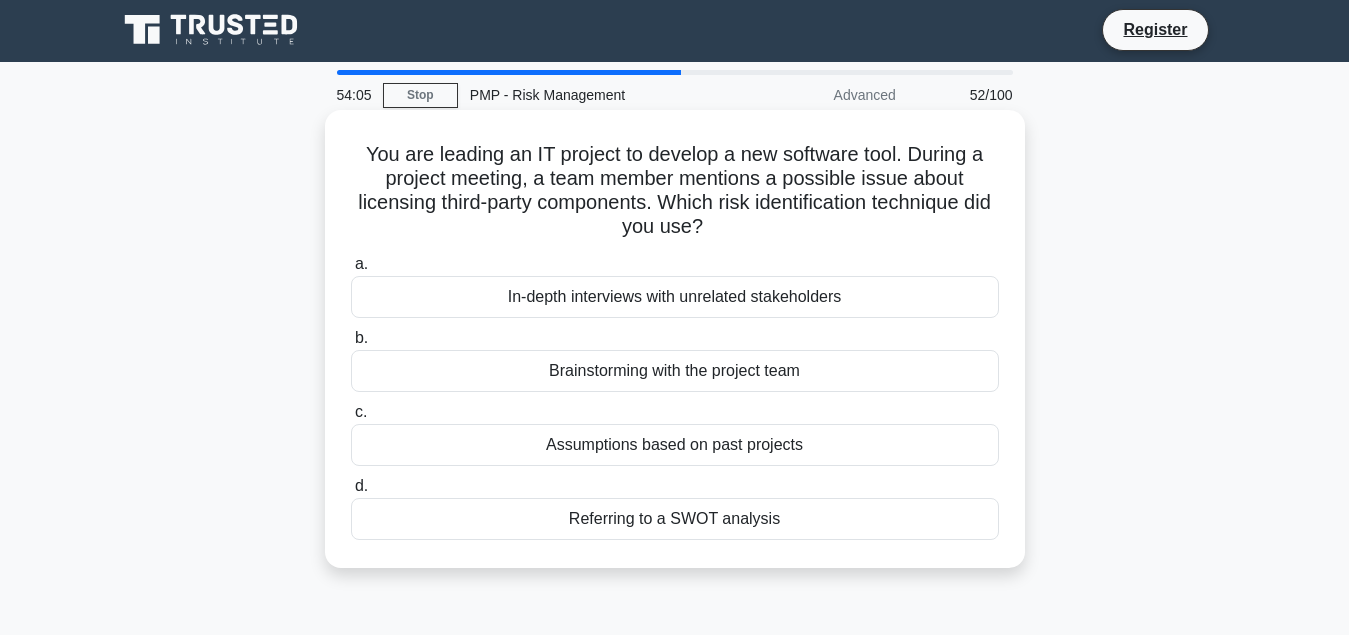 scroll, scrollTop: 0, scrollLeft: 0, axis: both 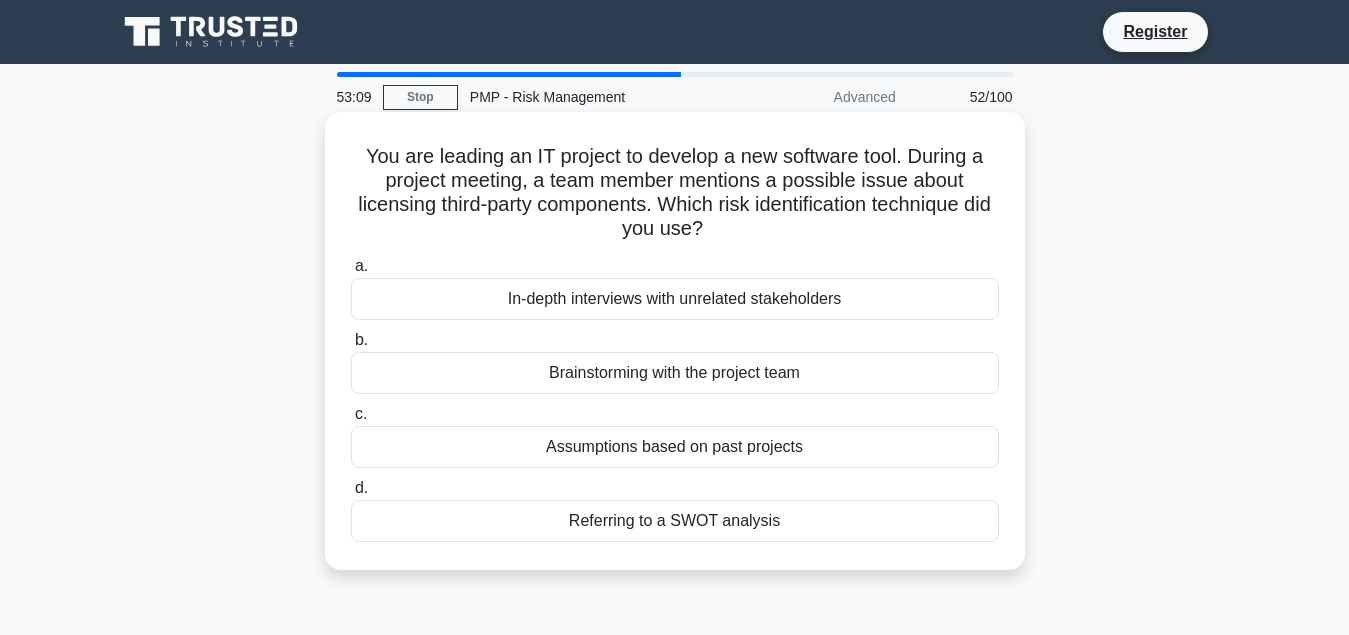click on "Brainstorming with the project team" at bounding box center [675, 373] 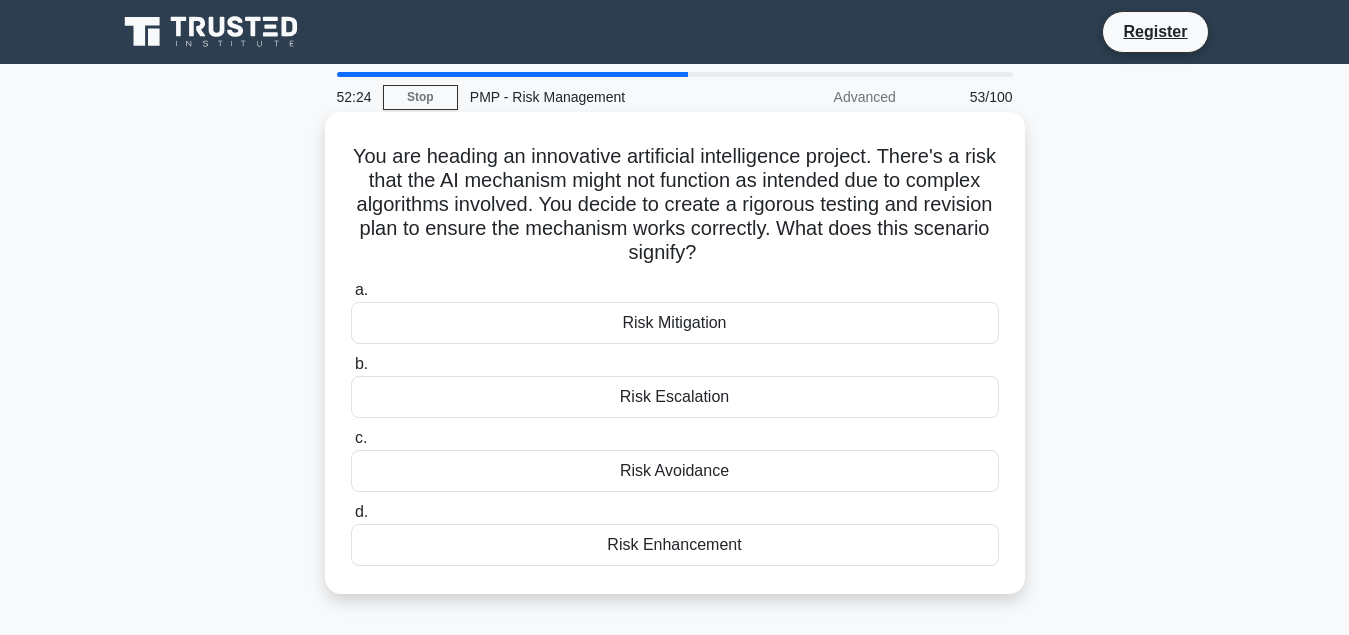 click on "Risk Mitigation" at bounding box center (675, 323) 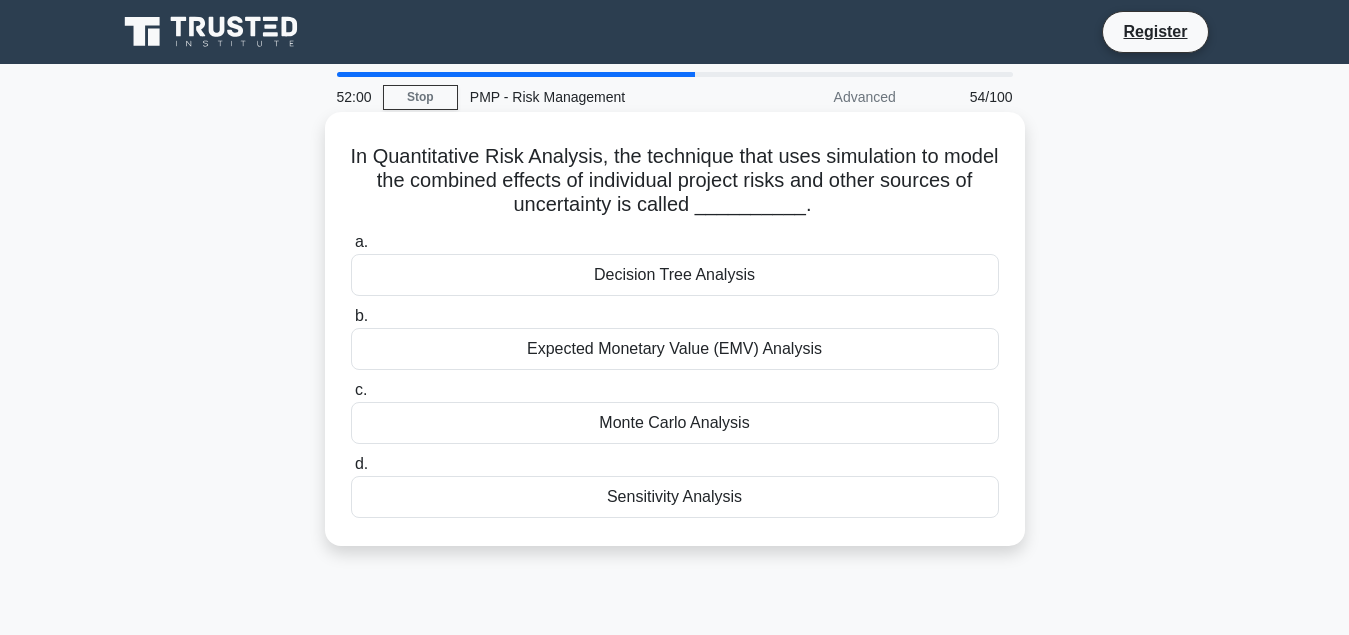 click on "Monte Carlo Analysis" at bounding box center (675, 423) 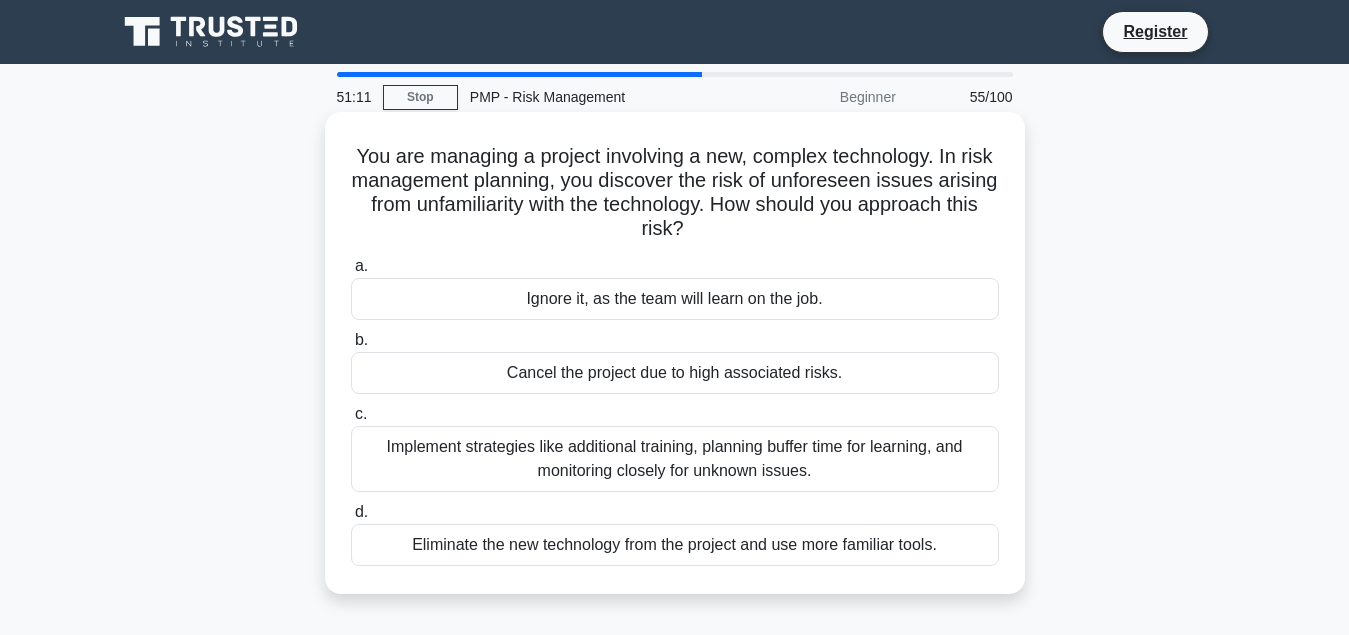 click on "Implement strategies like additional training, planning buffer time for learning, and monitoring closely for unknown issues." at bounding box center (675, 459) 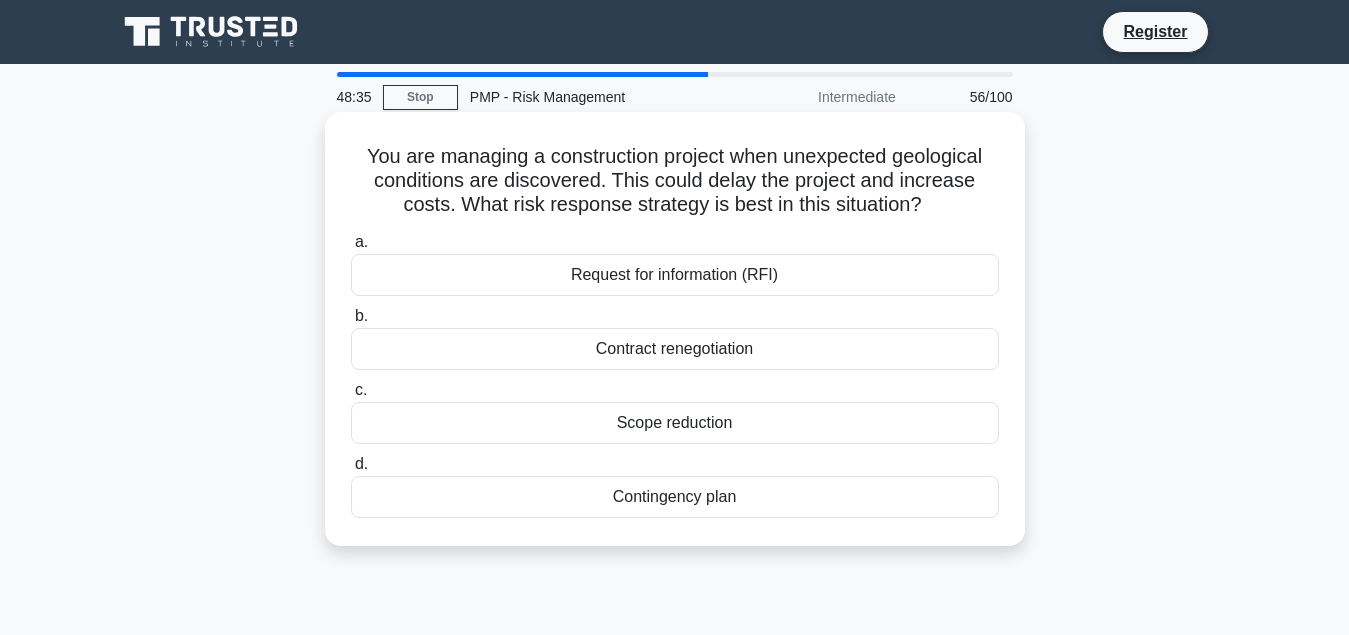 click on "Contract renegotiation" at bounding box center (675, 349) 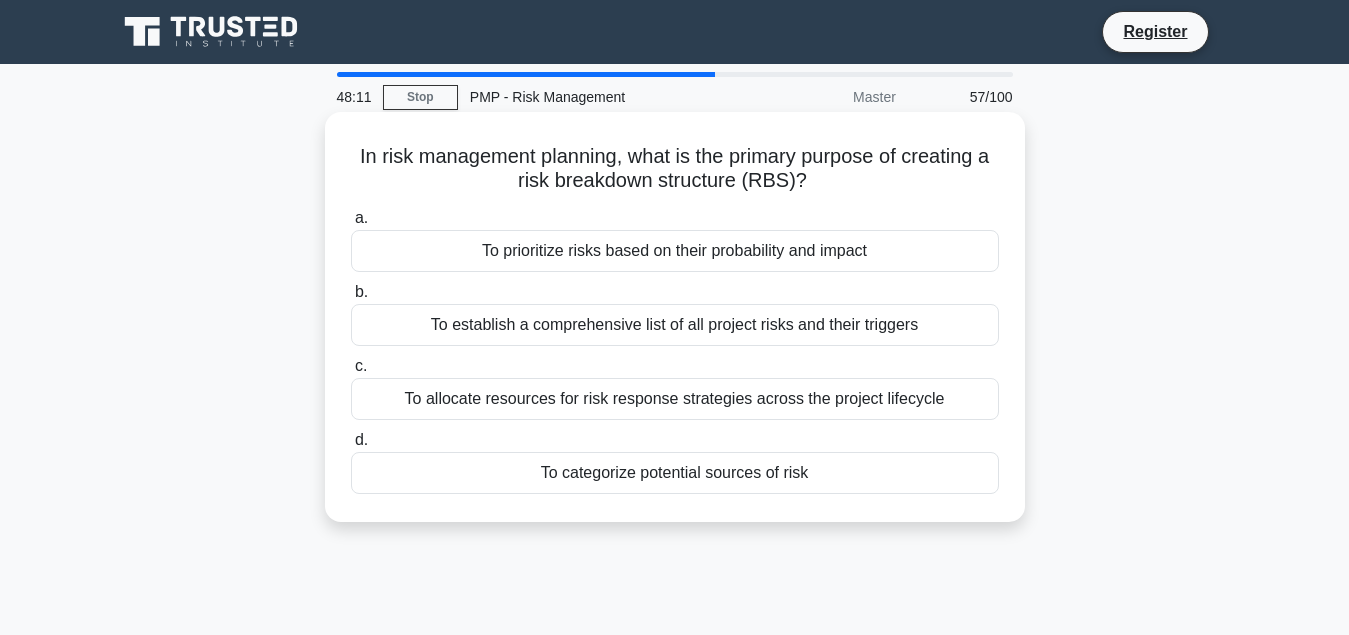 click on "To establish a comprehensive list of all project risks and their triggers" at bounding box center (675, 325) 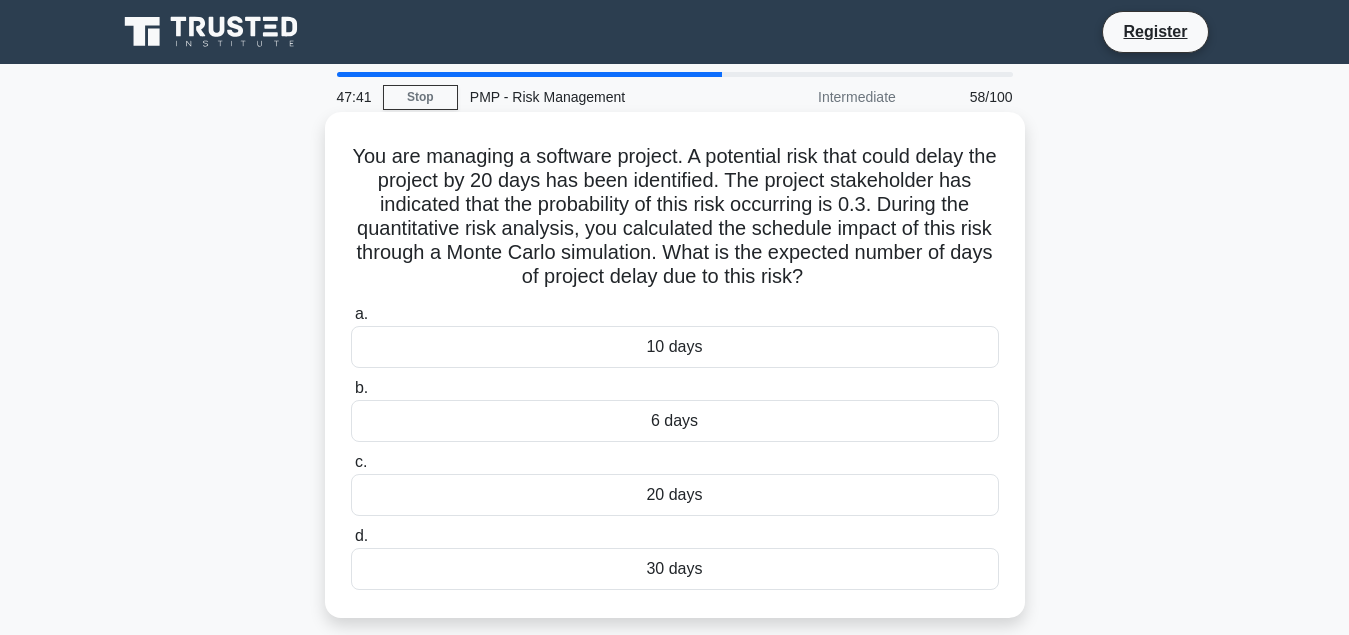 click on "6 days" at bounding box center (675, 421) 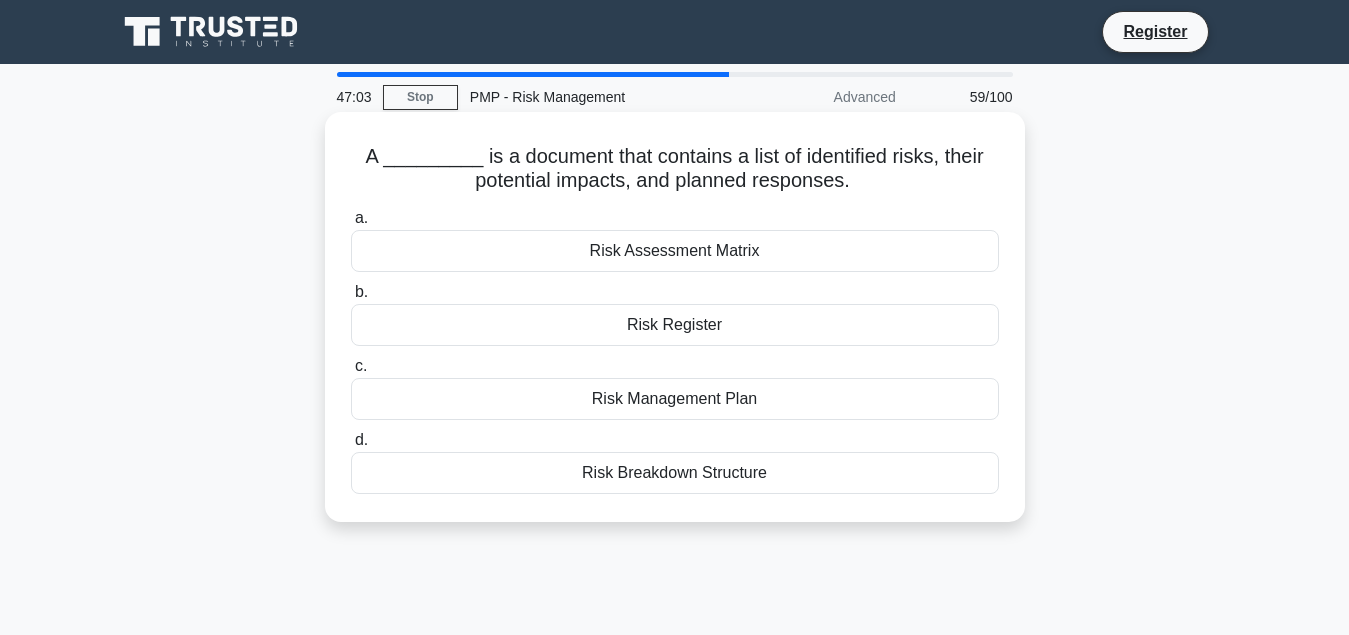click on "Risk Register" at bounding box center (675, 325) 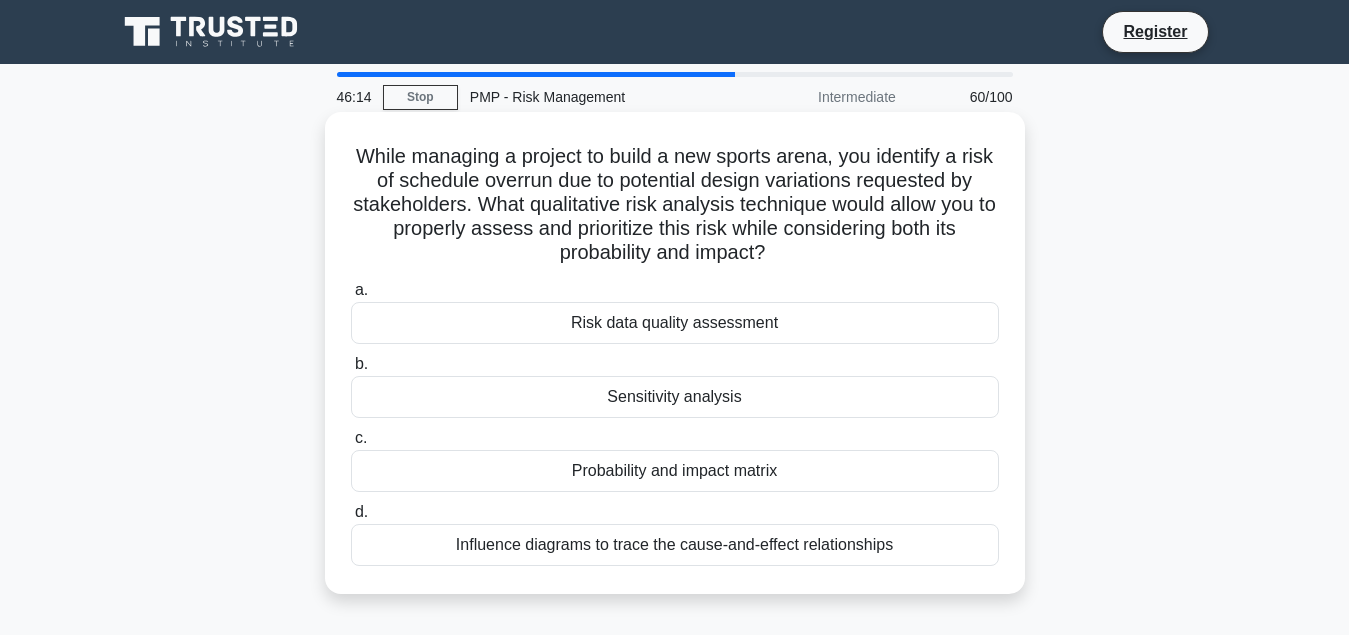 click on "Probability and impact matrix" at bounding box center [675, 471] 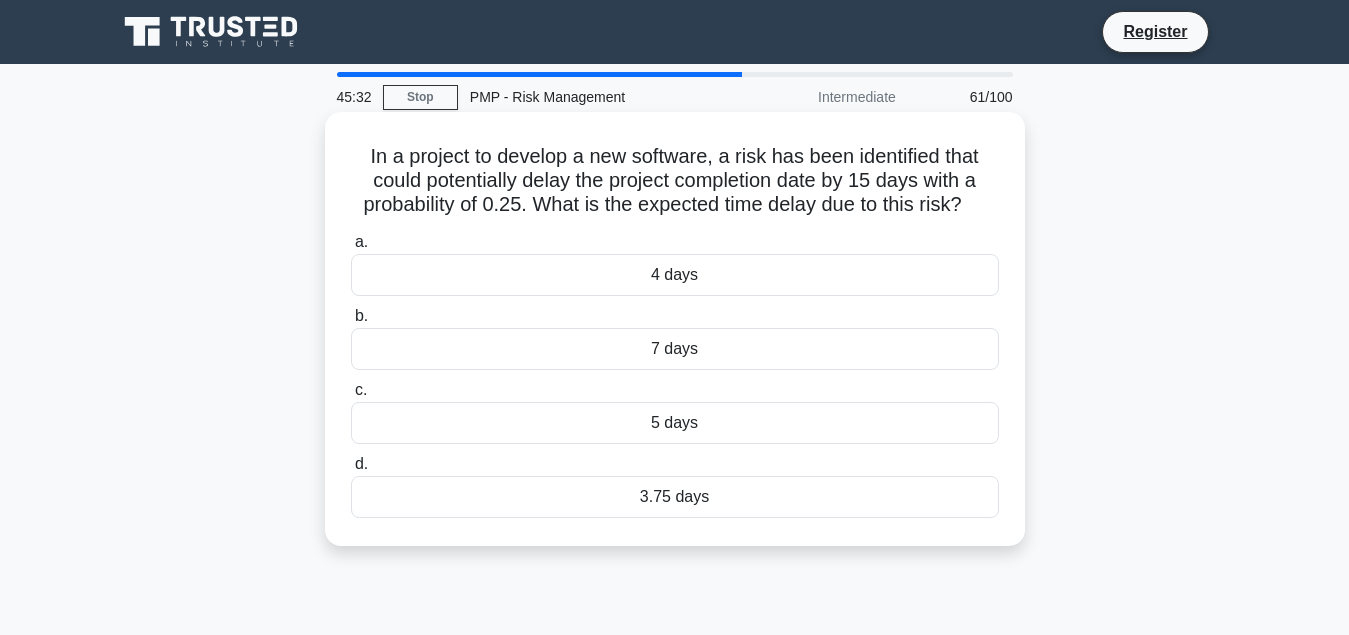 click on "3.75 days" at bounding box center [675, 497] 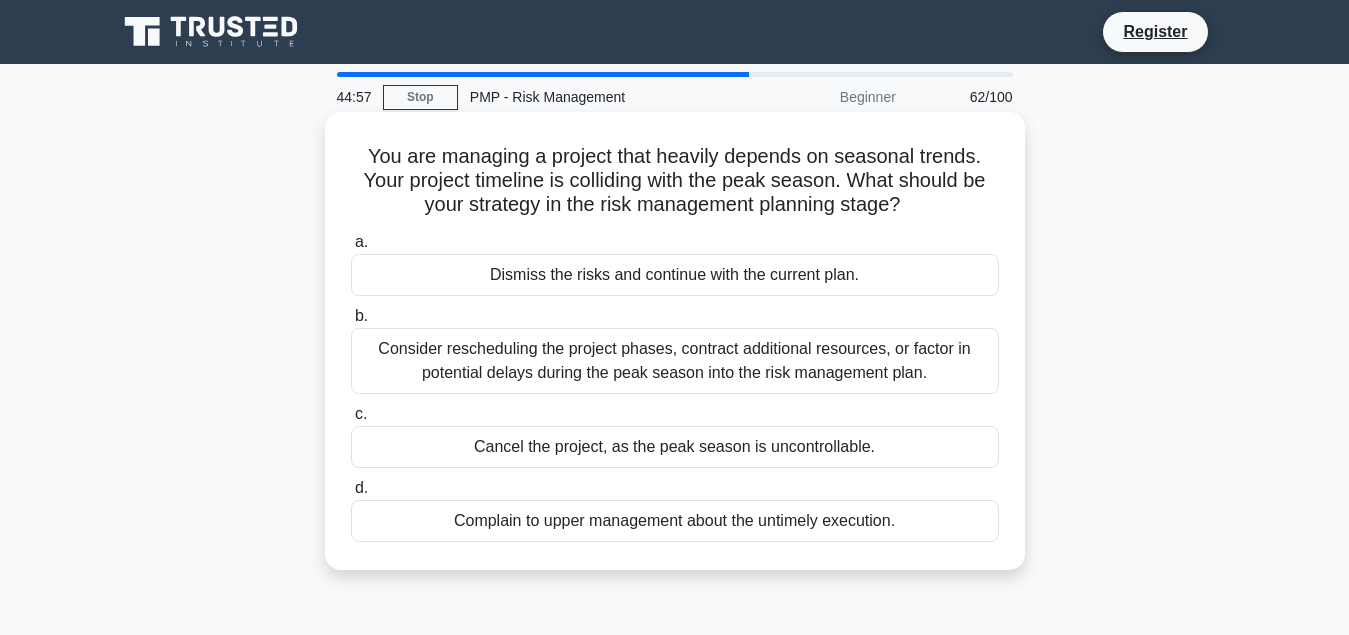 click on "Consider rescheduling the project phases, contract additional resources, or factor in potential delays during the peak season into the risk management plan." at bounding box center (675, 361) 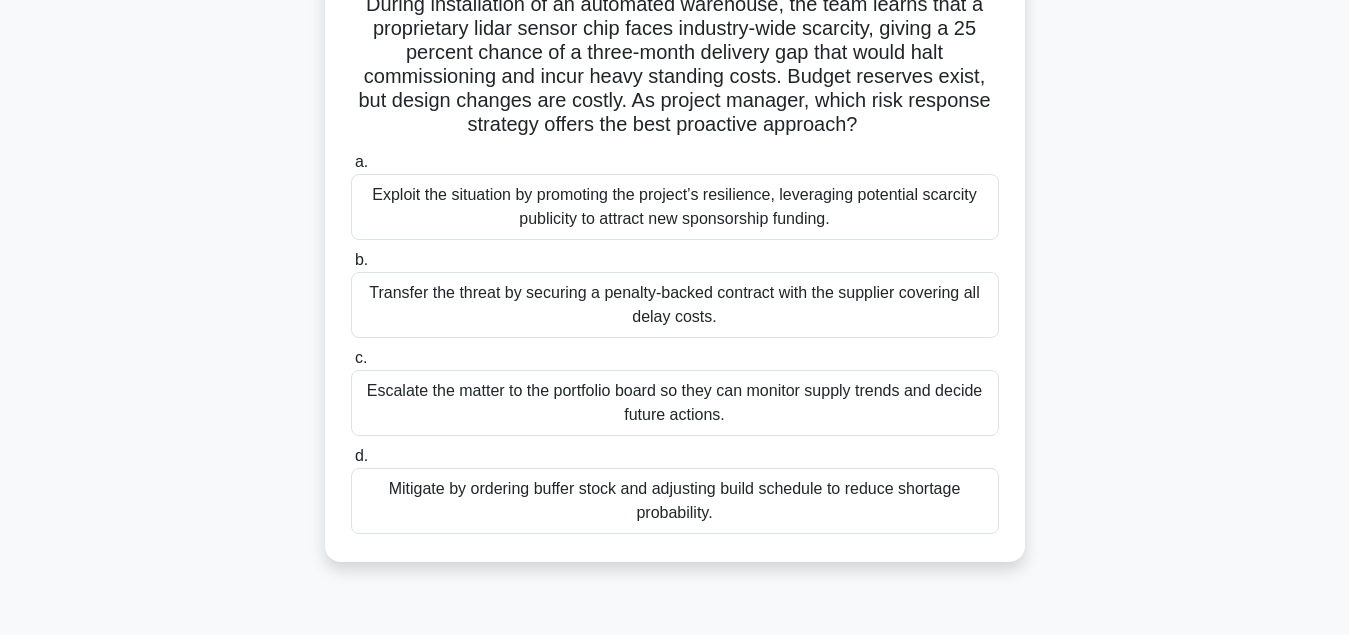 scroll, scrollTop: 204, scrollLeft: 0, axis: vertical 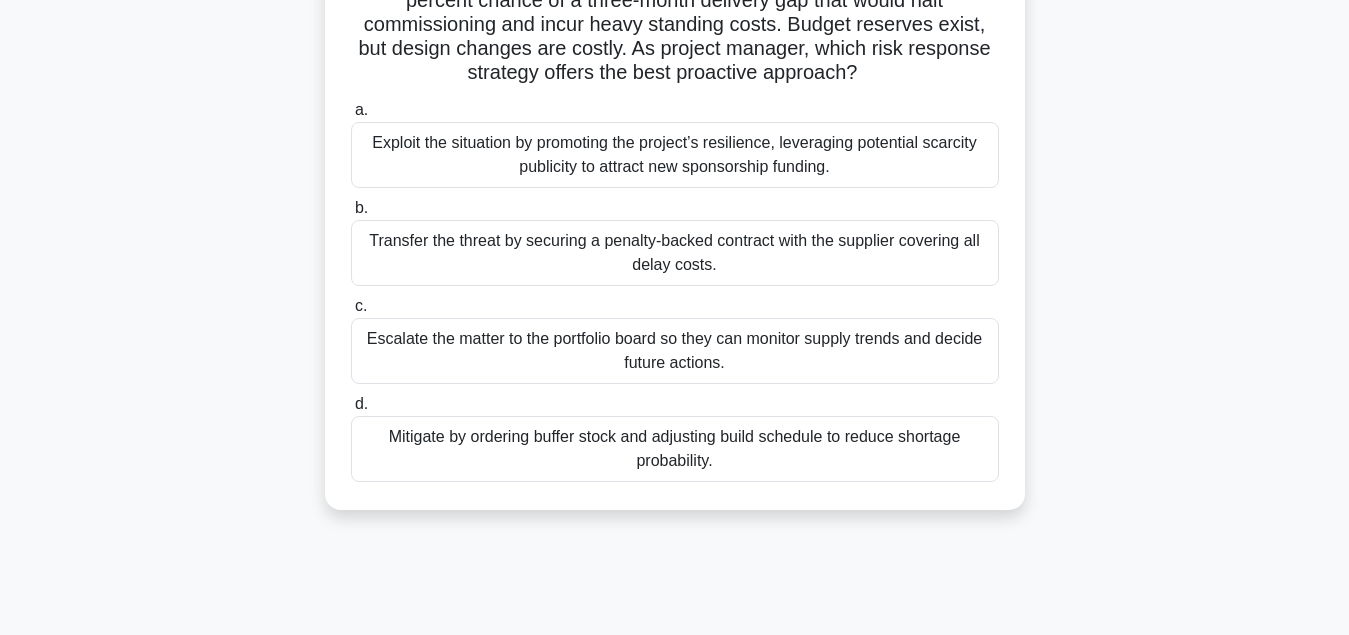 click on "Transfer the threat by securing a penalty-backed contract with the supplier covering all delay costs." at bounding box center (675, 253) 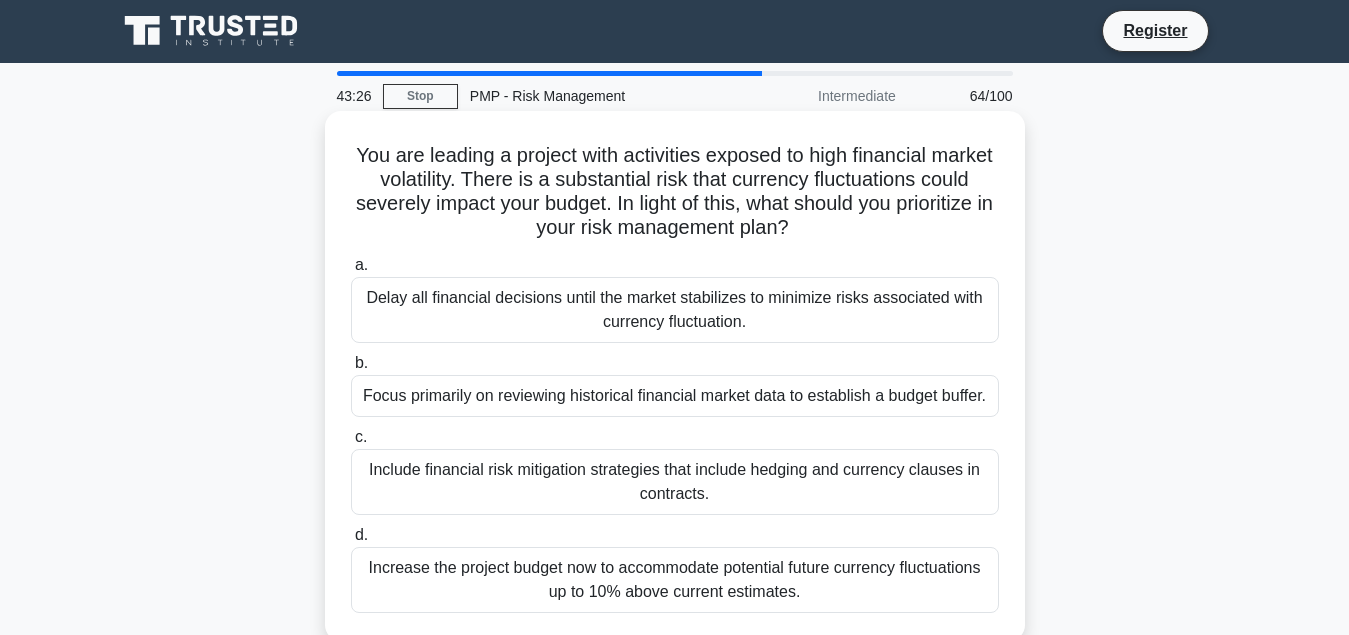 scroll, scrollTop: 0, scrollLeft: 0, axis: both 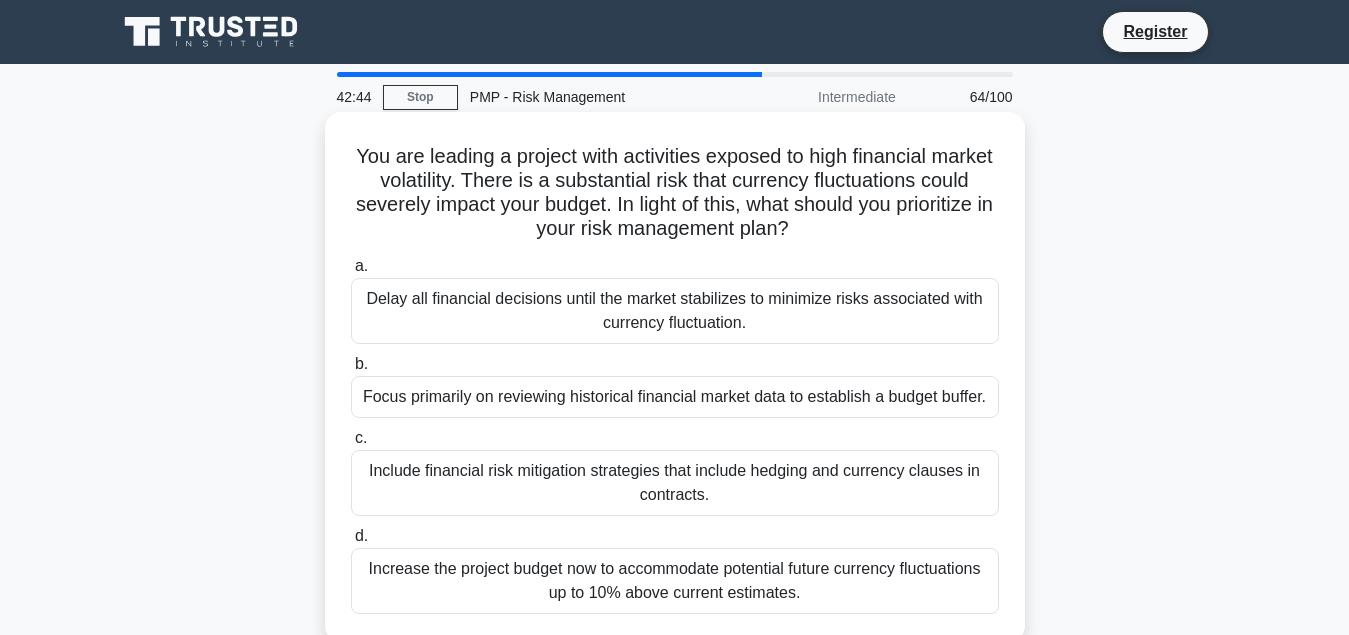 click on "Focus primarily on reviewing historical financial market data to establish a budget buffer." at bounding box center (675, 397) 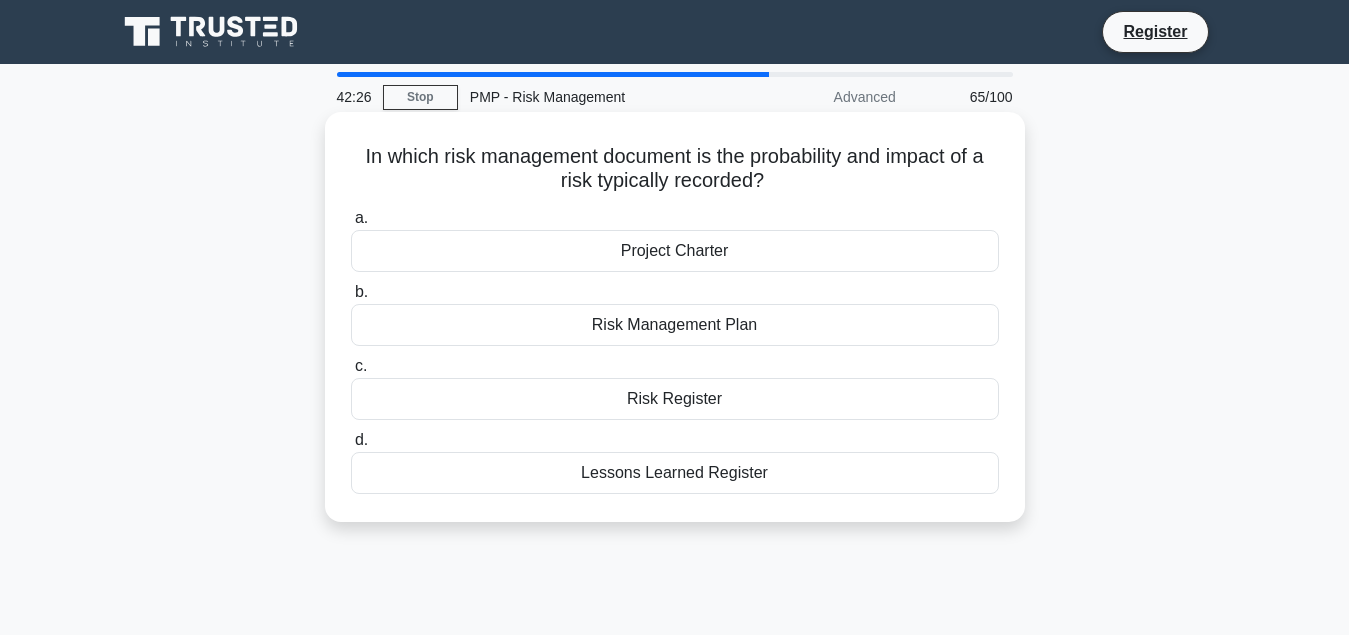 click on "Risk Register" at bounding box center [675, 399] 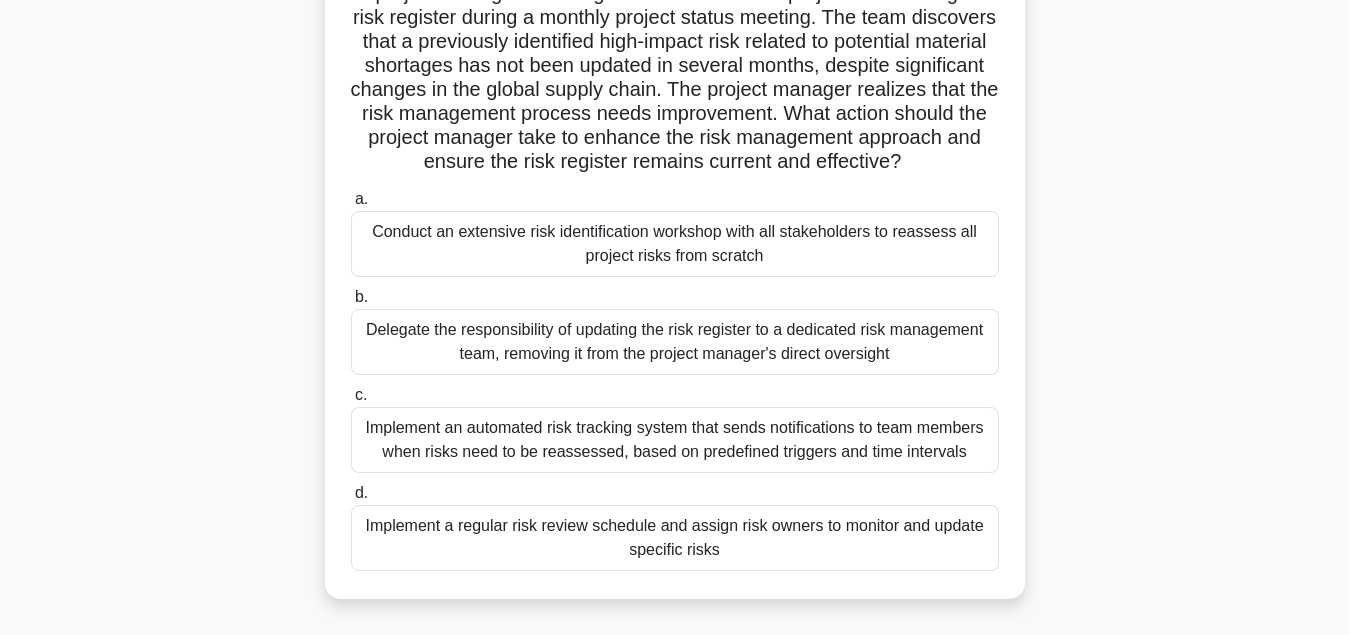 scroll, scrollTop: 204, scrollLeft: 0, axis: vertical 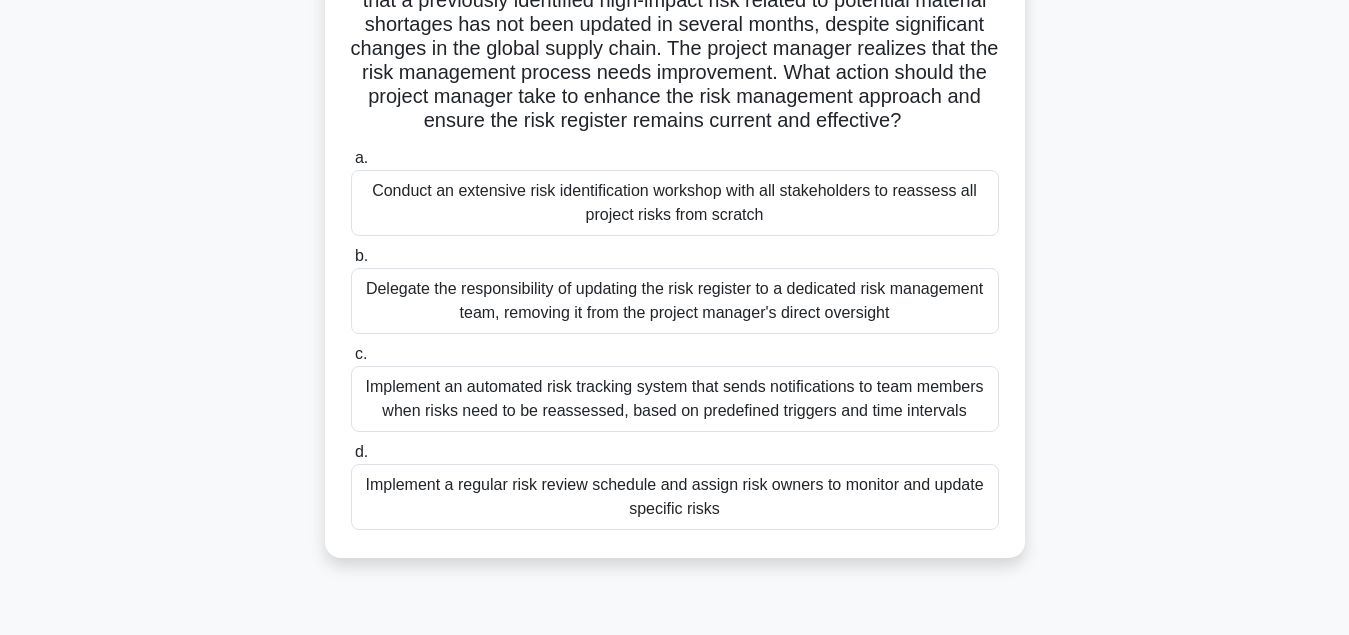 click on "Implement a regular risk review schedule and assign risk owners to monitor and update specific risks" at bounding box center [675, 497] 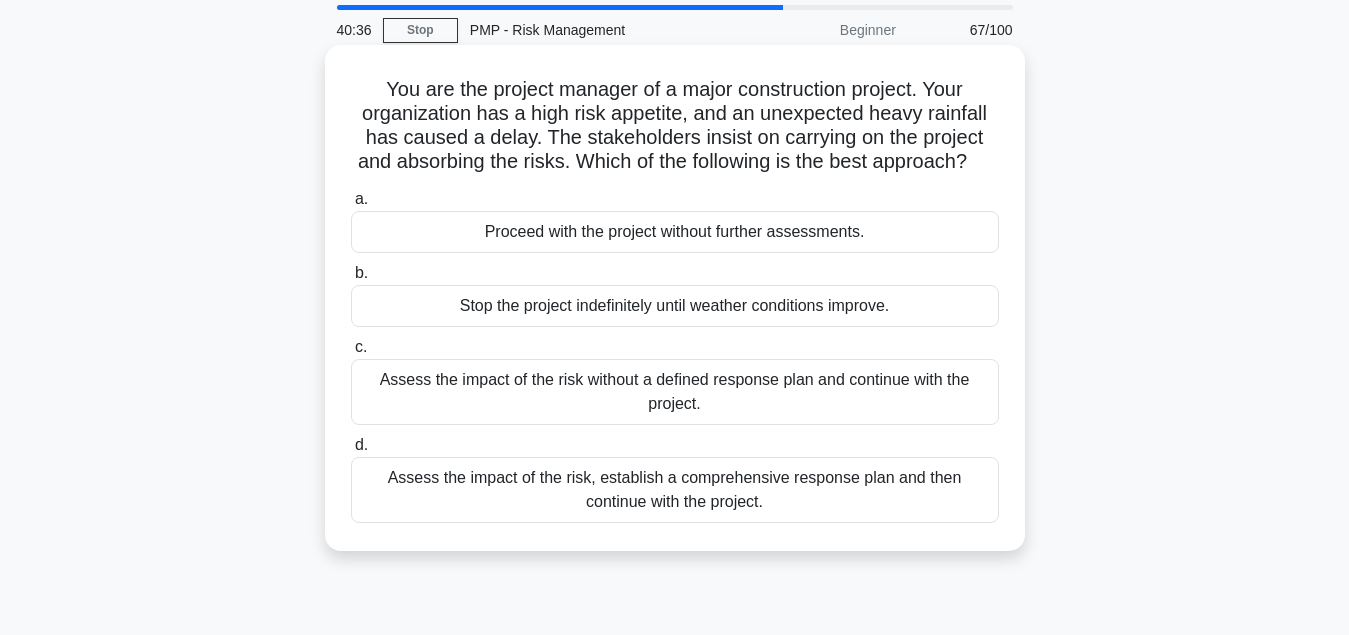 scroll, scrollTop: 102, scrollLeft: 0, axis: vertical 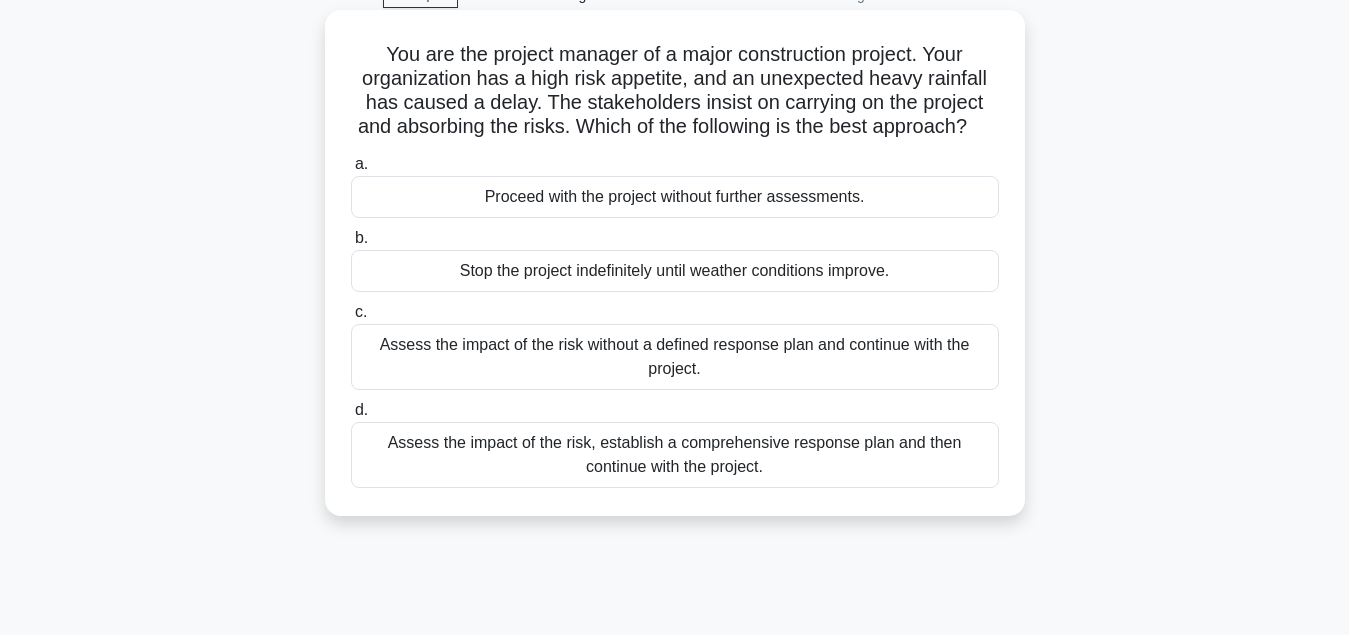 click on "Assess the impact of the risk, establish a comprehensive response plan and then continue with the project." at bounding box center (675, 455) 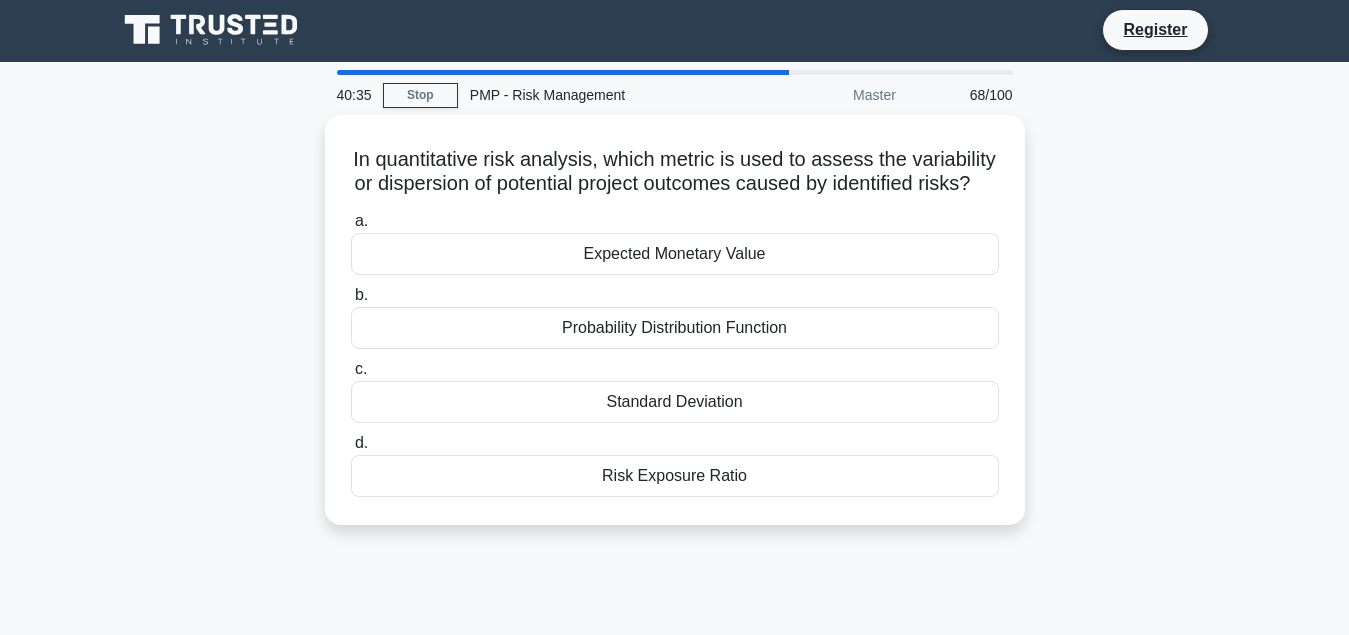 scroll, scrollTop: 0, scrollLeft: 0, axis: both 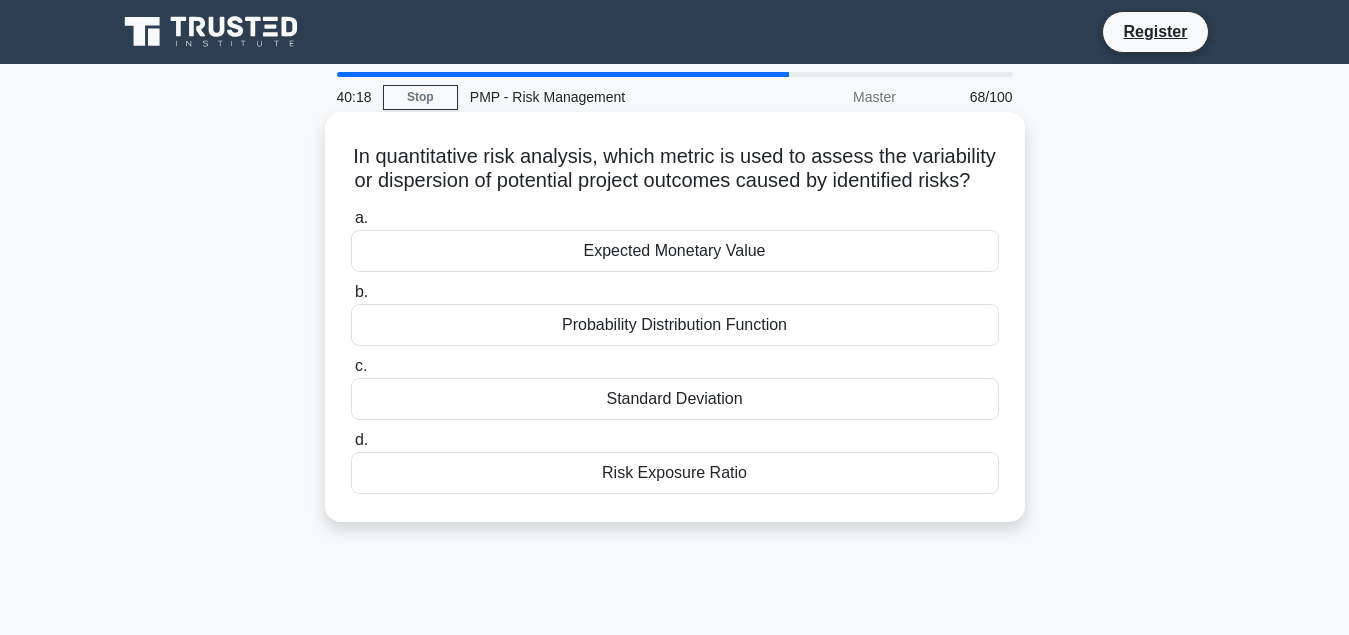 click on "Expected Monetary Value" at bounding box center [675, 251] 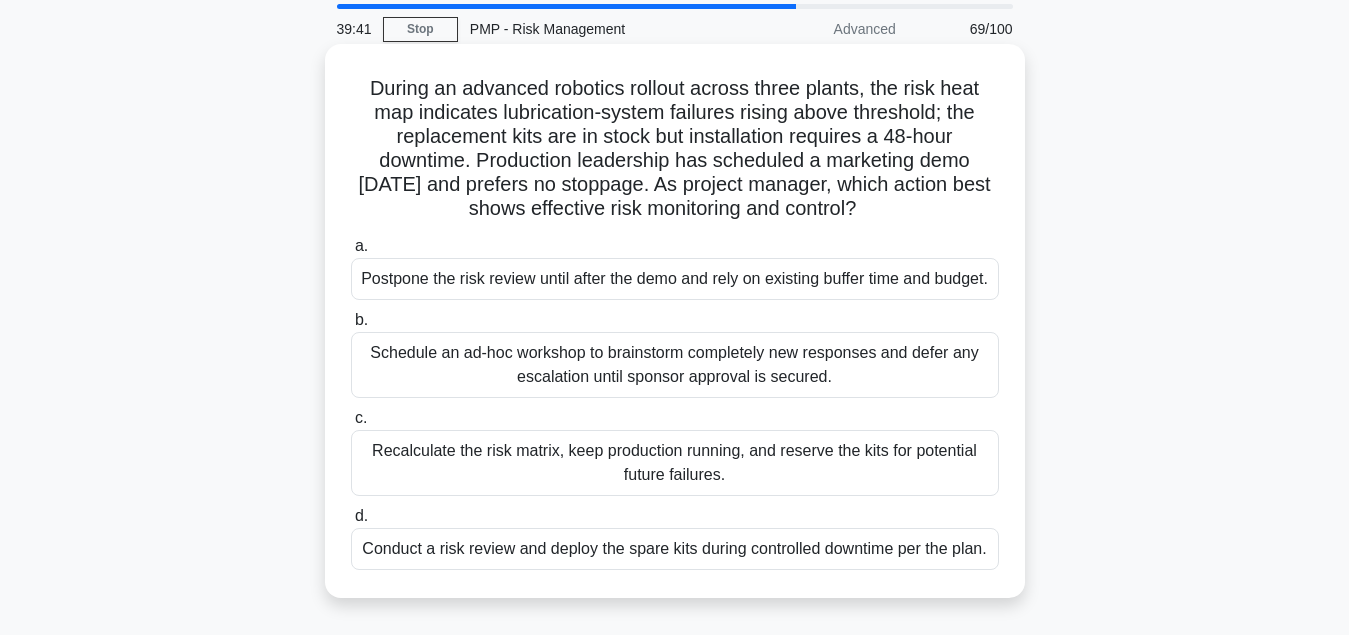 scroll, scrollTop: 102, scrollLeft: 0, axis: vertical 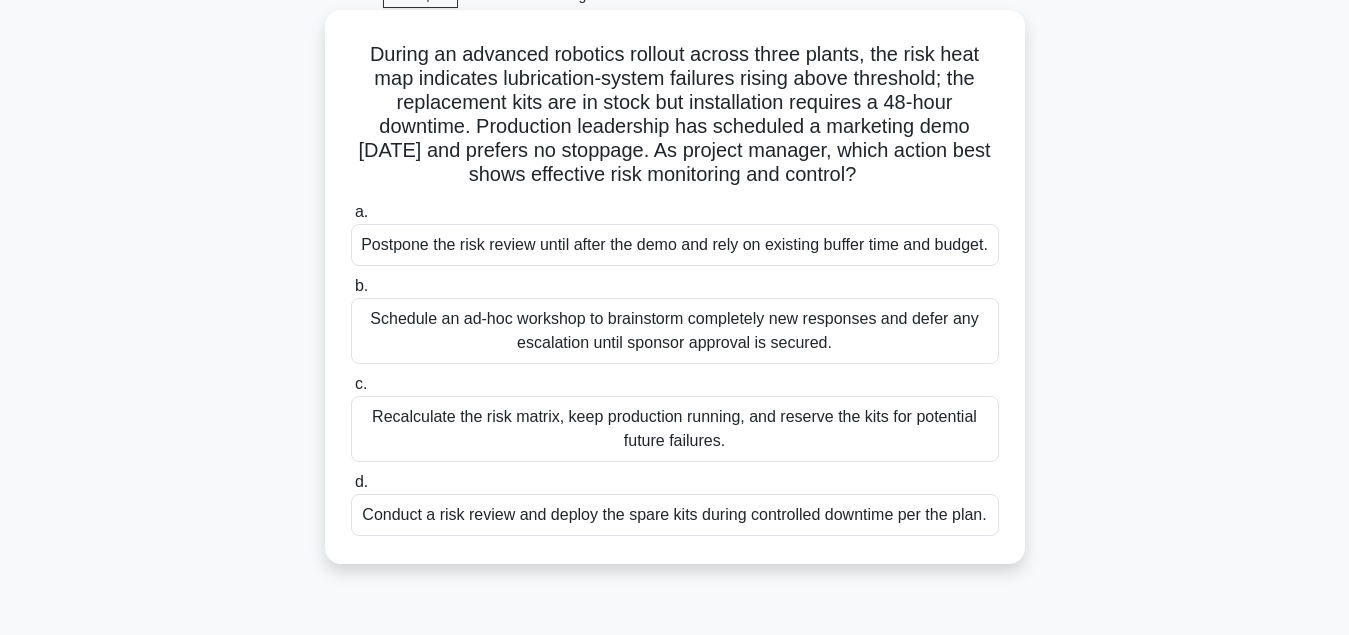 click on "Conduct a risk review and deploy the spare kits during controlled downtime per the plan." at bounding box center (675, 515) 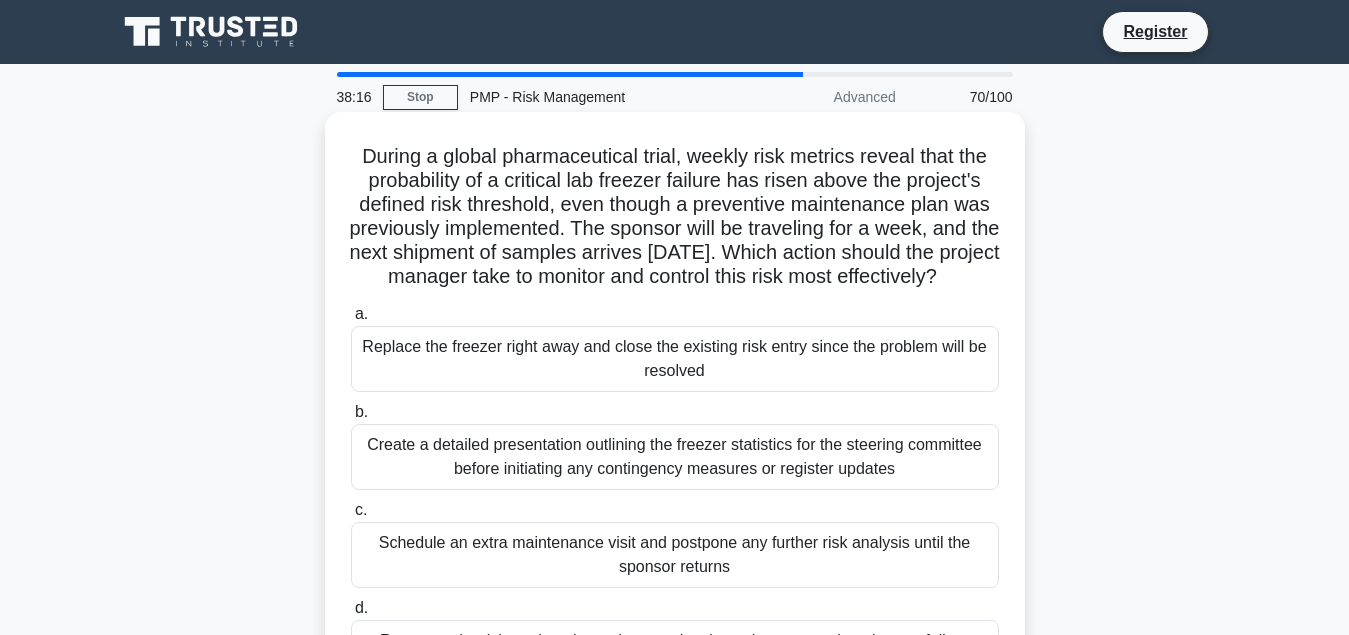 scroll, scrollTop: 102, scrollLeft: 0, axis: vertical 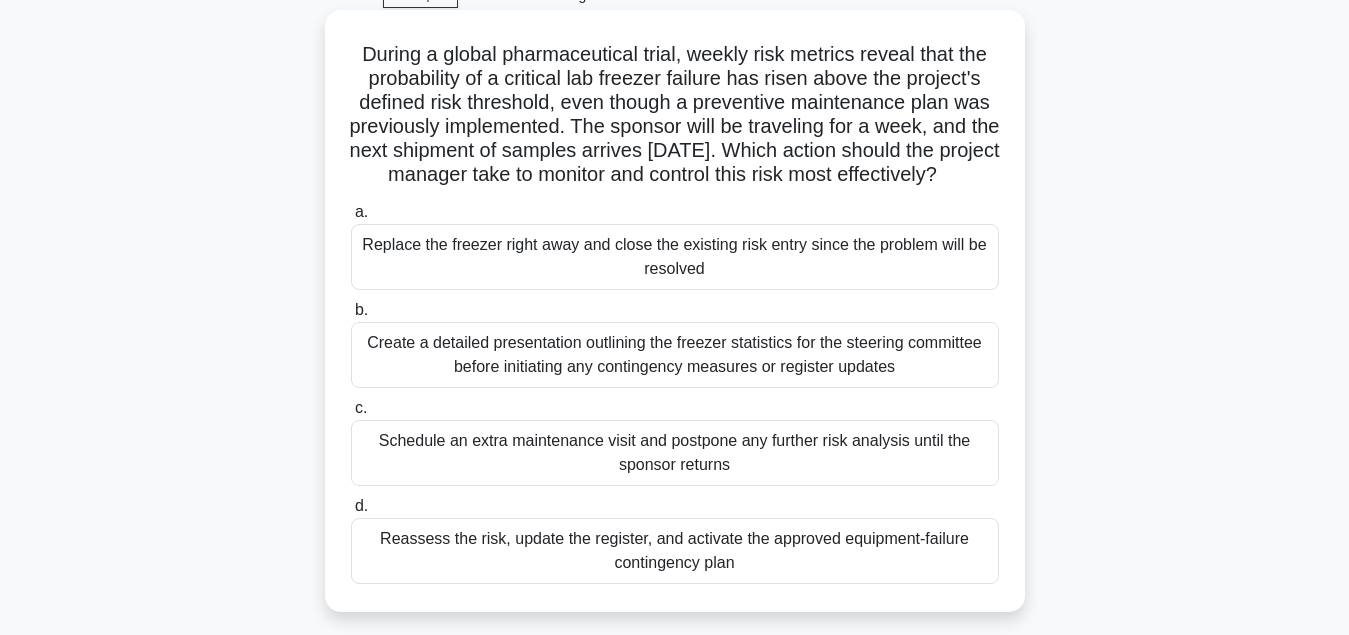 click on "Reassess the risk, update the register, and activate the approved equipment-failure contingency plan" at bounding box center [675, 551] 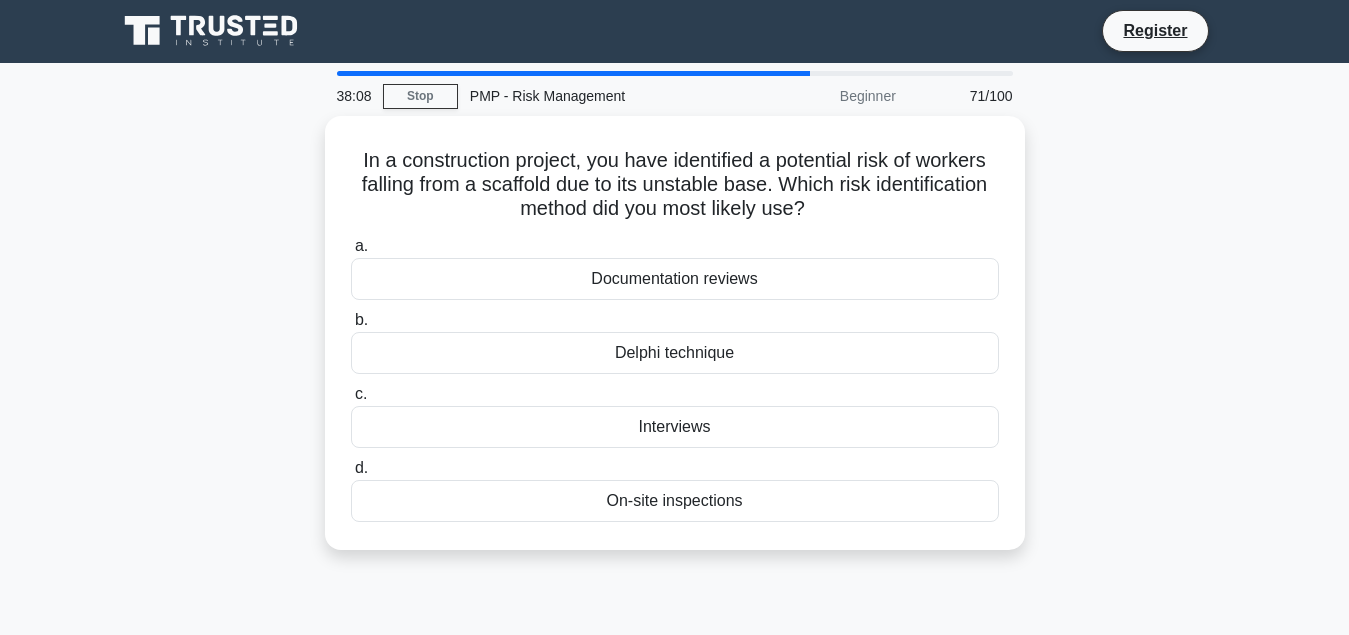 scroll, scrollTop: 0, scrollLeft: 0, axis: both 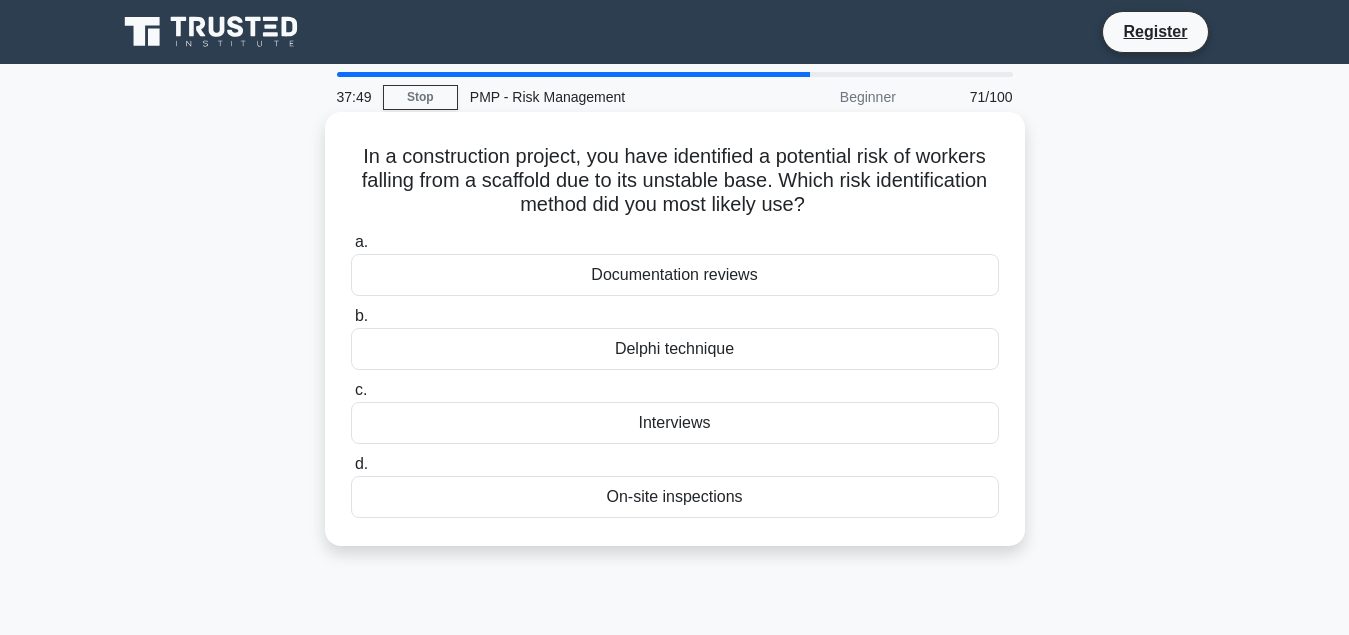 click on "On-site inspections" at bounding box center [675, 497] 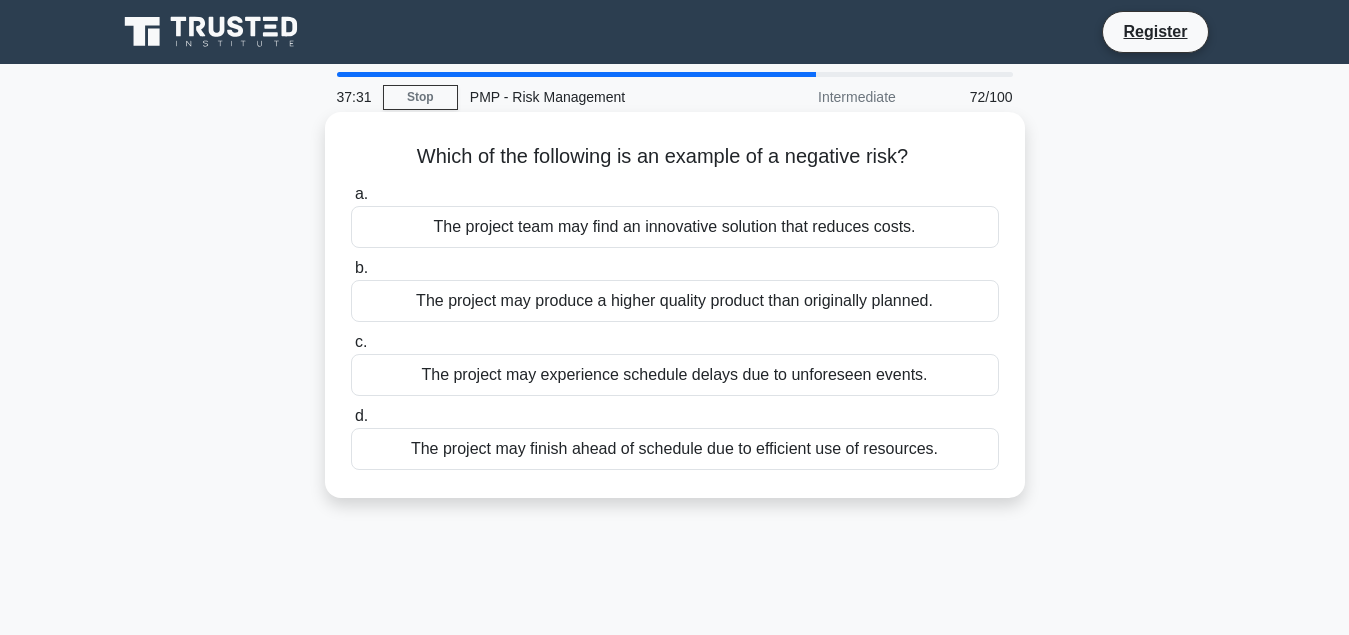click on "The project may experience schedule delays due to unforeseen events." at bounding box center (675, 375) 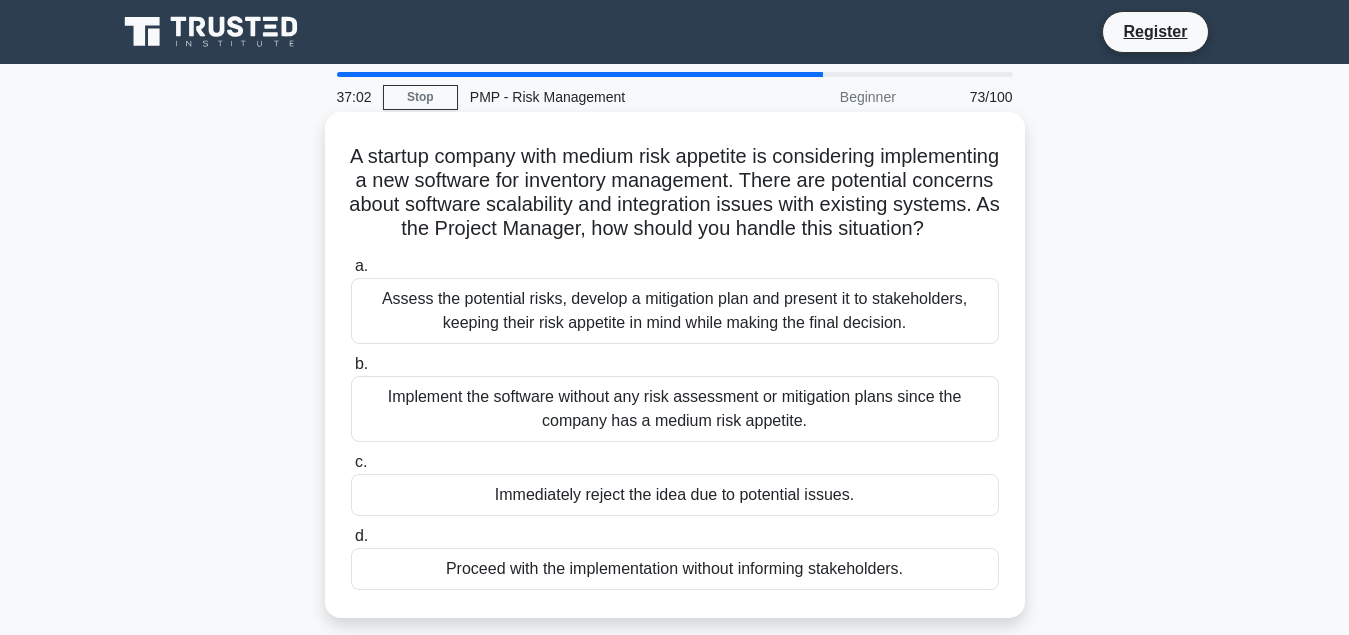 click on "Assess the potential risks, develop a mitigation plan and present it to stakeholders, keeping their risk appetite in mind while making the final decision." at bounding box center [675, 311] 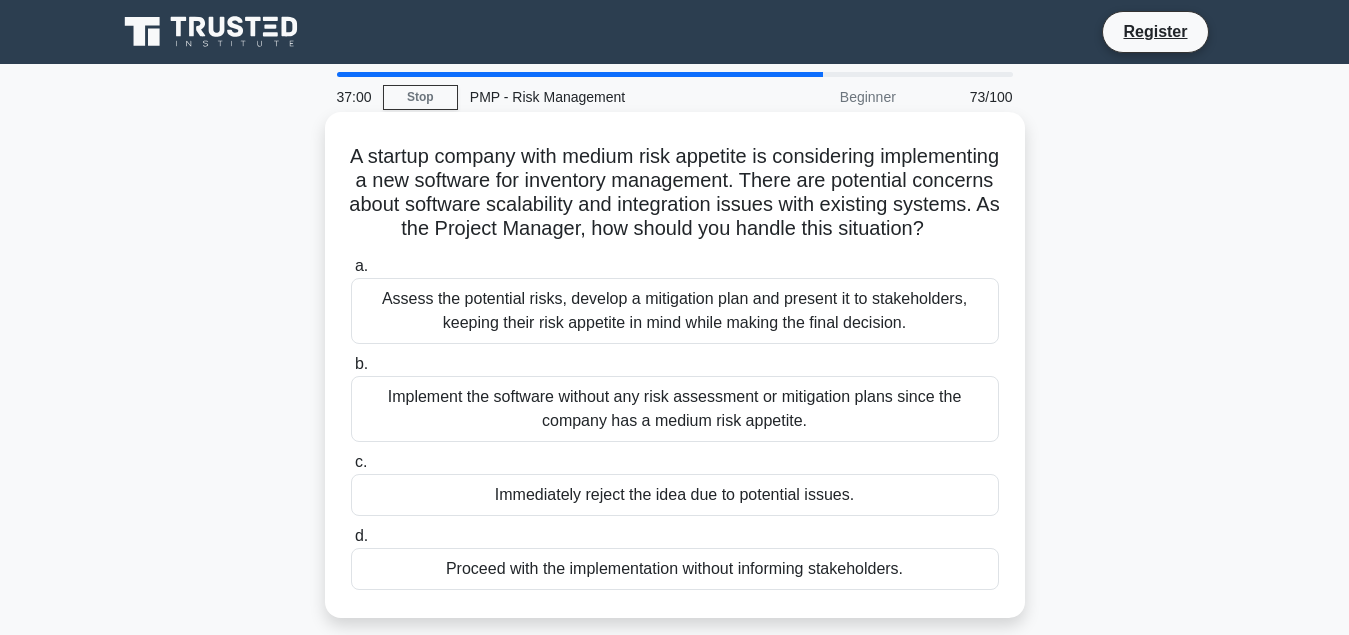 click on "Assess the potential risks, develop a mitigation plan and present it to stakeholders, keeping their risk appetite in mind while making the final decision." at bounding box center [675, 311] 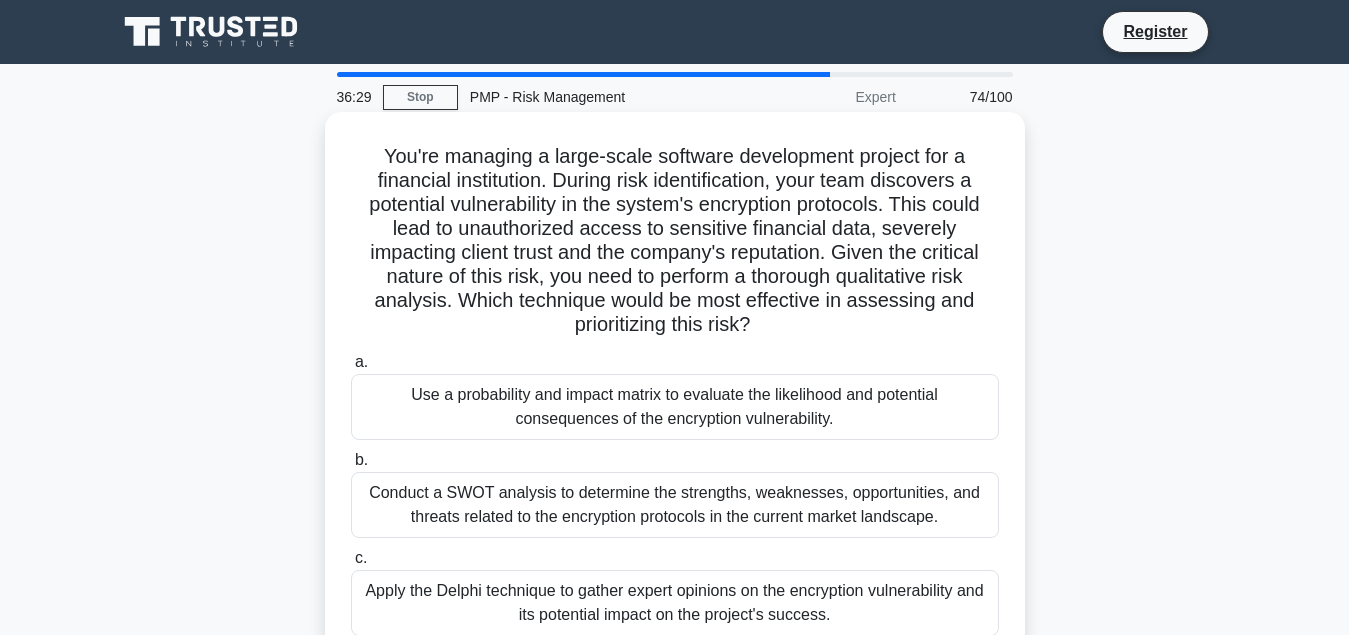 scroll, scrollTop: 102, scrollLeft: 0, axis: vertical 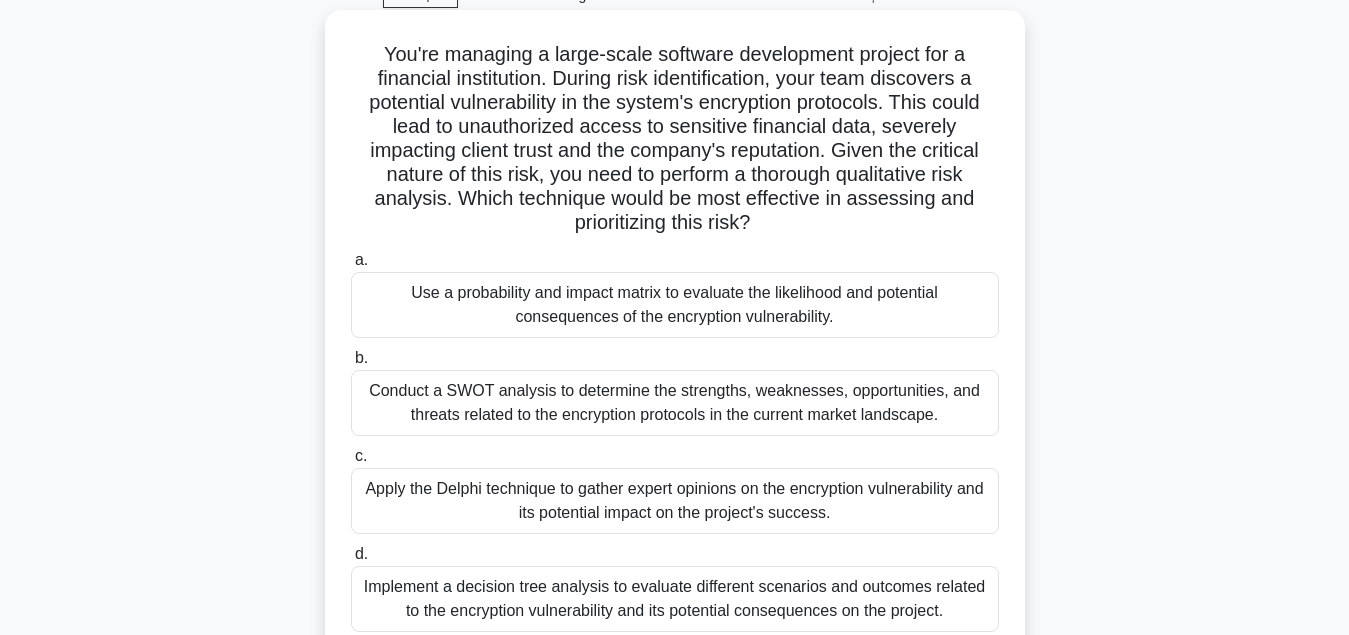 click on "Conduct a SWOT analysis to determine the strengths, weaknesses, opportunities, and threats related to the encryption protocols in the current market landscape." at bounding box center [675, 403] 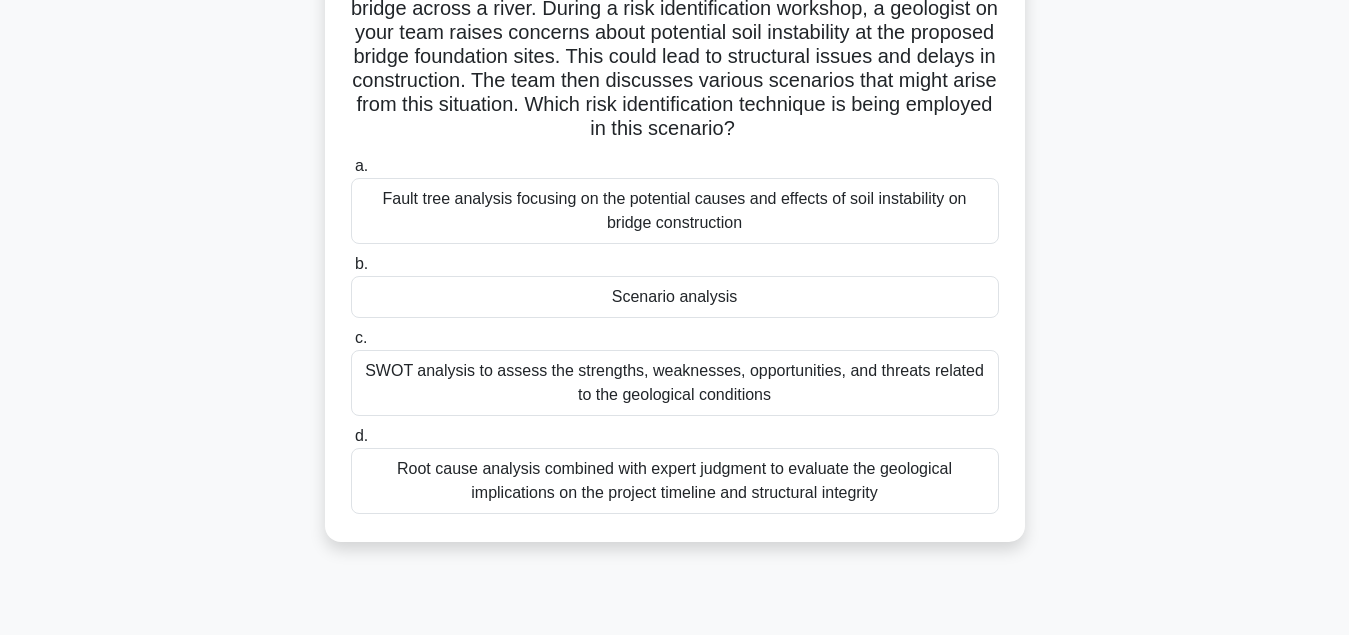 scroll, scrollTop: 204, scrollLeft: 0, axis: vertical 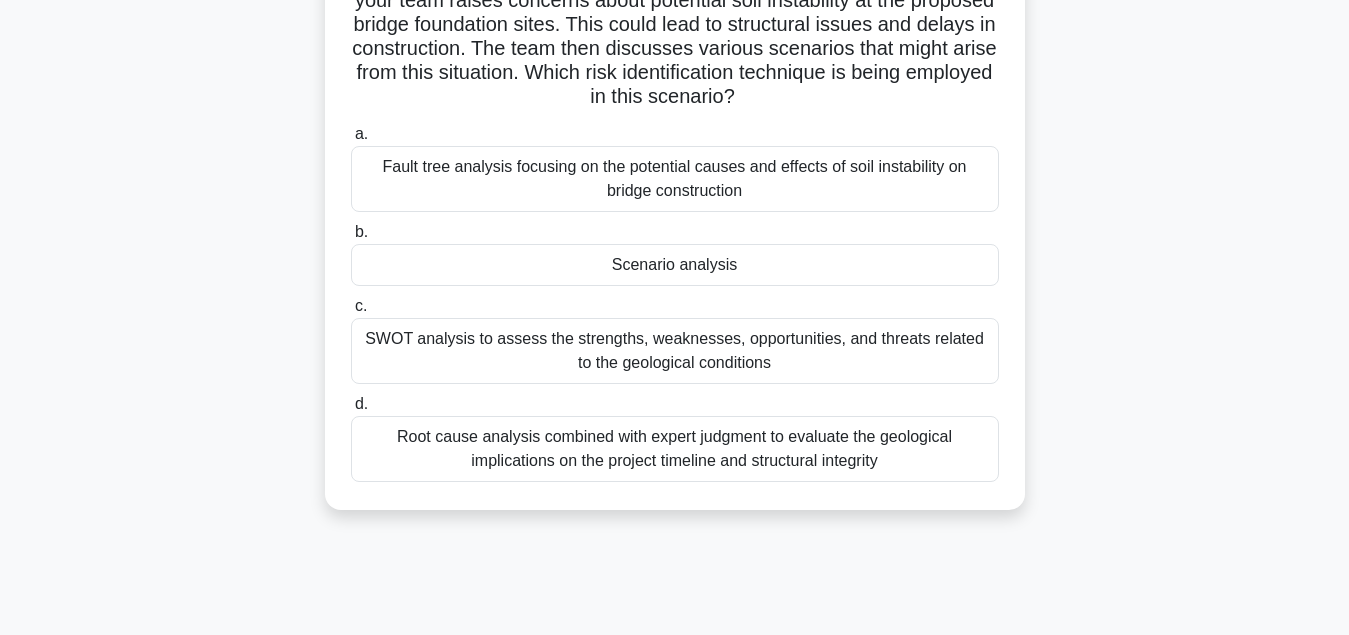 click on "Root cause analysis combined with expert judgment to evaluate the geological implications on the project timeline and structural integrity" at bounding box center [675, 449] 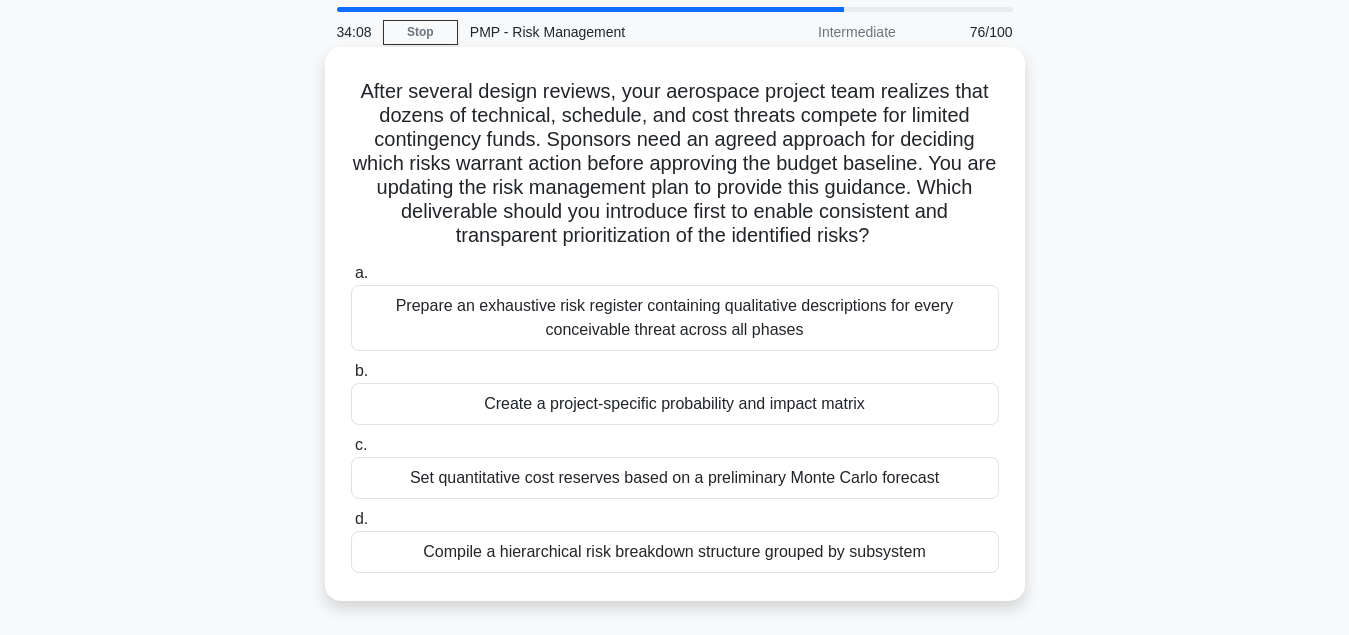 scroll, scrollTop: 102, scrollLeft: 0, axis: vertical 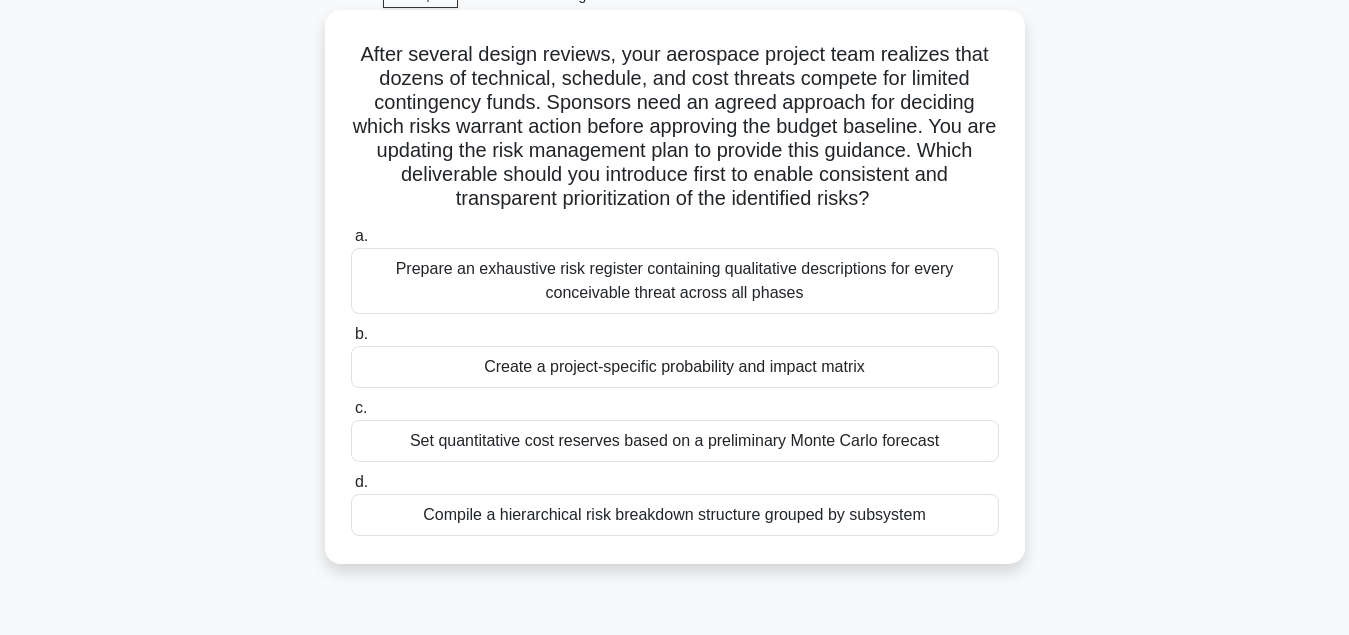 click on "Prepare an exhaustive risk register containing qualitative descriptions for every conceivable threat across all phases" at bounding box center (675, 281) 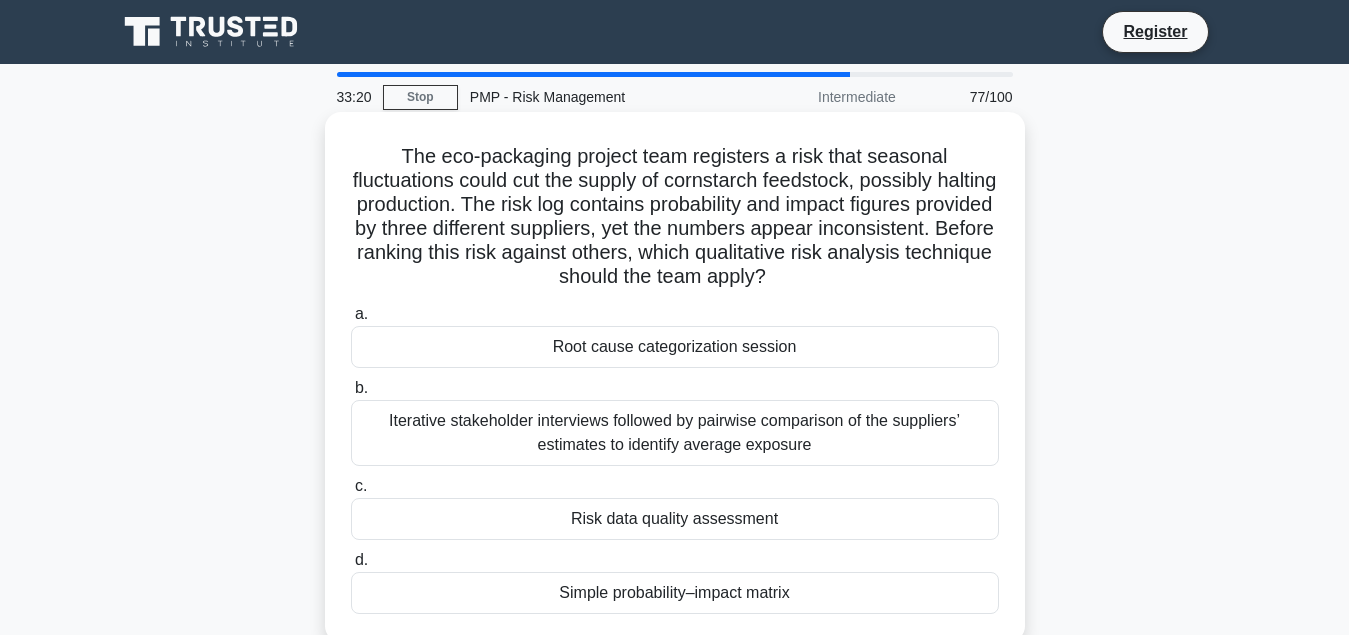 scroll, scrollTop: 102, scrollLeft: 0, axis: vertical 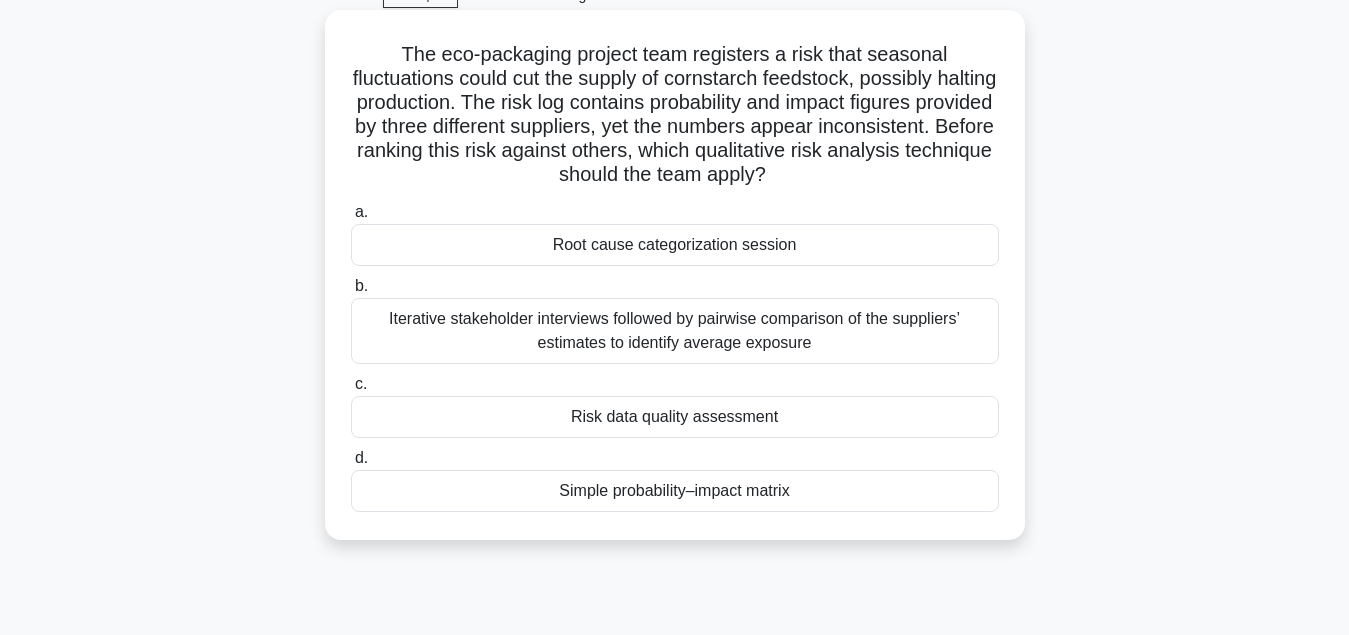 click on "Risk data quality assessment" at bounding box center [675, 417] 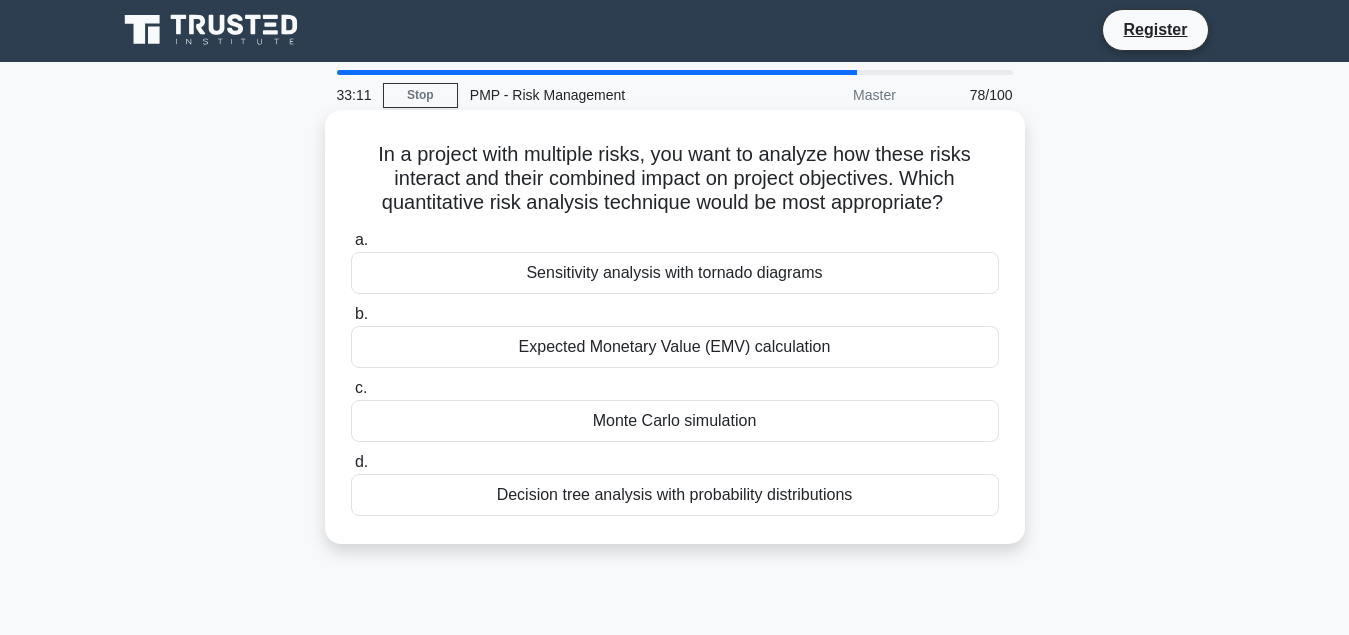 scroll, scrollTop: 0, scrollLeft: 0, axis: both 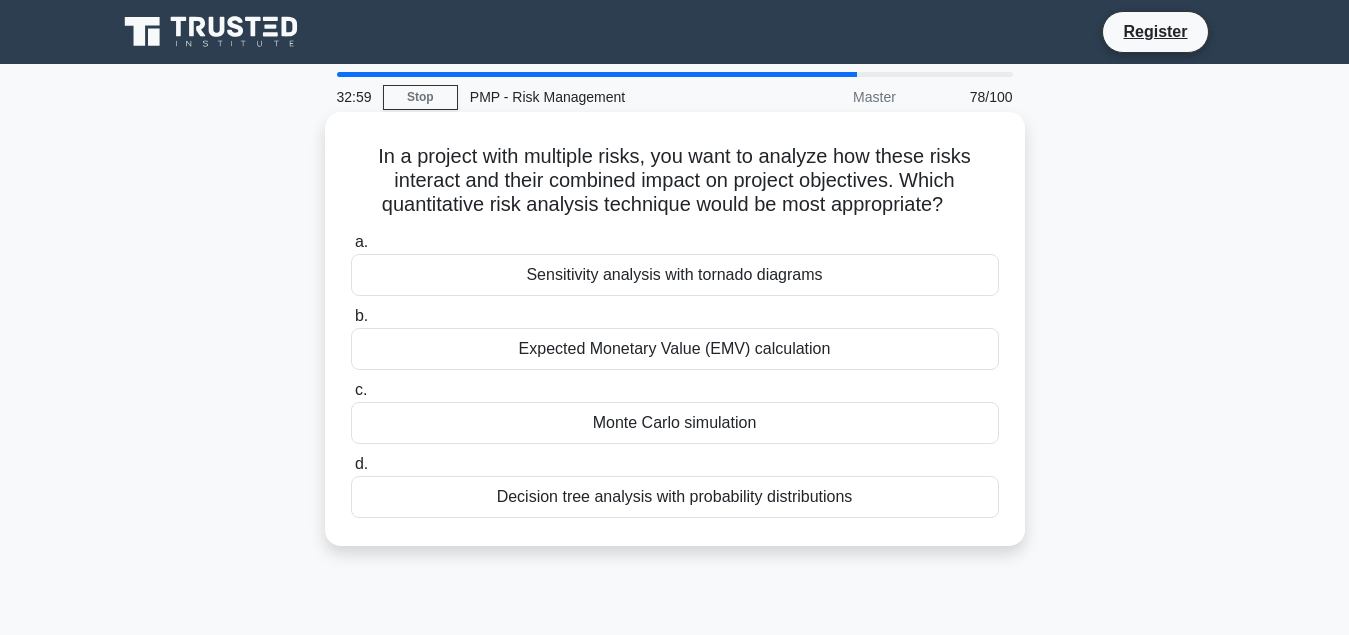 click on "Expected Monetary Value (EMV) calculation" at bounding box center (675, 349) 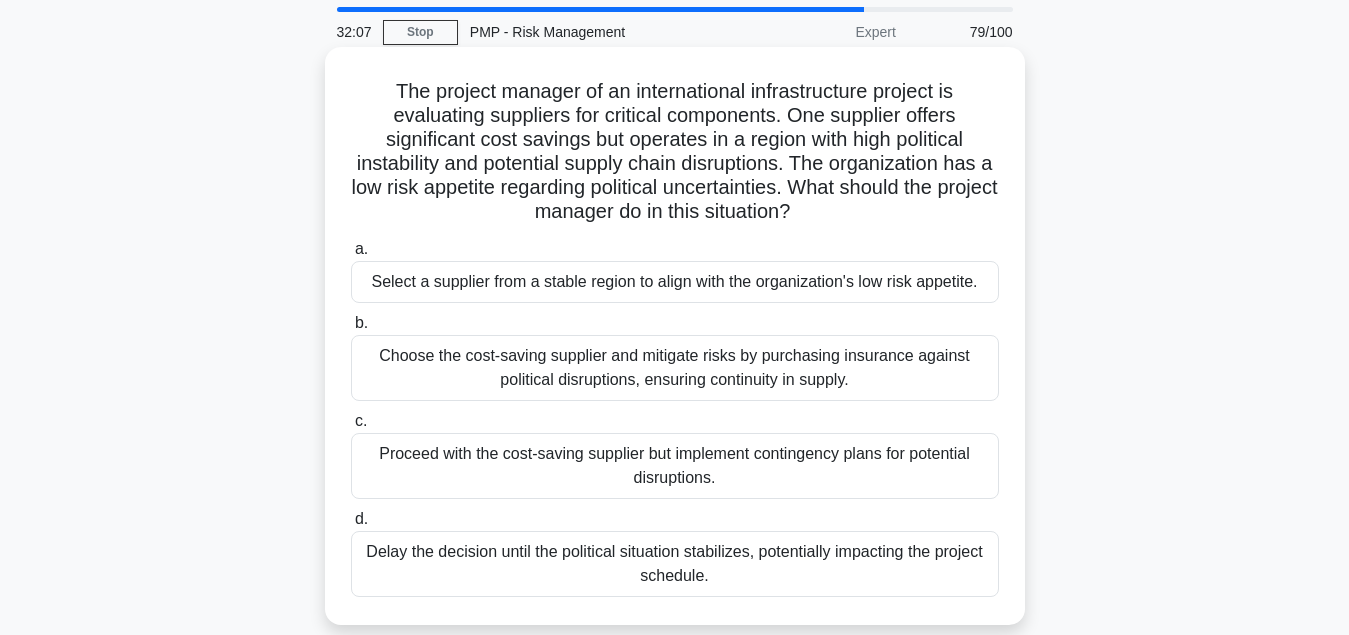 scroll, scrollTop: 102, scrollLeft: 0, axis: vertical 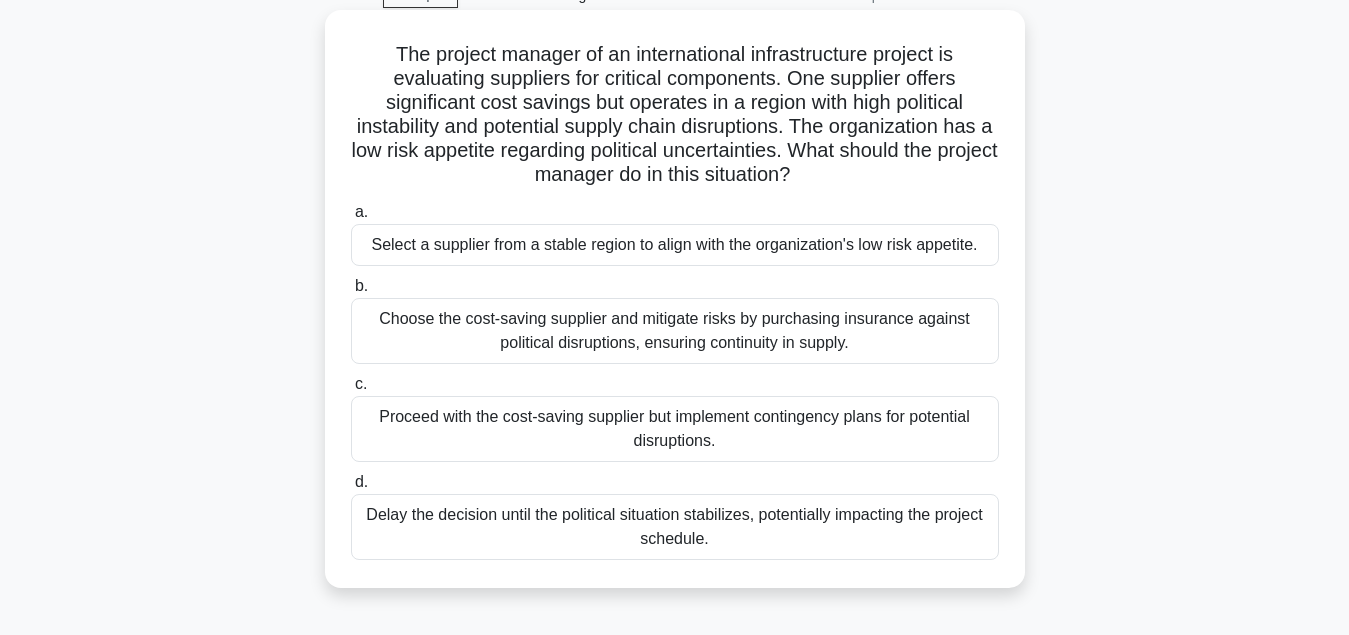 click on "Proceed with the cost-saving supplier but implement contingency plans for potential disruptions." at bounding box center [675, 429] 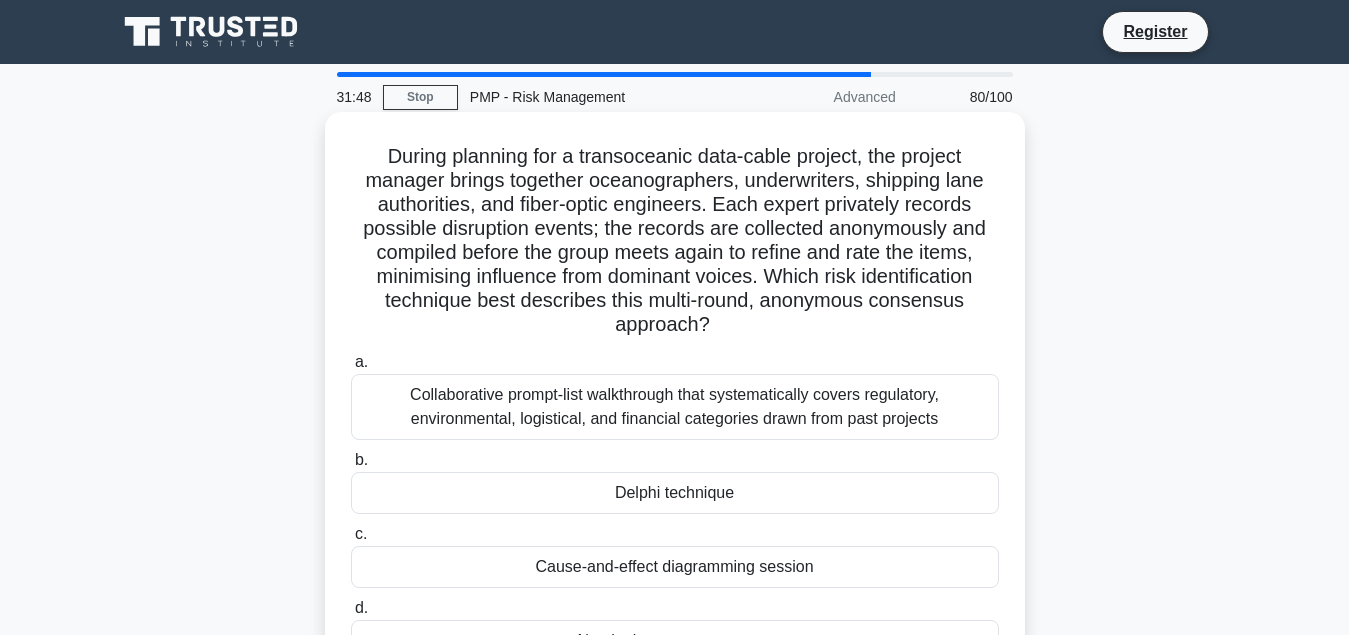 scroll, scrollTop: 102, scrollLeft: 0, axis: vertical 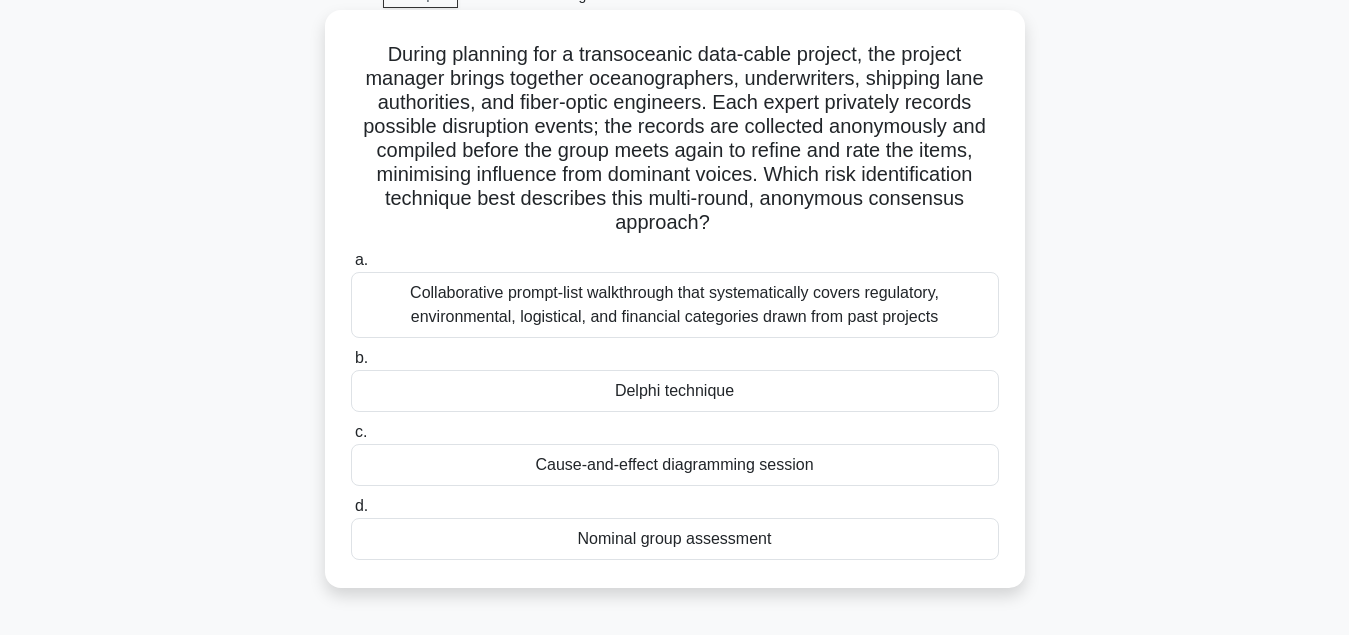 click on "Delphi technique" at bounding box center (675, 391) 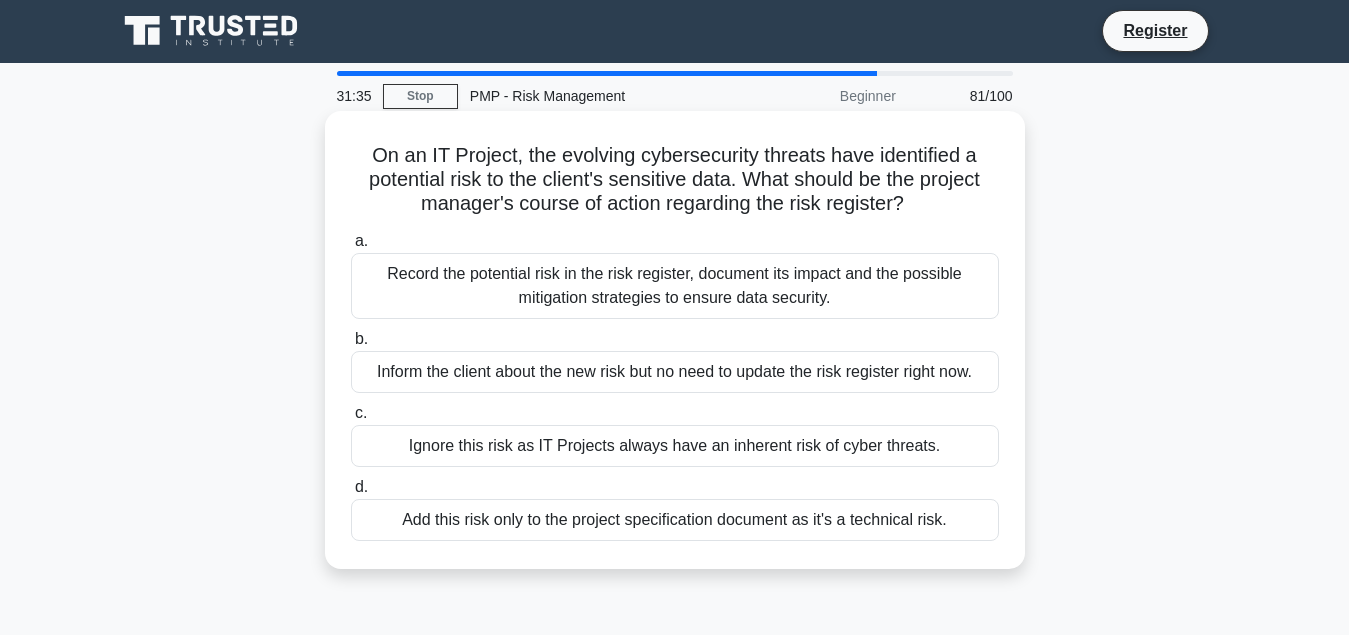 scroll, scrollTop: 0, scrollLeft: 0, axis: both 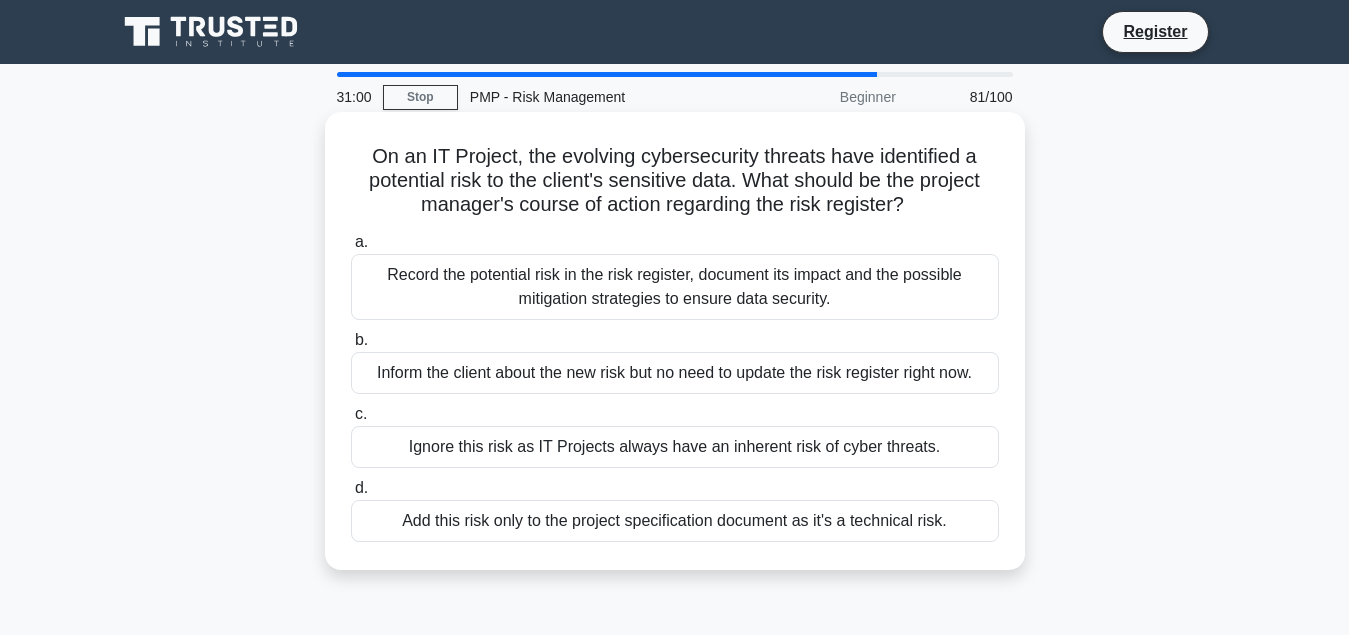 click on "Record the potential risk in the risk register, document its impact and the possible mitigation strategies to ensure data security." at bounding box center [675, 287] 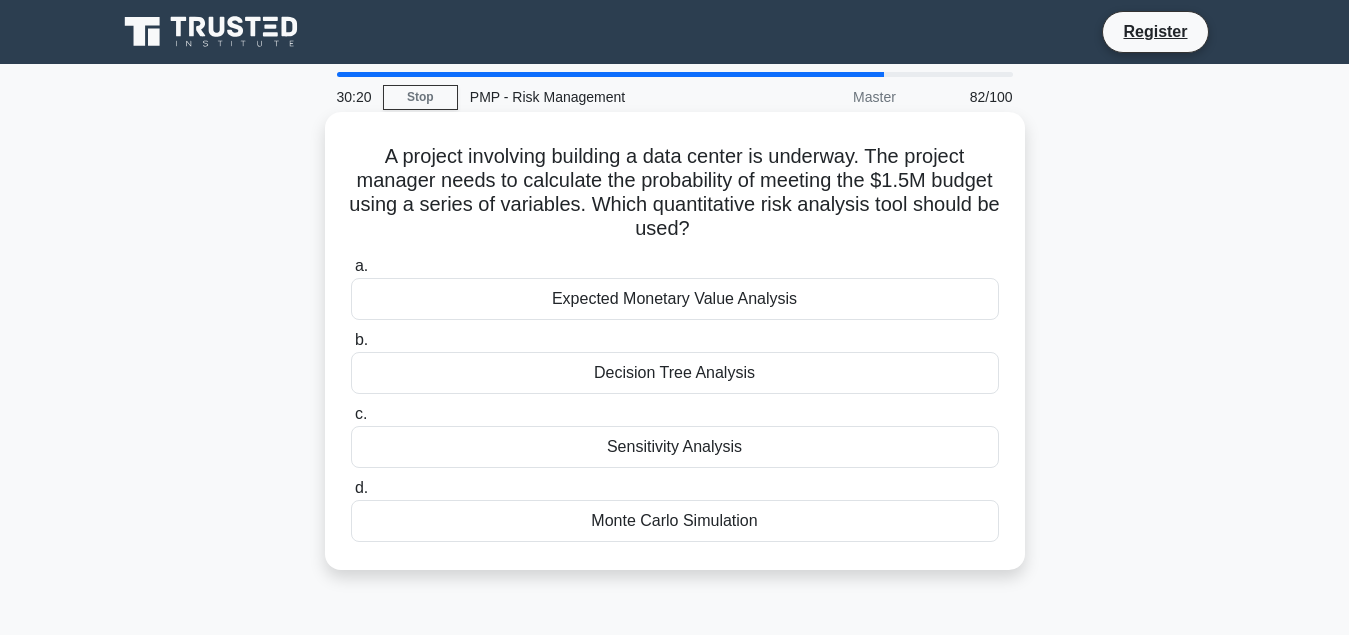 click on "Expected Monetary Value Analysis" at bounding box center (675, 299) 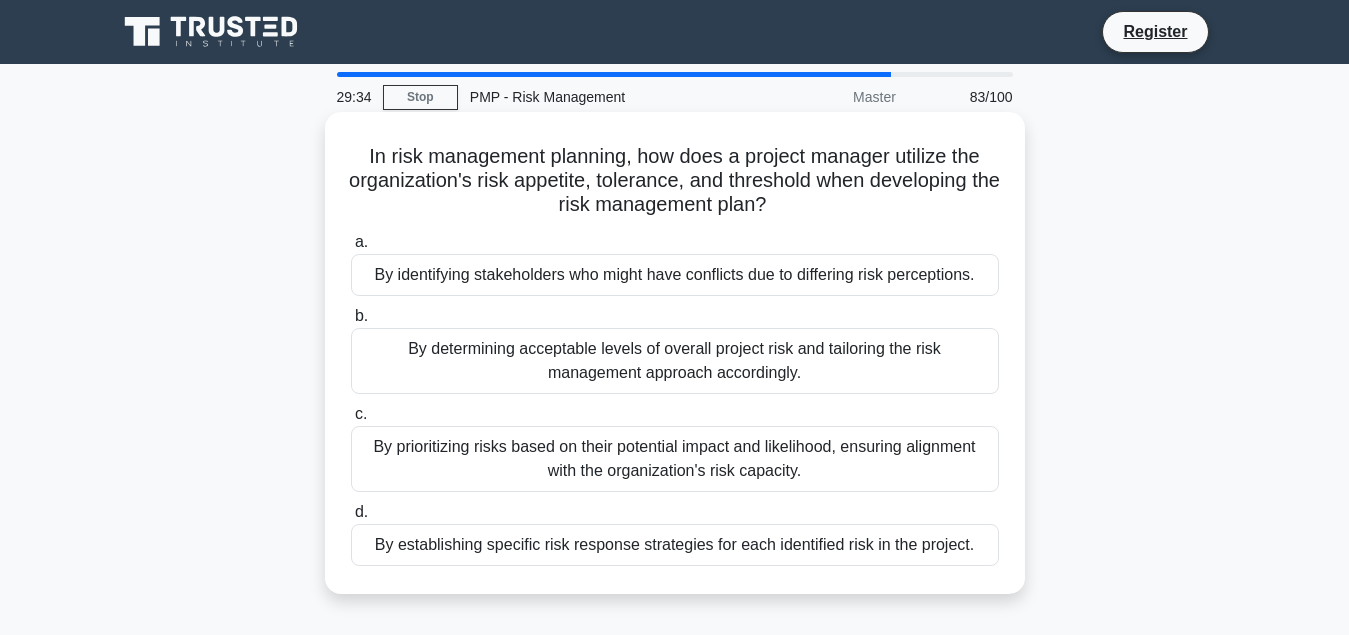 click on "By prioritizing risks based on their potential impact and likelihood, ensuring alignment with the organization's risk capacity." at bounding box center (675, 459) 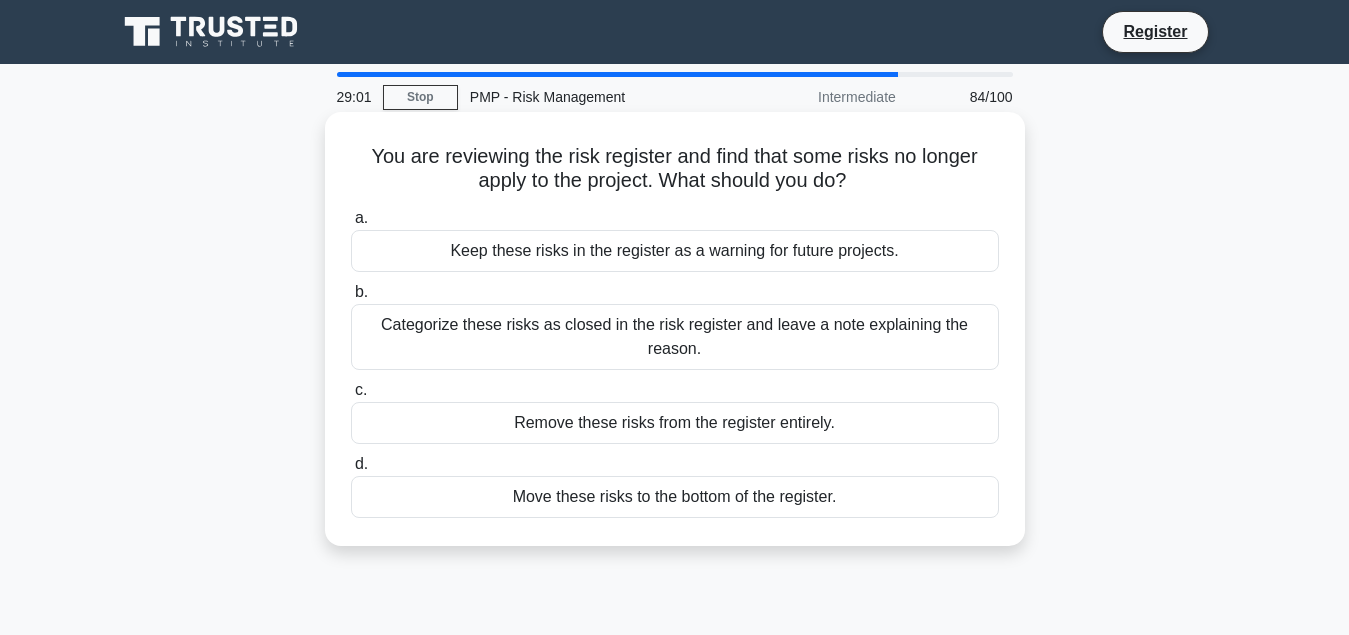 click on "Categorize these risks as closed in the risk register and leave a note explaining the reason." at bounding box center [675, 337] 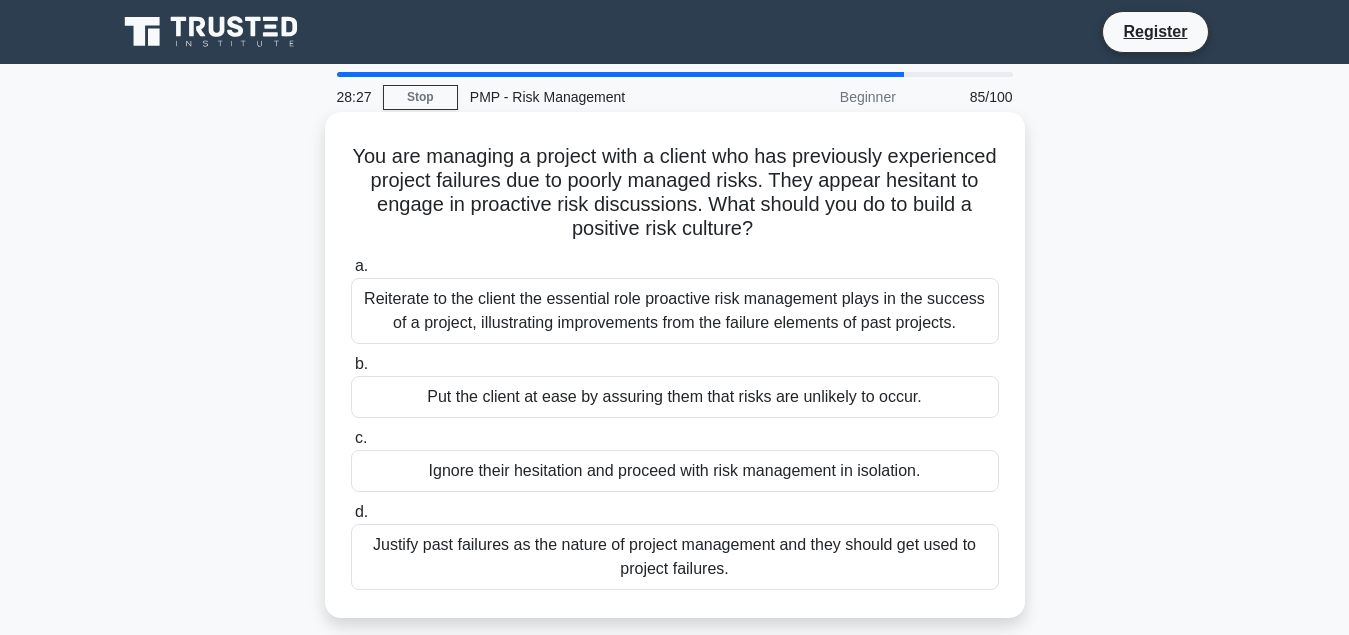 click on "Reiterate to the client the essential role proactive risk management plays in the success of a project, illustrating improvements from the failure elements of past projects." at bounding box center (675, 311) 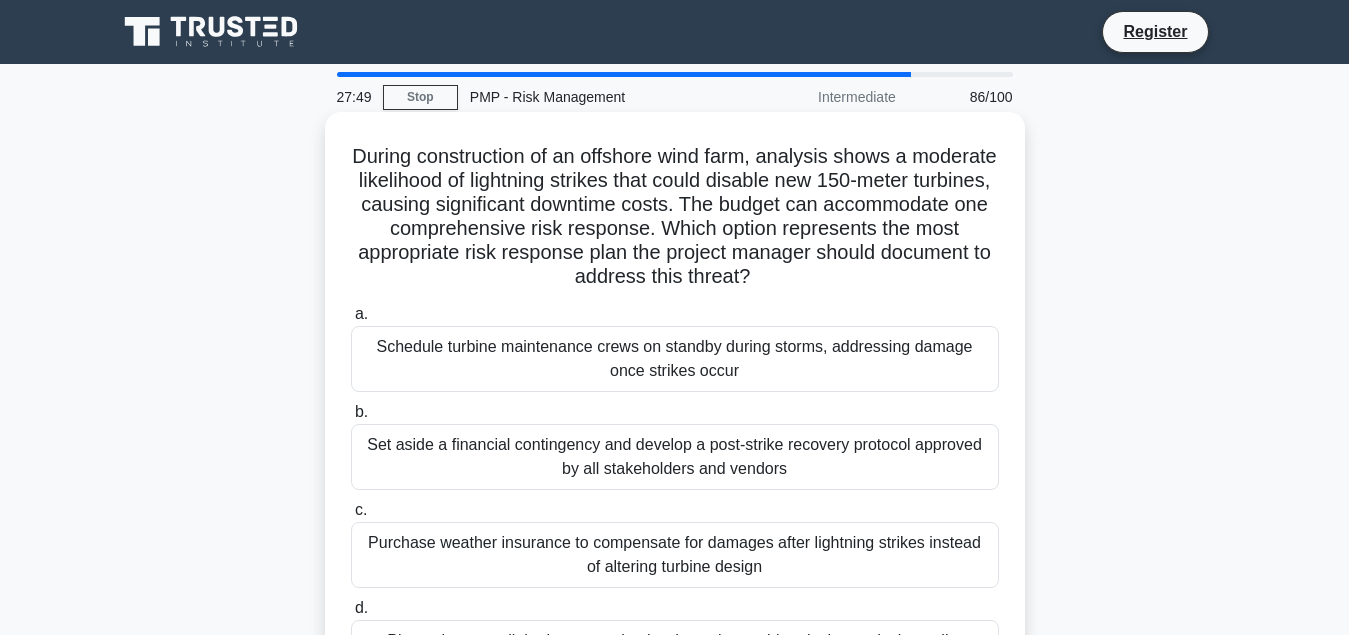 scroll, scrollTop: 102, scrollLeft: 0, axis: vertical 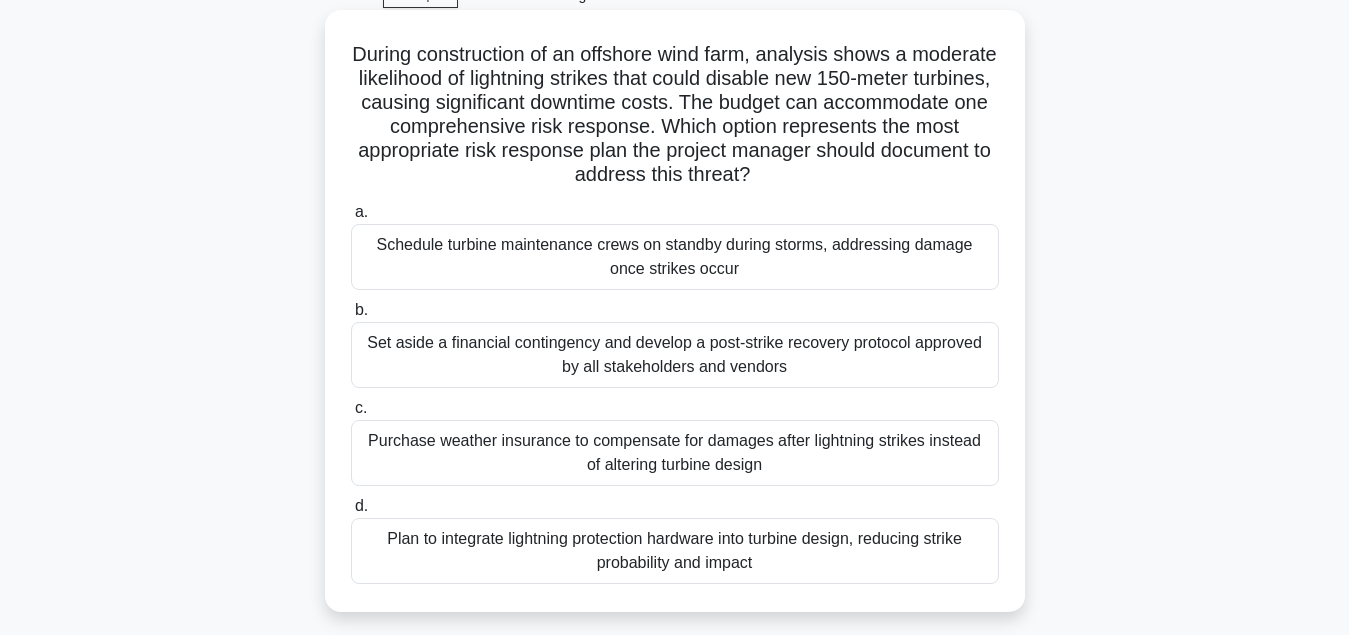 click on "Plan to integrate lightning protection hardware into turbine design, reducing strike probability and impact" at bounding box center (675, 551) 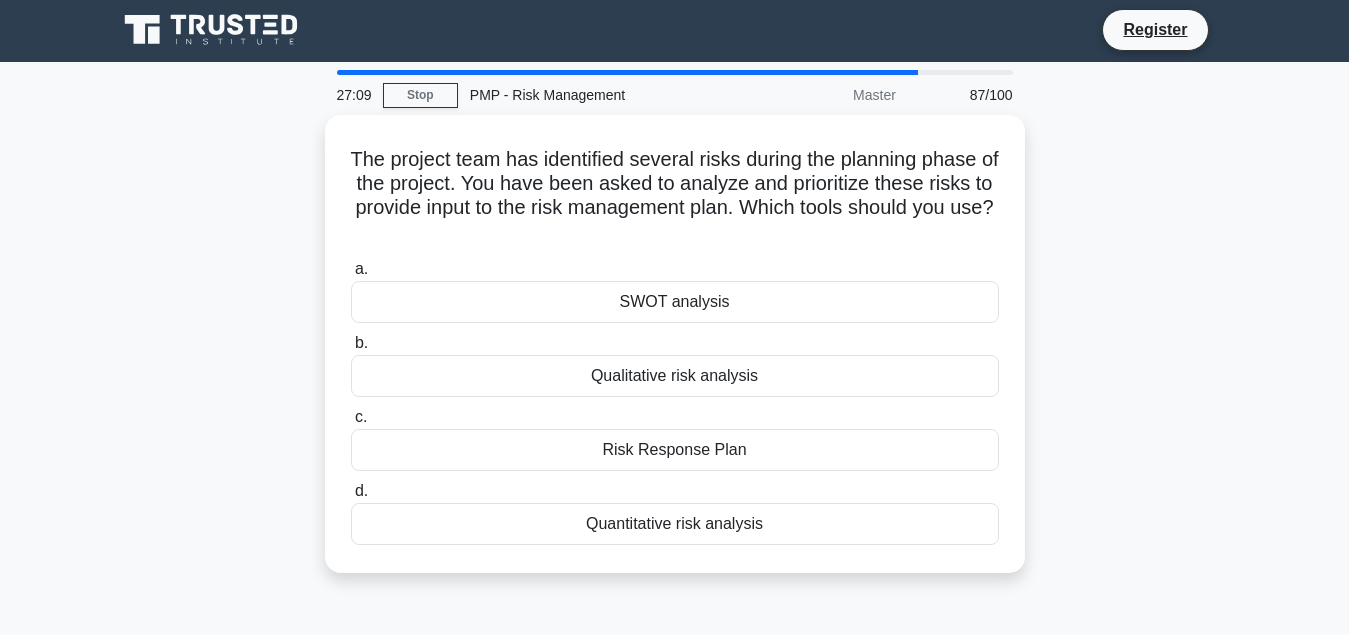 scroll, scrollTop: 0, scrollLeft: 0, axis: both 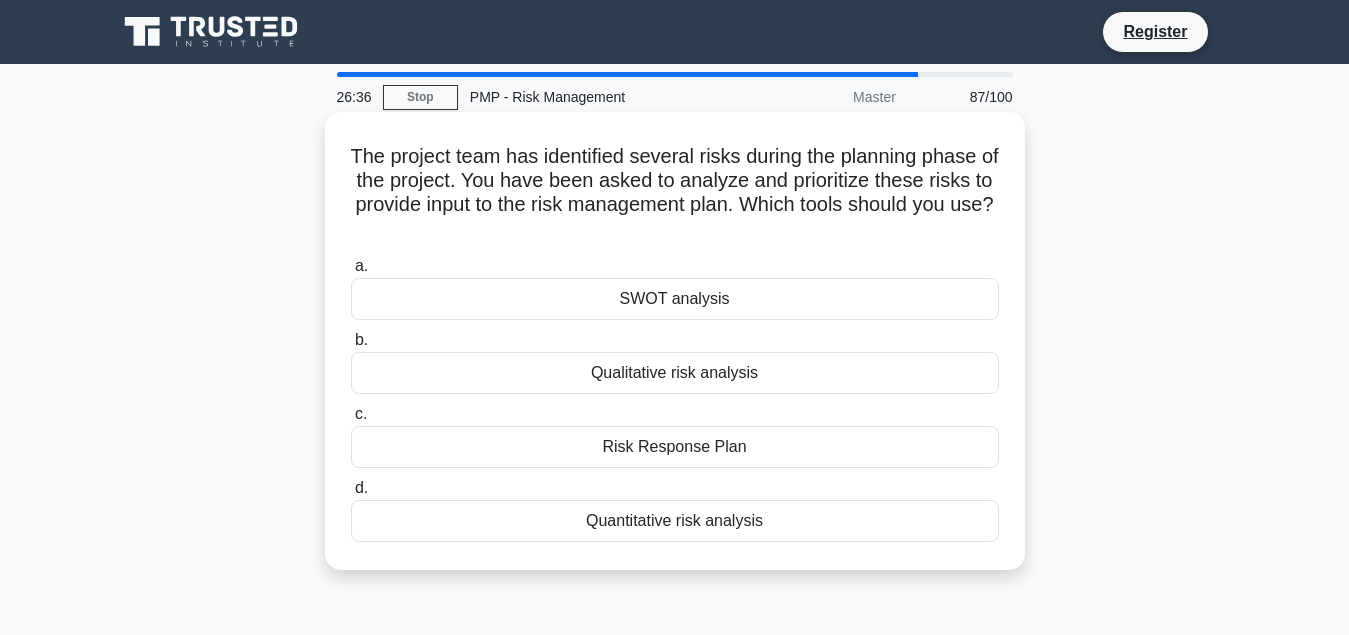 click on "Qualitative risk analysis" at bounding box center [675, 373] 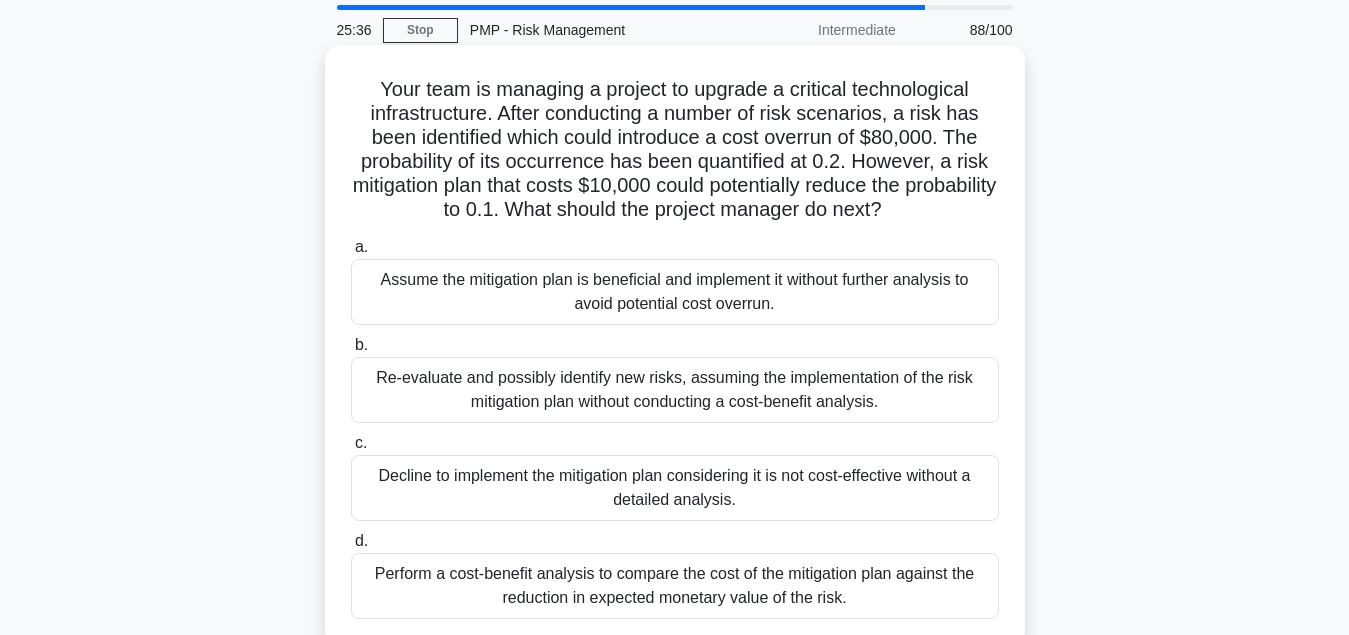 scroll, scrollTop: 102, scrollLeft: 0, axis: vertical 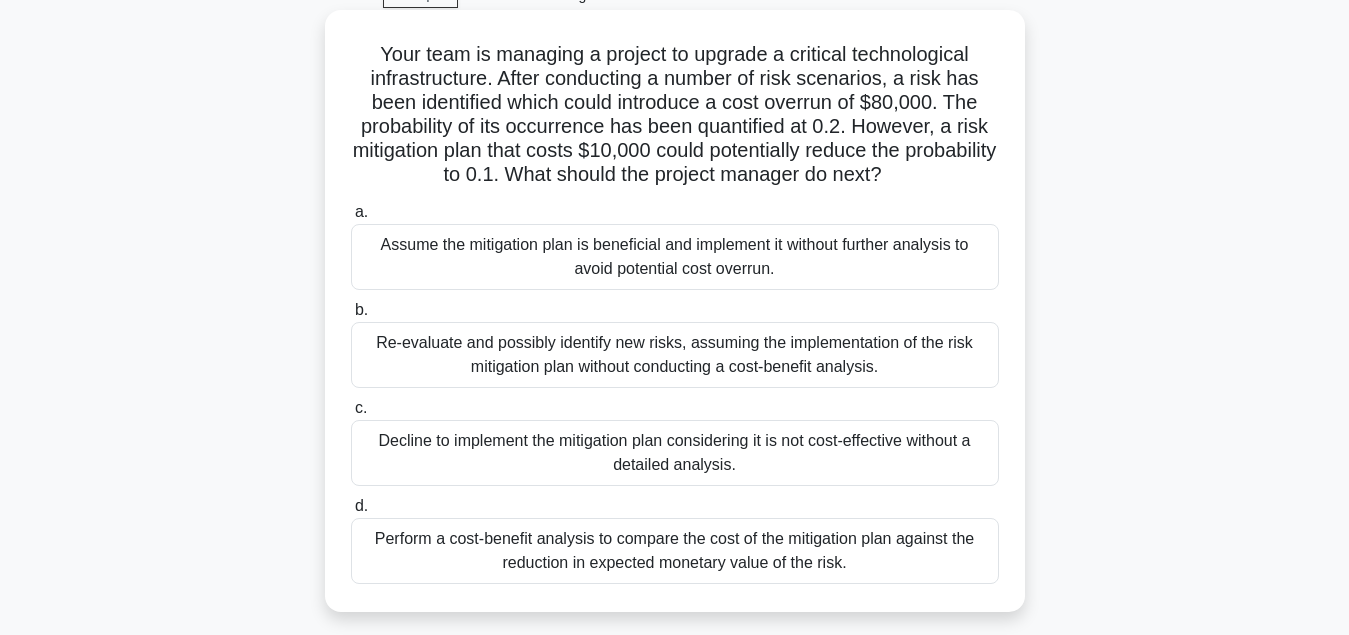 click on "Perform a cost-benefit analysis to compare the cost of the mitigation plan against the reduction in expected monetary value of the risk." at bounding box center (675, 551) 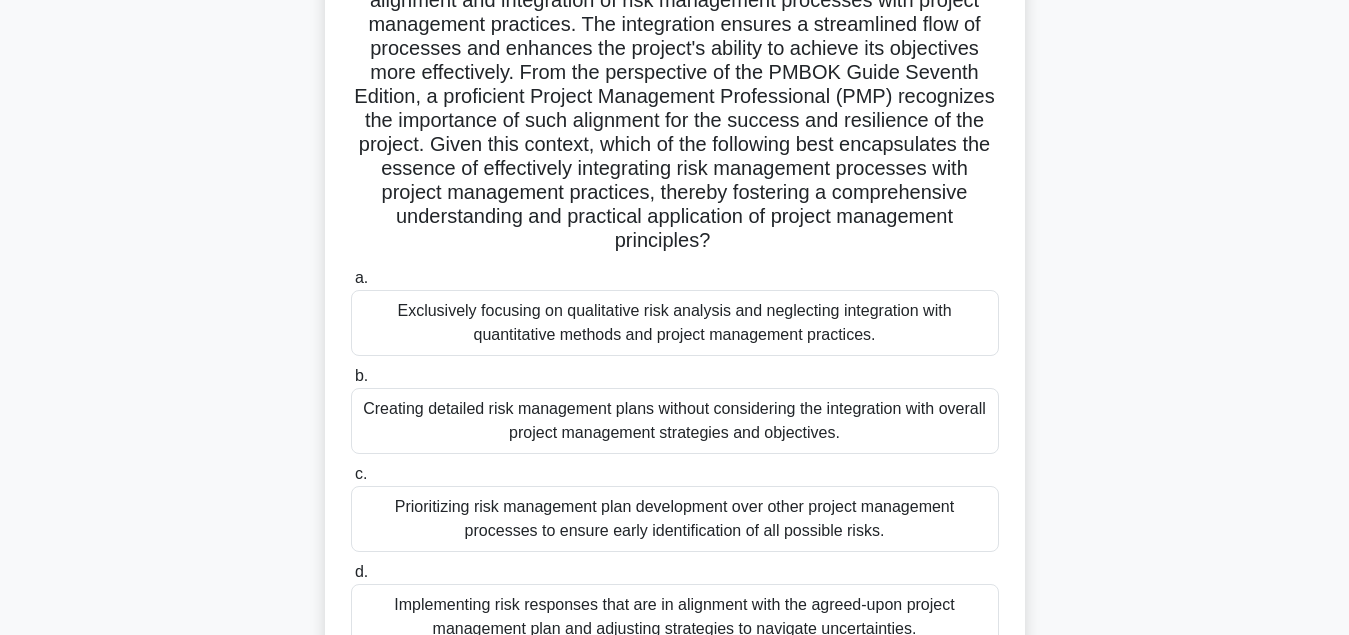 scroll, scrollTop: 306, scrollLeft: 0, axis: vertical 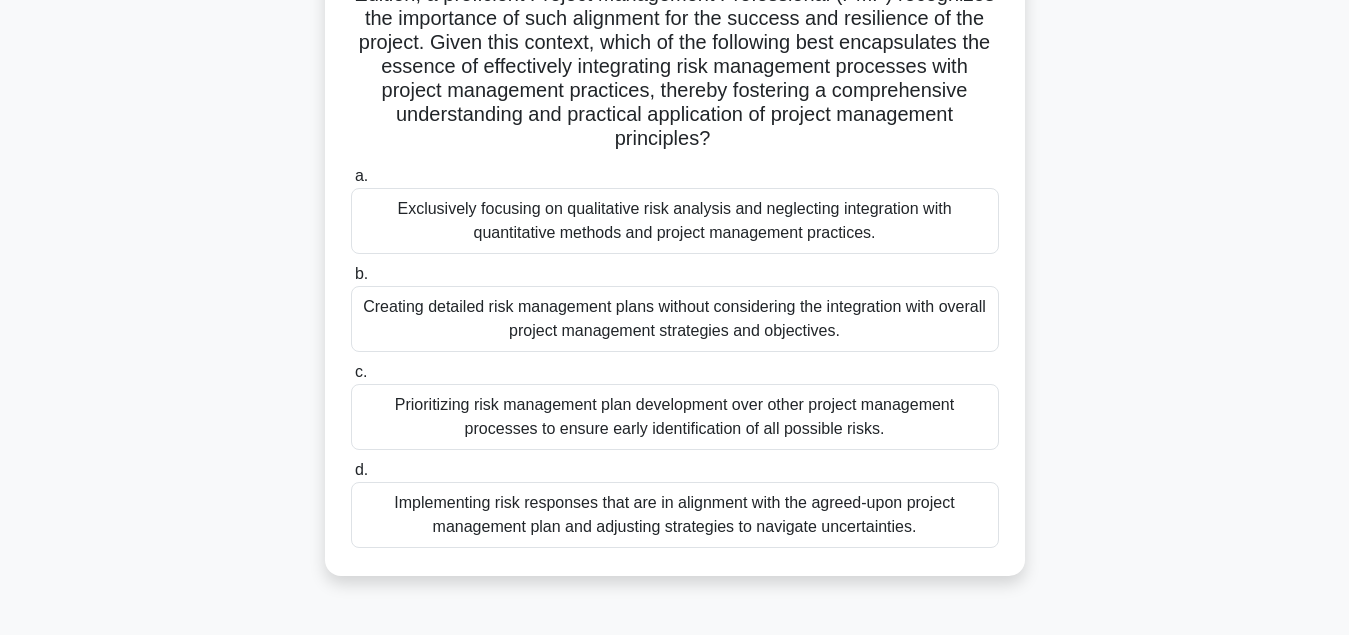 click on "Implementing risk responses that are in alignment with the agreed-upon project management plan and adjusting strategies to navigate uncertainties." at bounding box center (675, 515) 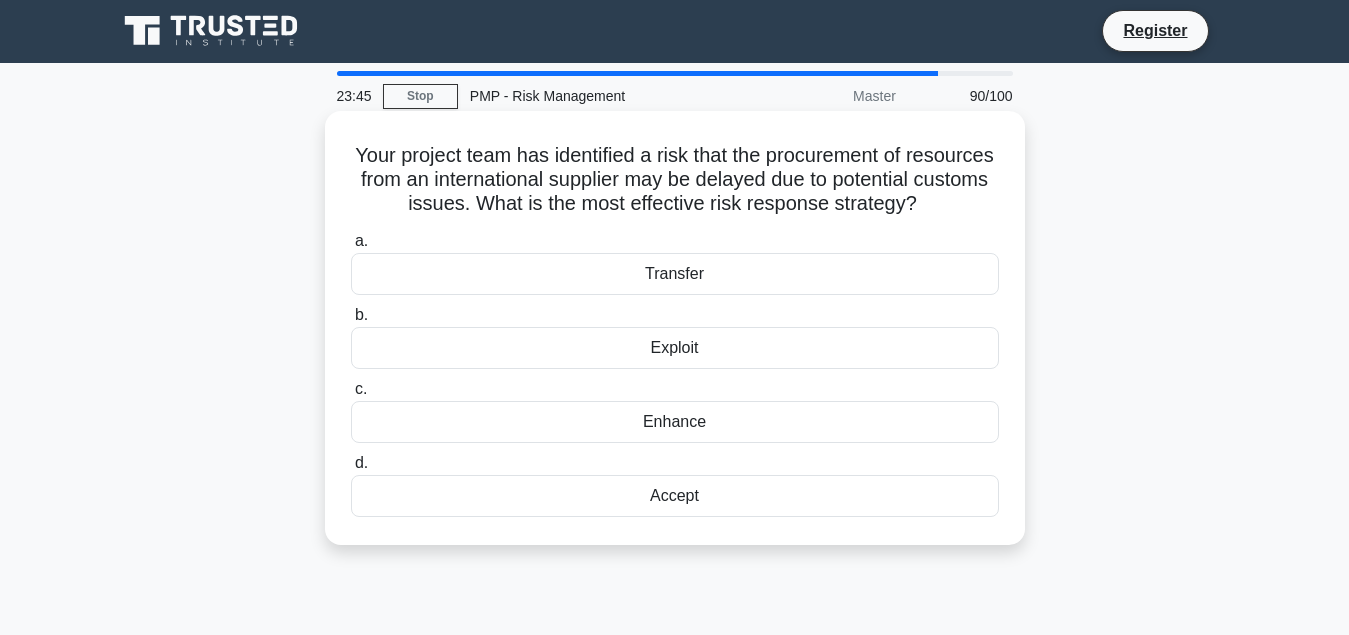 scroll, scrollTop: 0, scrollLeft: 0, axis: both 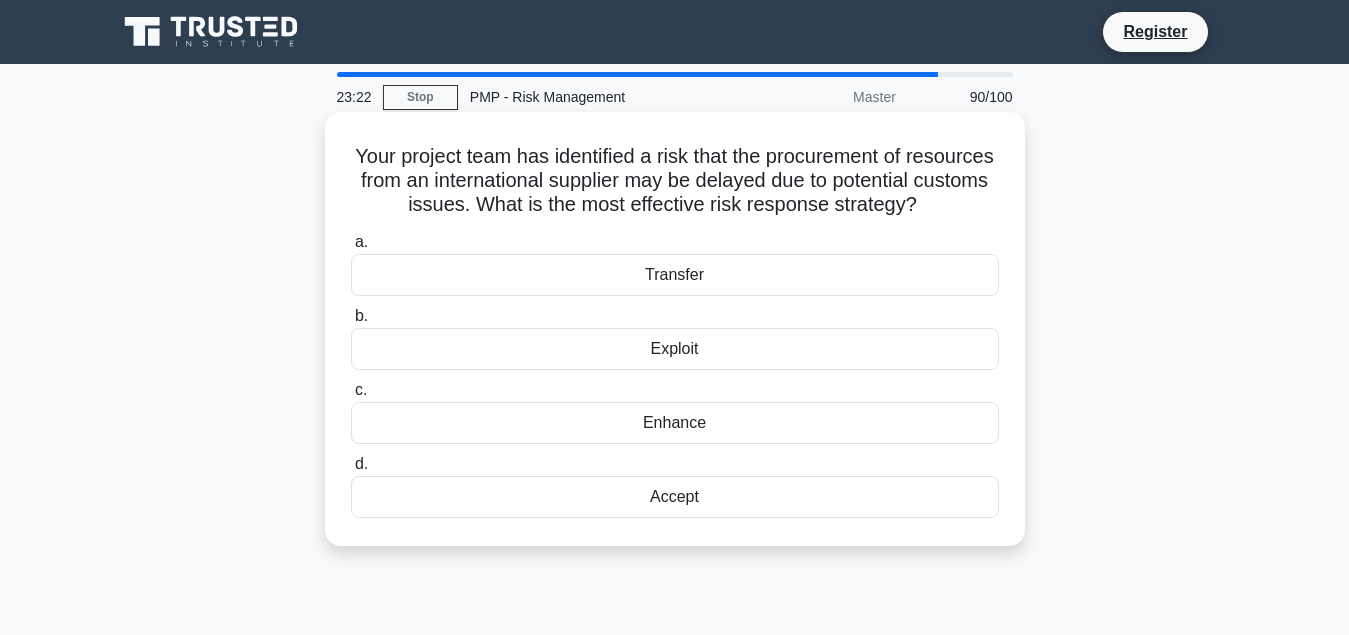 click on "Transfer" at bounding box center [675, 275] 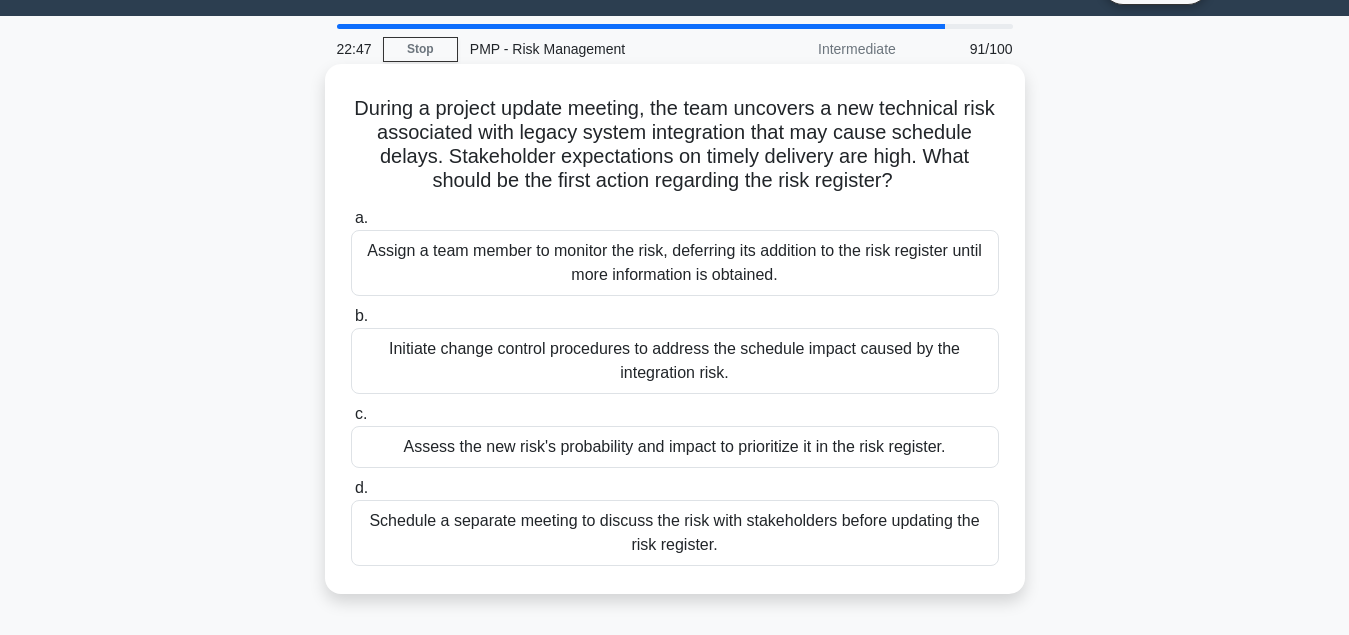 scroll, scrollTop: 102, scrollLeft: 0, axis: vertical 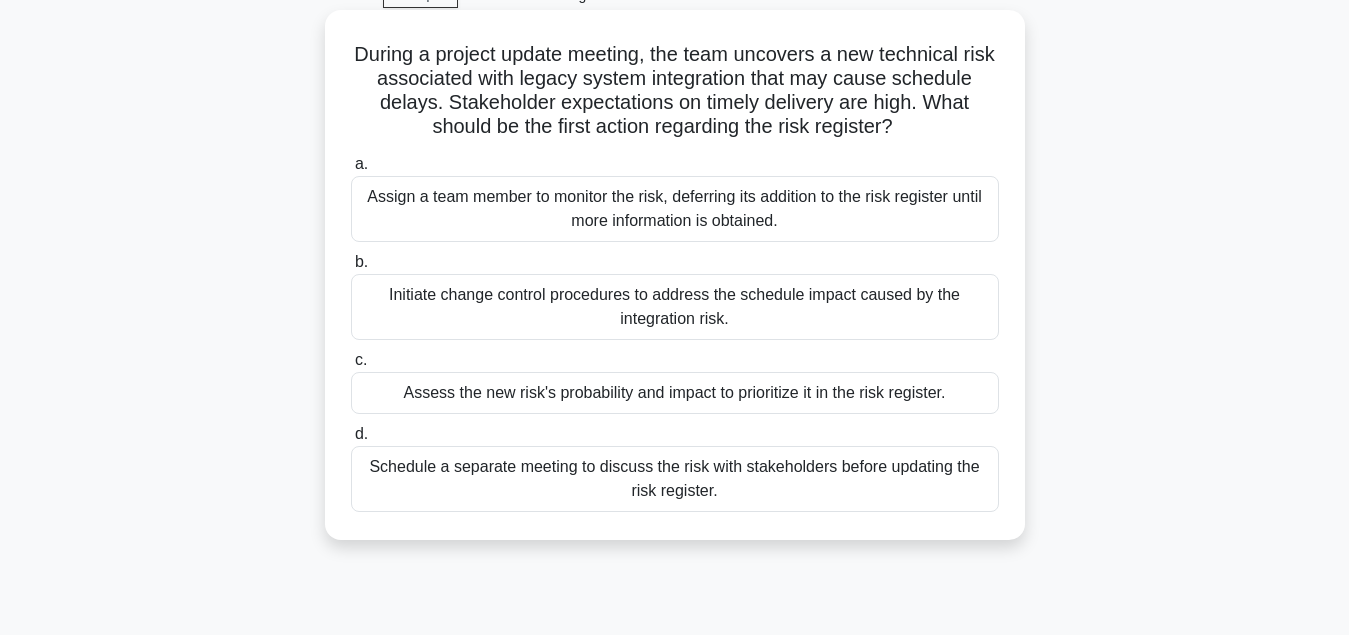 click on "Assess the new risk's probability and impact to prioritize it in the risk register." at bounding box center [675, 393] 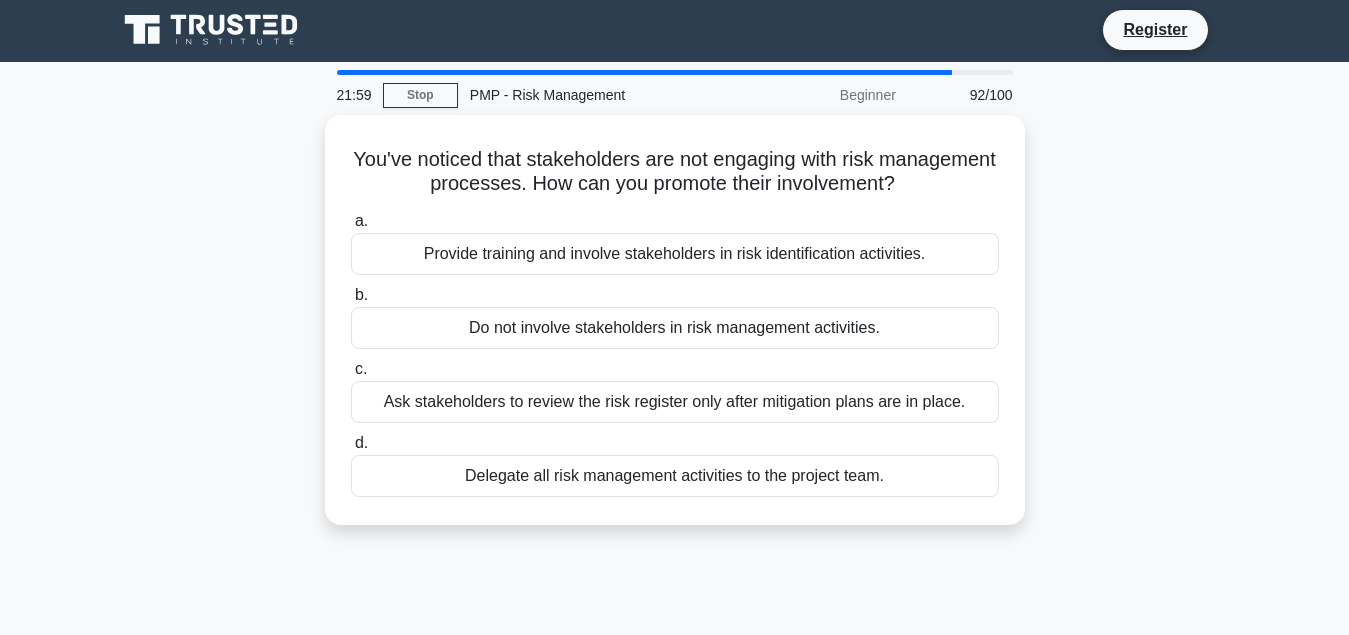 scroll, scrollTop: 0, scrollLeft: 0, axis: both 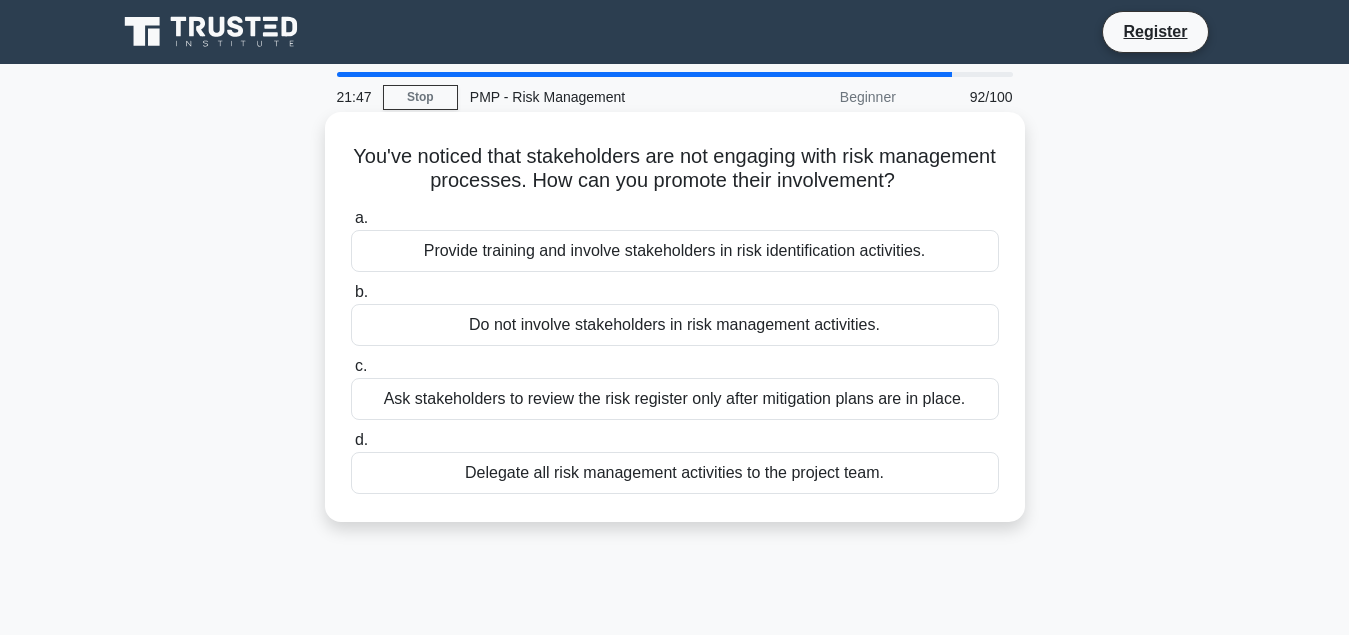 click on "Provide training and involve stakeholders in risk identification activities." at bounding box center [675, 251] 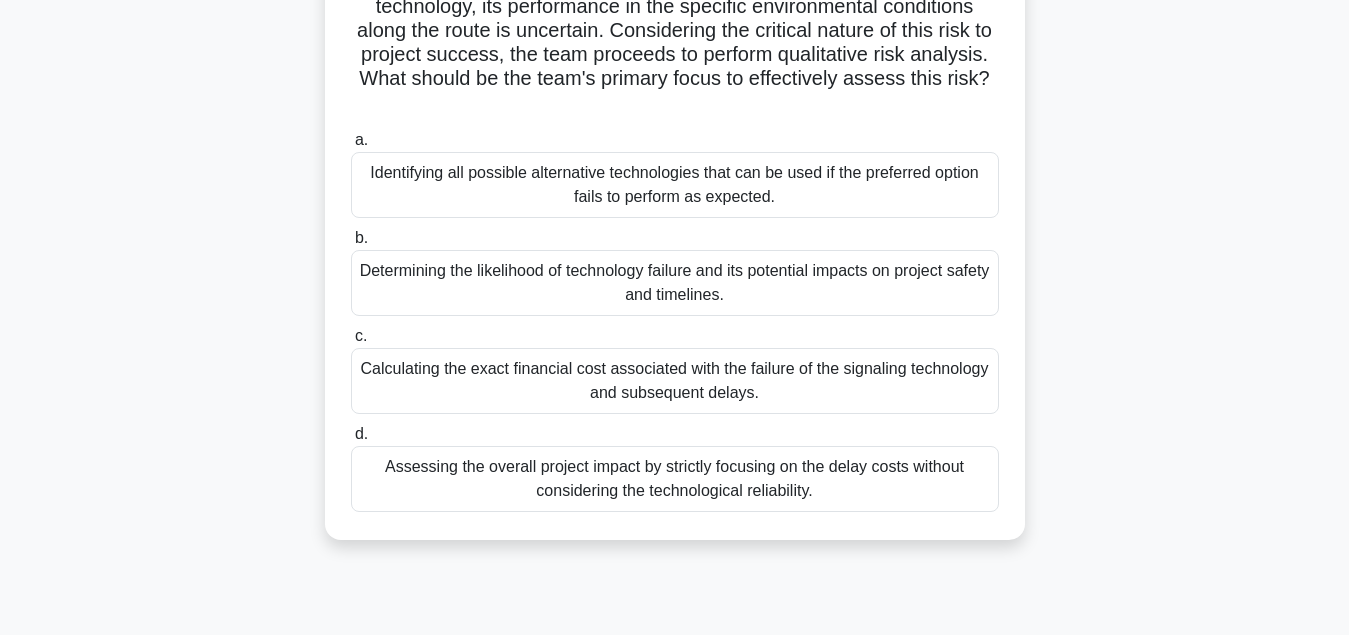 scroll, scrollTop: 343, scrollLeft: 0, axis: vertical 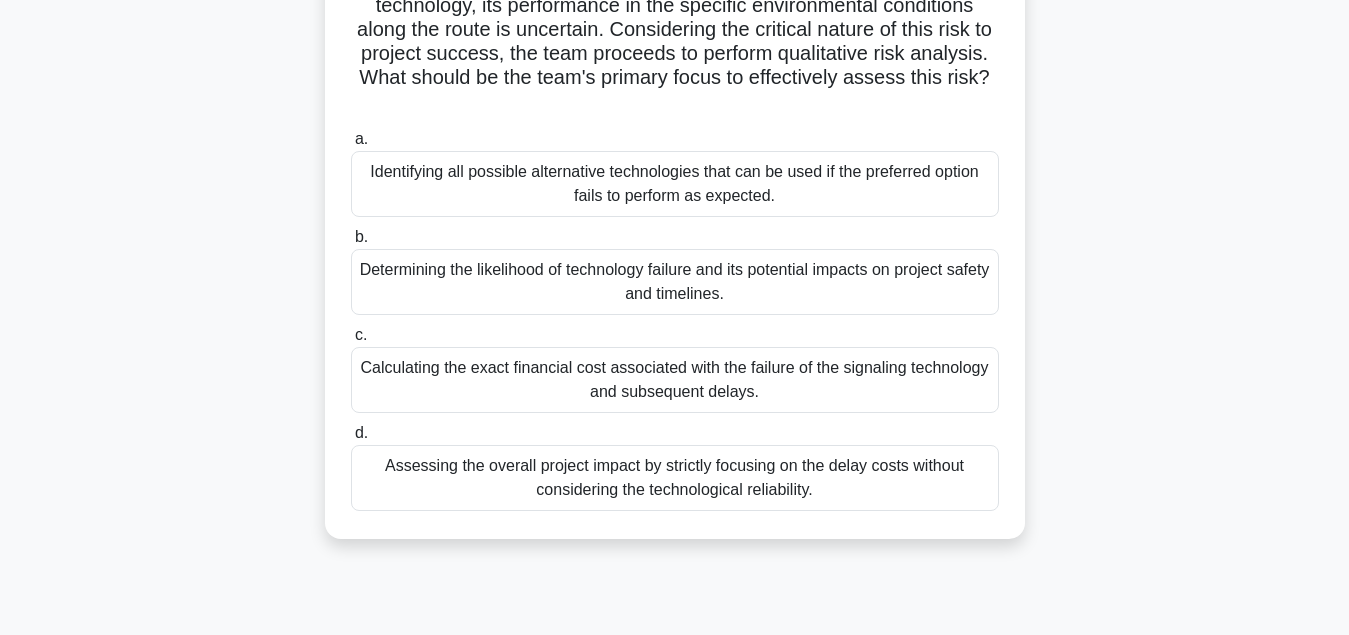 click on "Determining the likelihood of technology failure and its potential impacts on project safety and timelines." at bounding box center (675, 282) 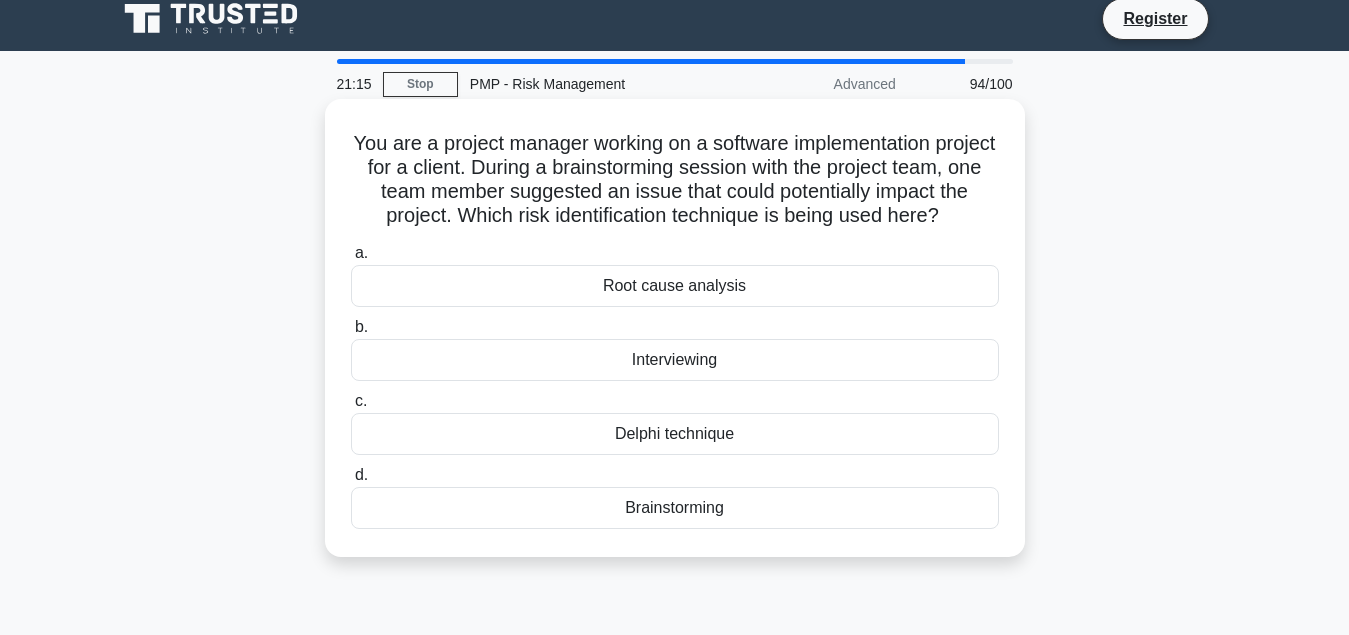 scroll, scrollTop: 0, scrollLeft: 0, axis: both 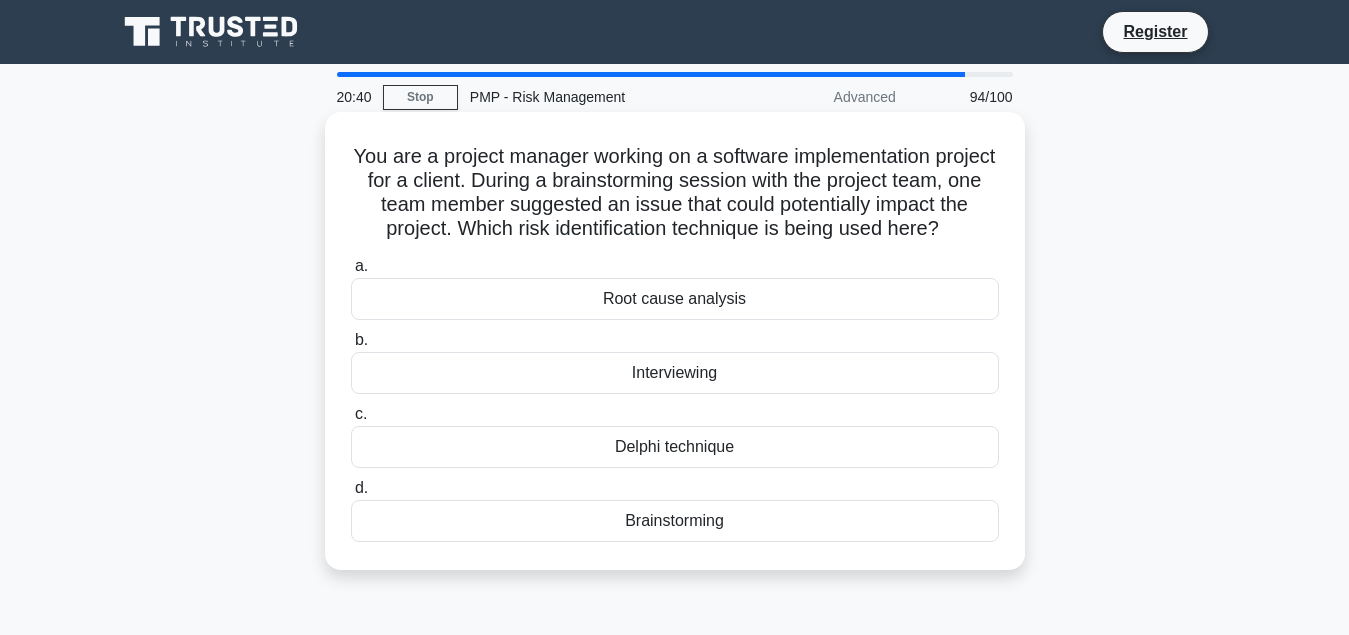 click on "Brainstorming" at bounding box center (675, 521) 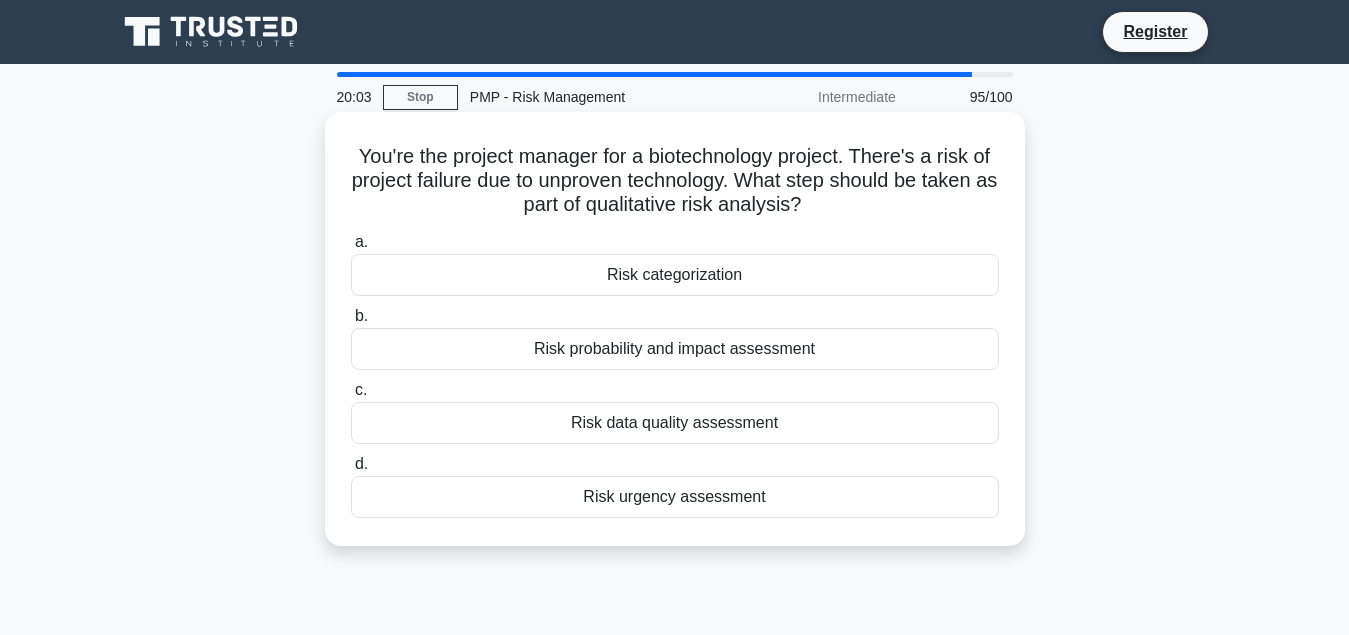 click on "Risk data quality assessment" at bounding box center [675, 423] 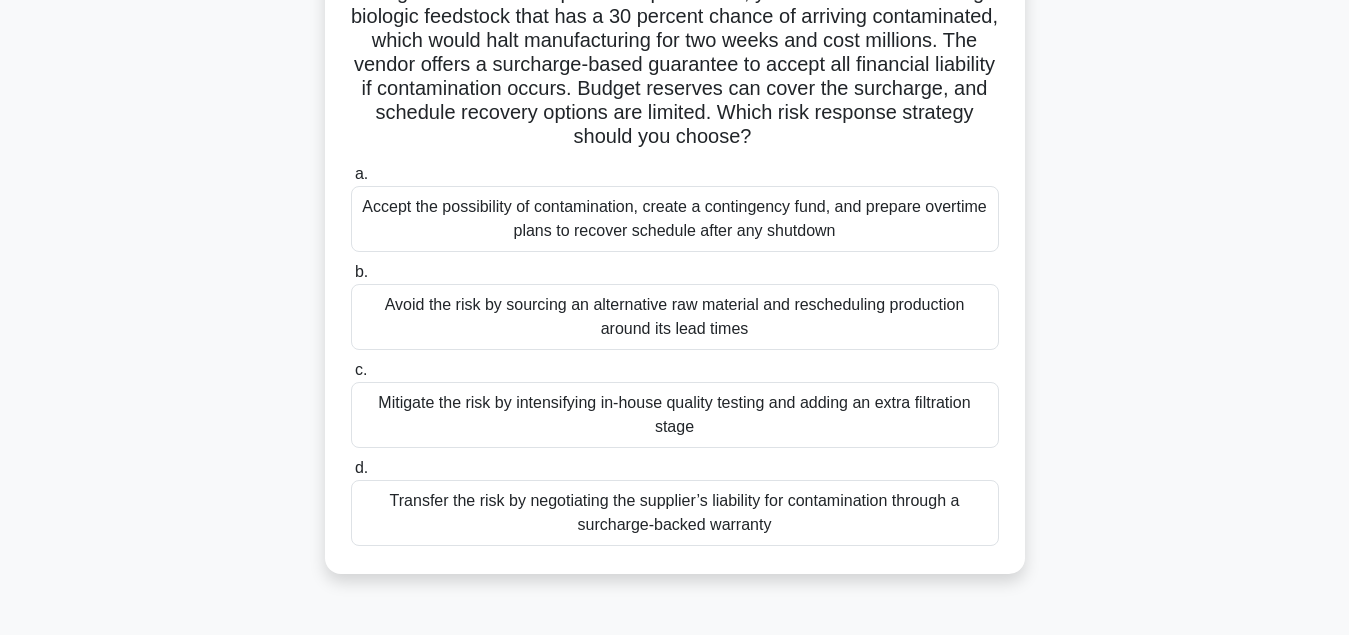 scroll, scrollTop: 102, scrollLeft: 0, axis: vertical 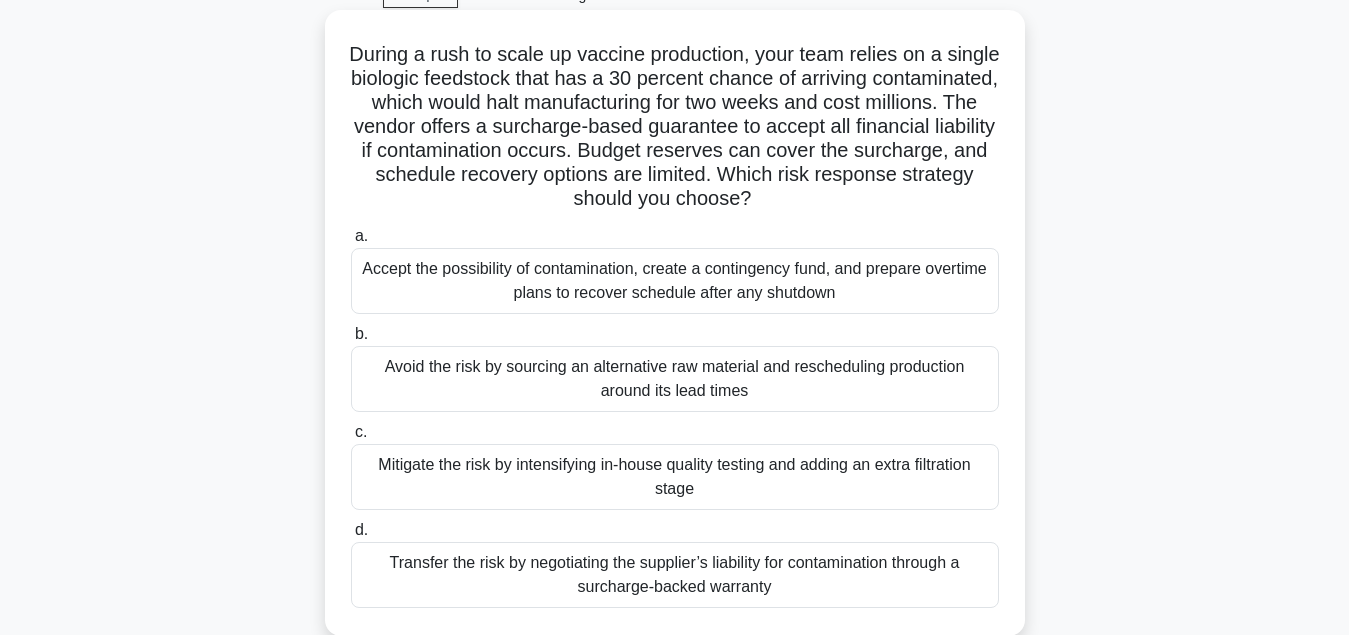 click on "Accept the possibility of contamination, create a contingency fund, and prepare overtime plans to recover schedule after any shutdown" at bounding box center [675, 281] 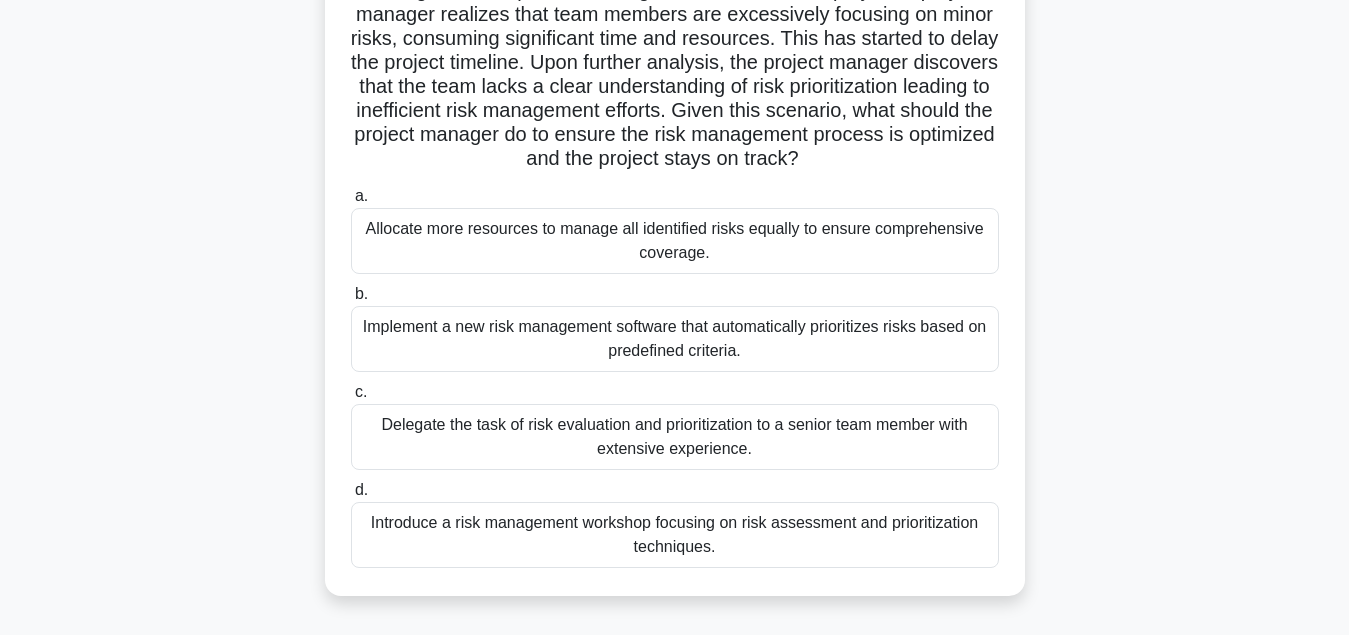 scroll, scrollTop: 204, scrollLeft: 0, axis: vertical 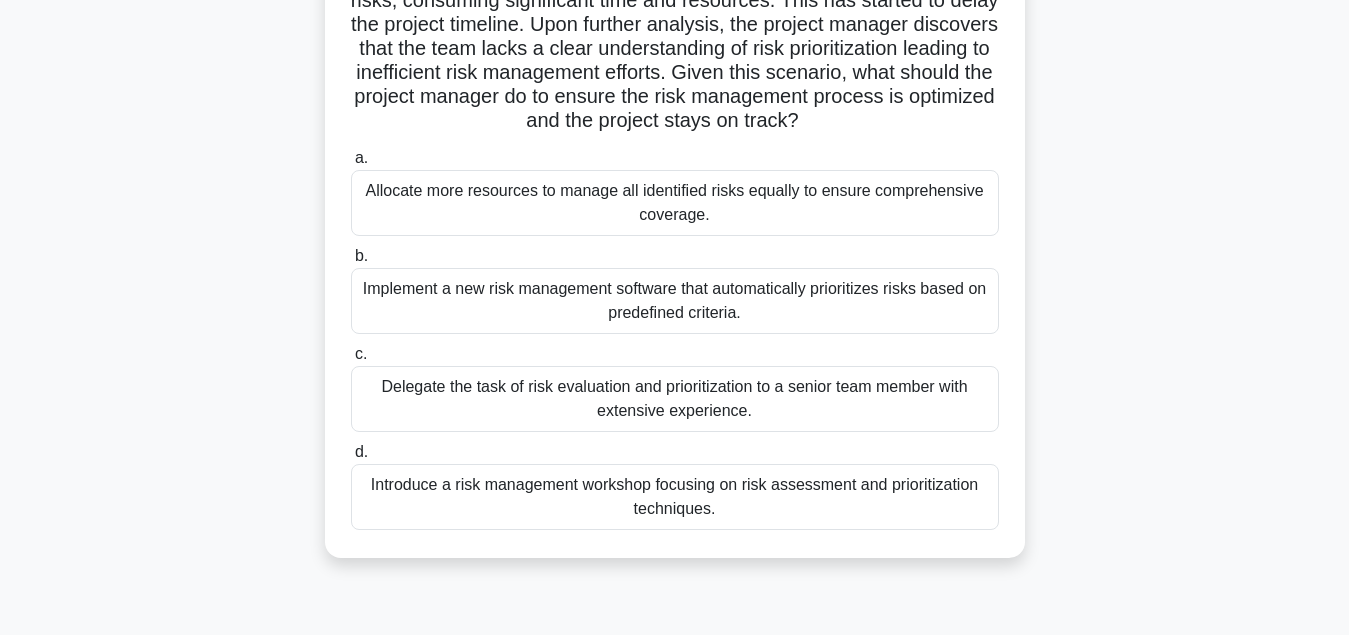 click on "Introduce a risk management workshop focusing on risk assessment and prioritization techniques." at bounding box center [675, 497] 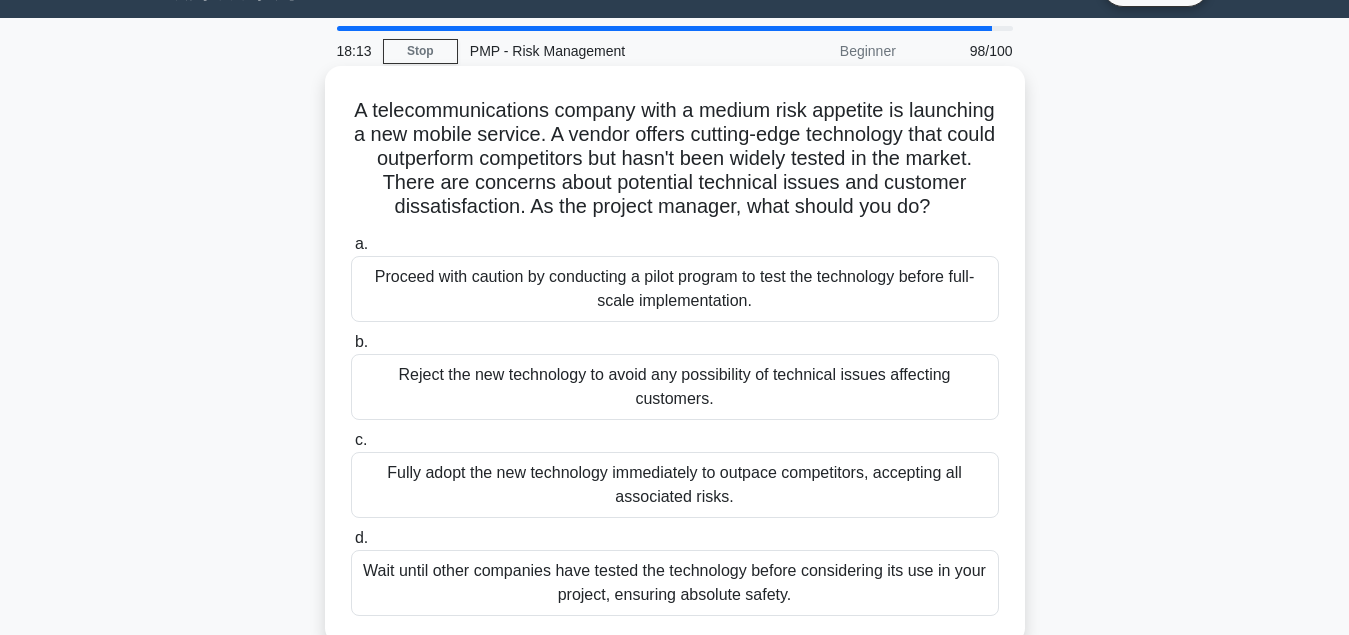 scroll, scrollTop: 0, scrollLeft: 0, axis: both 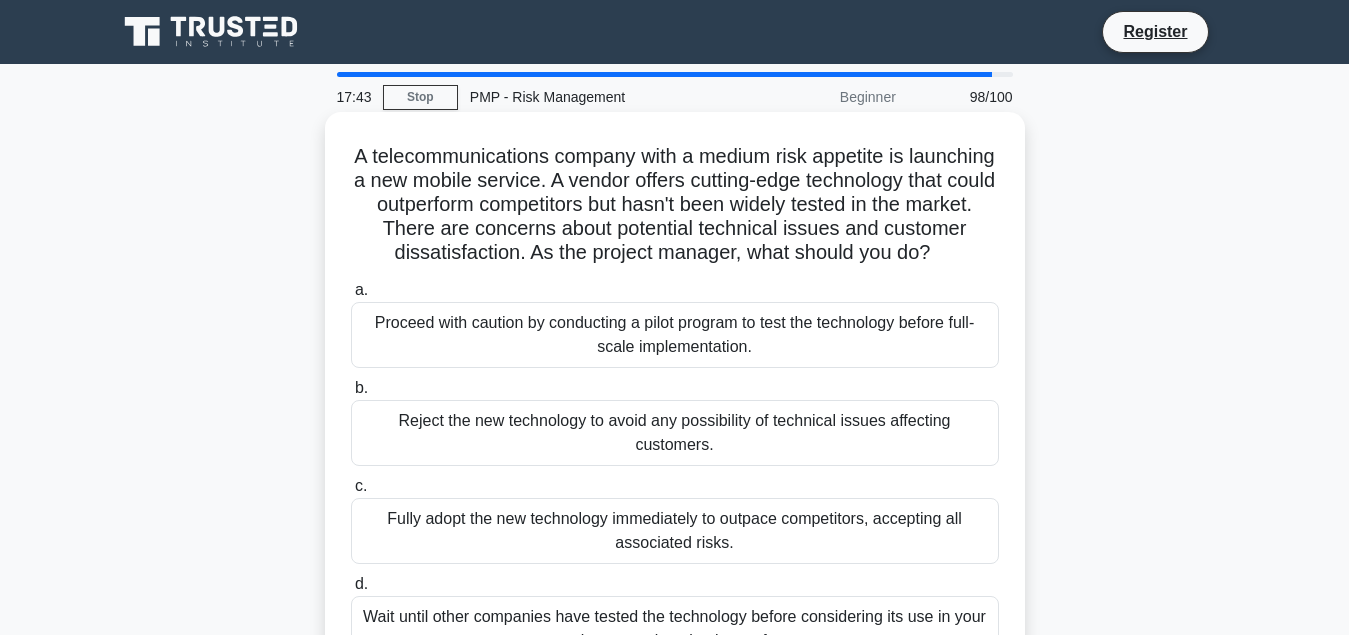 click on "Proceed with caution by conducting a pilot program to test the technology before full-scale implementation." at bounding box center [675, 335] 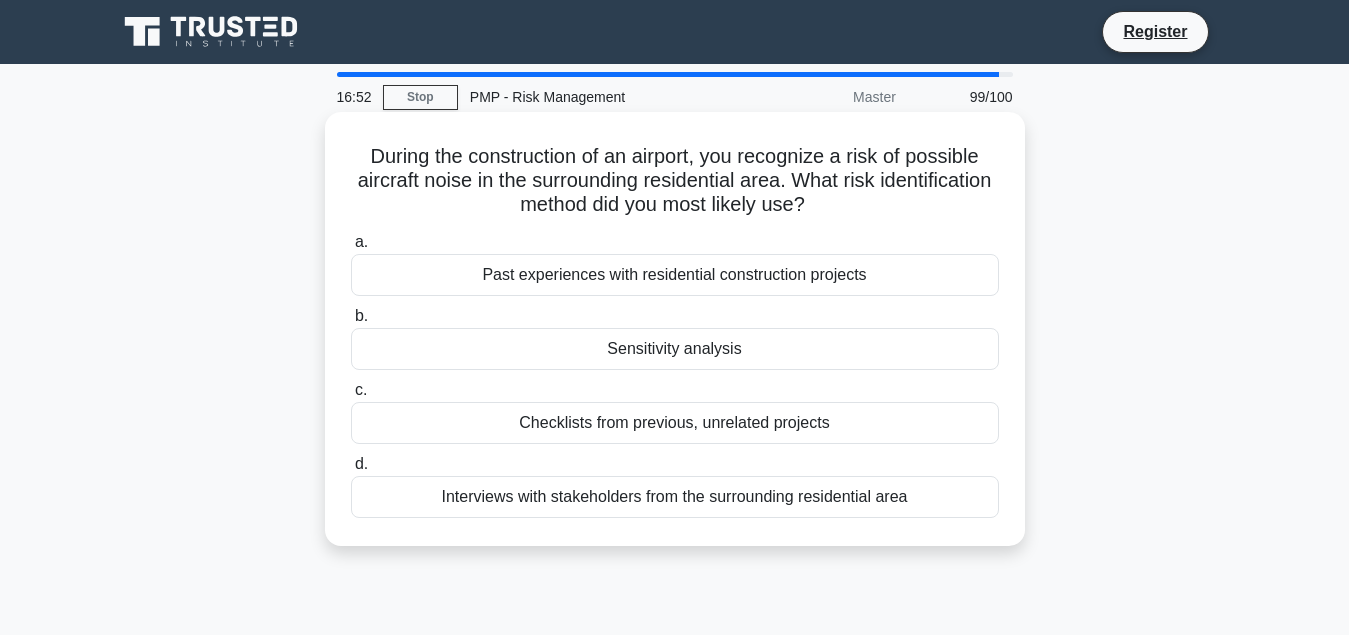 click on "Interviews with stakeholders from the surrounding residential area" at bounding box center (675, 497) 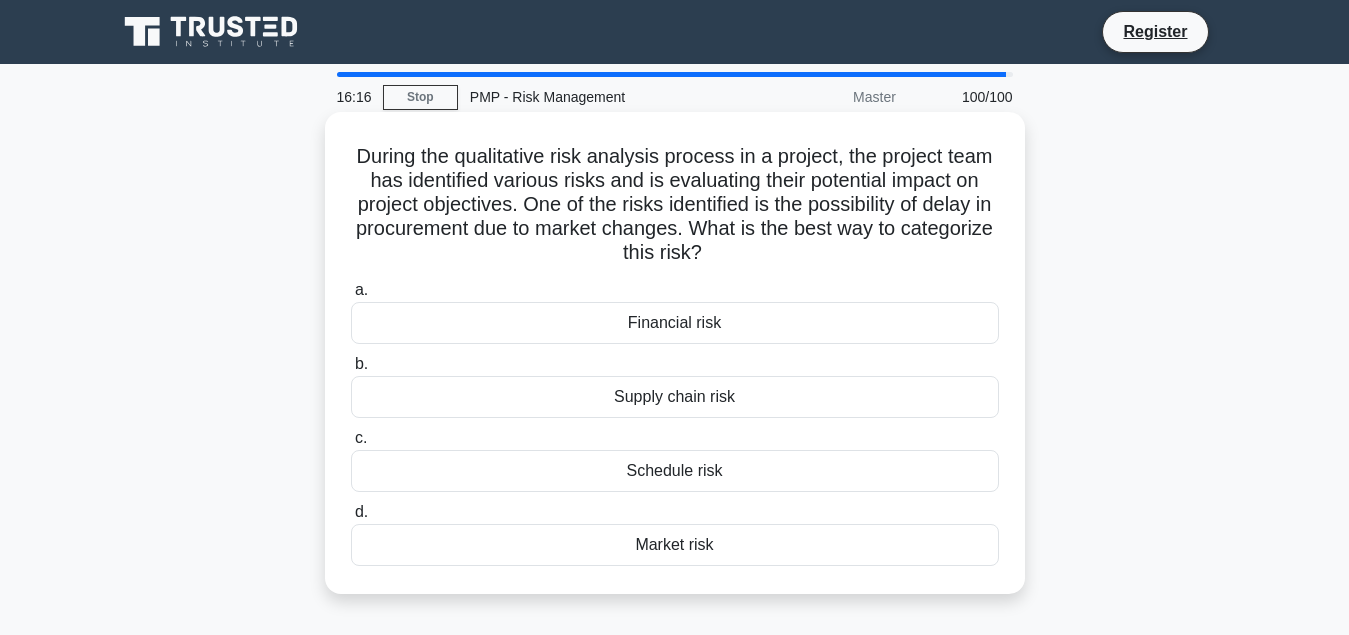 click on "Supply chain risk" at bounding box center (675, 397) 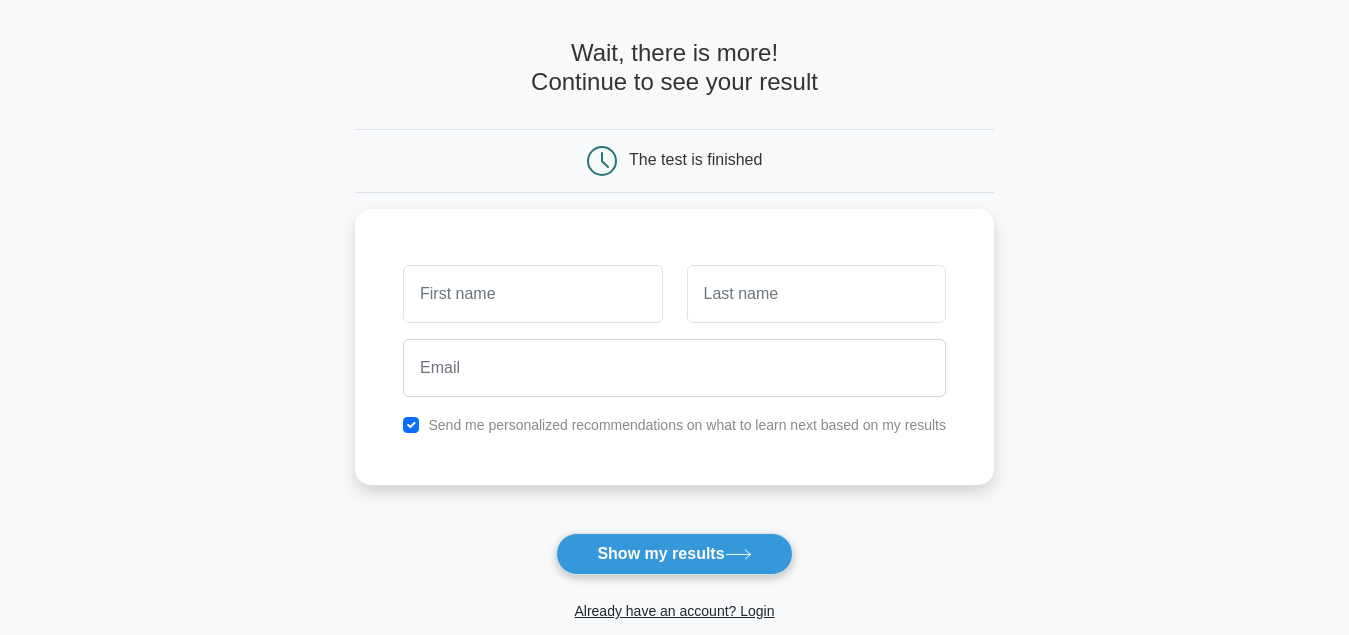 scroll, scrollTop: 204, scrollLeft: 0, axis: vertical 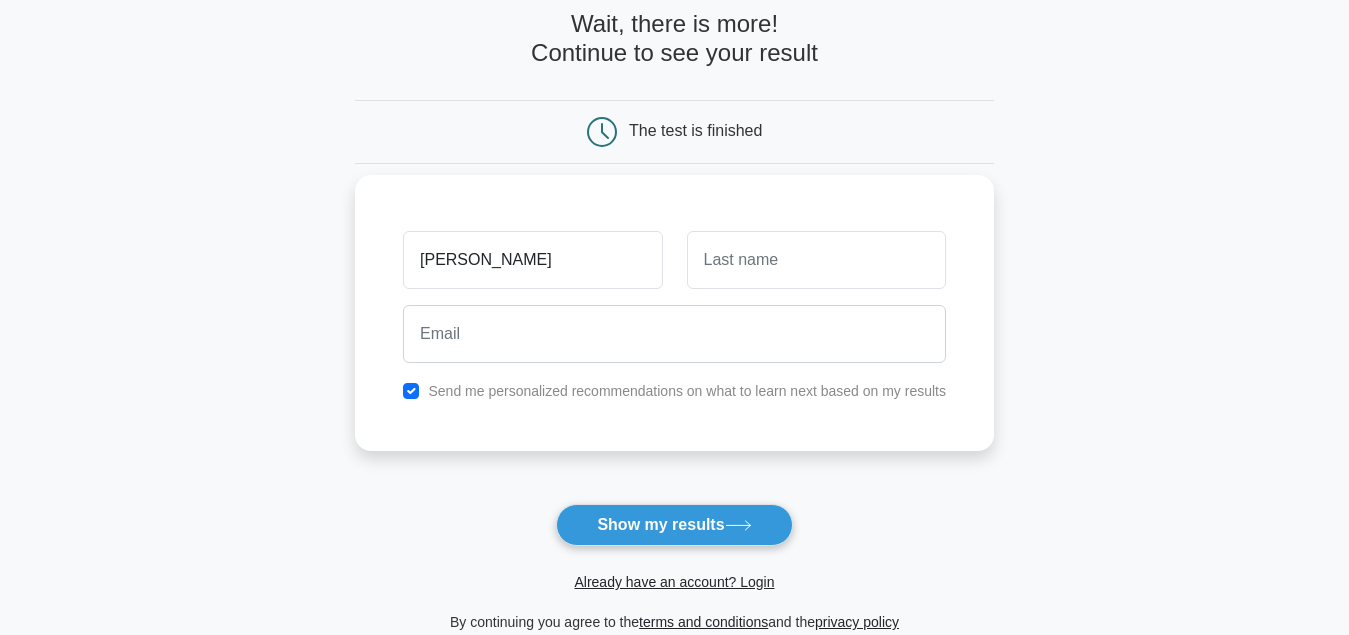 type on "[PERSON_NAME]" 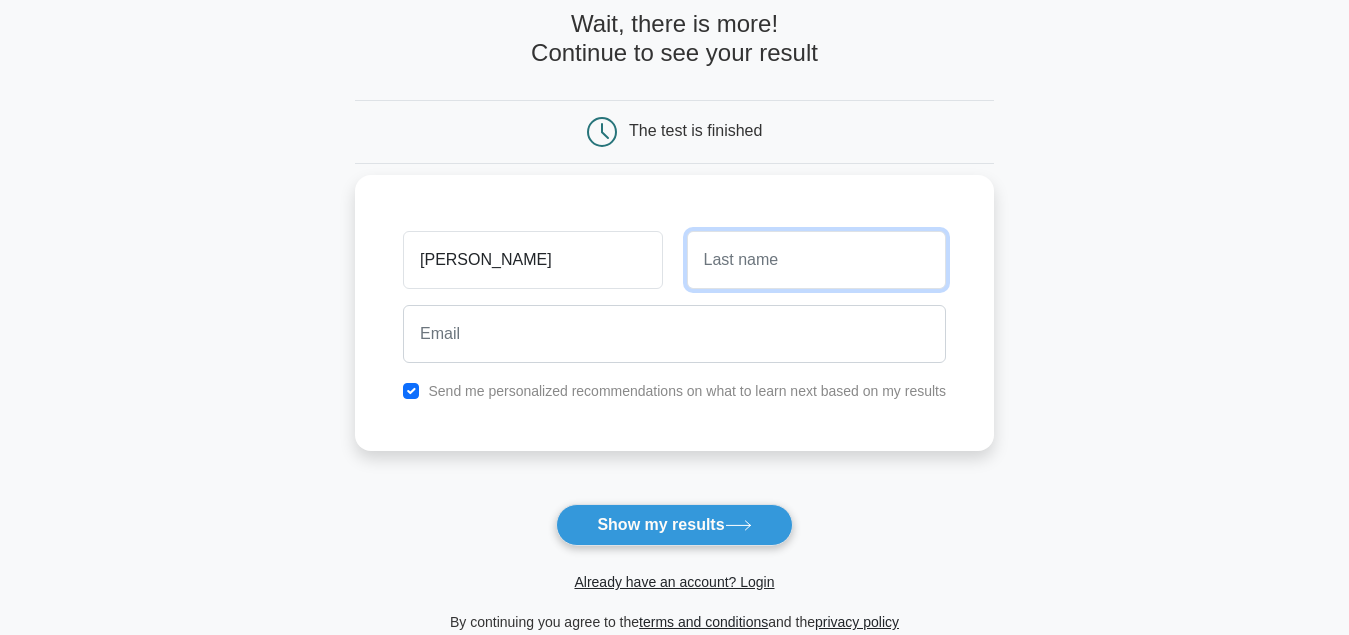 click at bounding box center (816, 260) 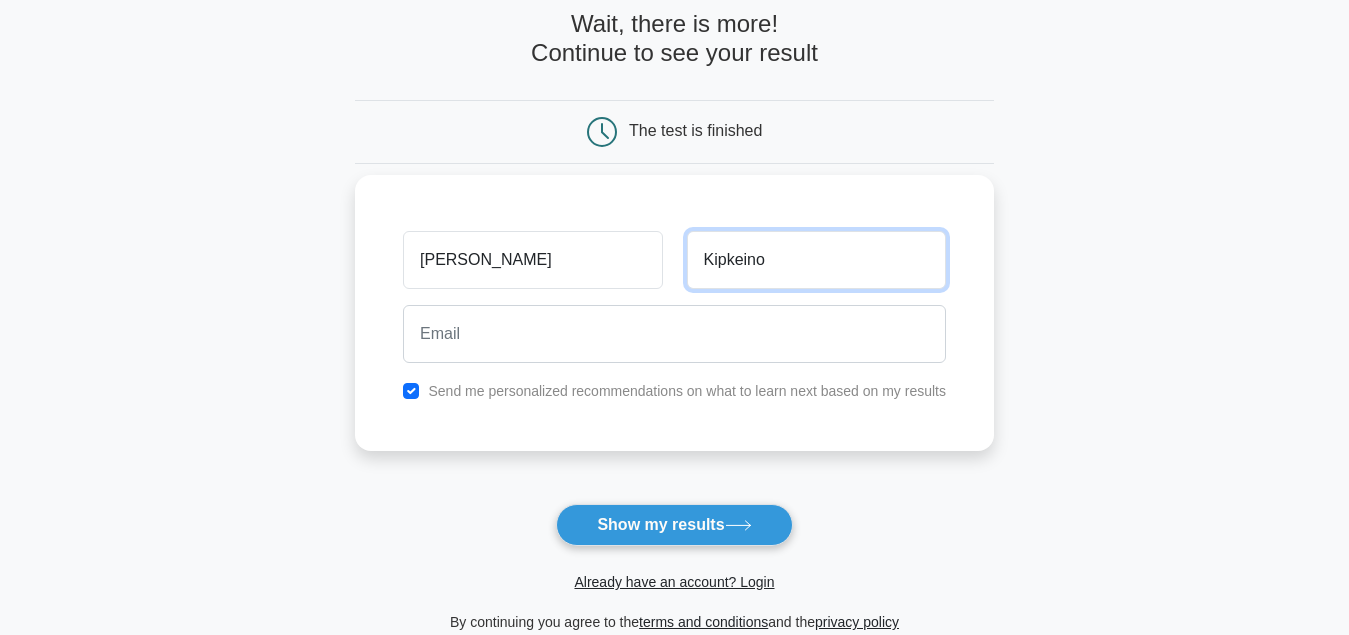 type on "Kipkeino" 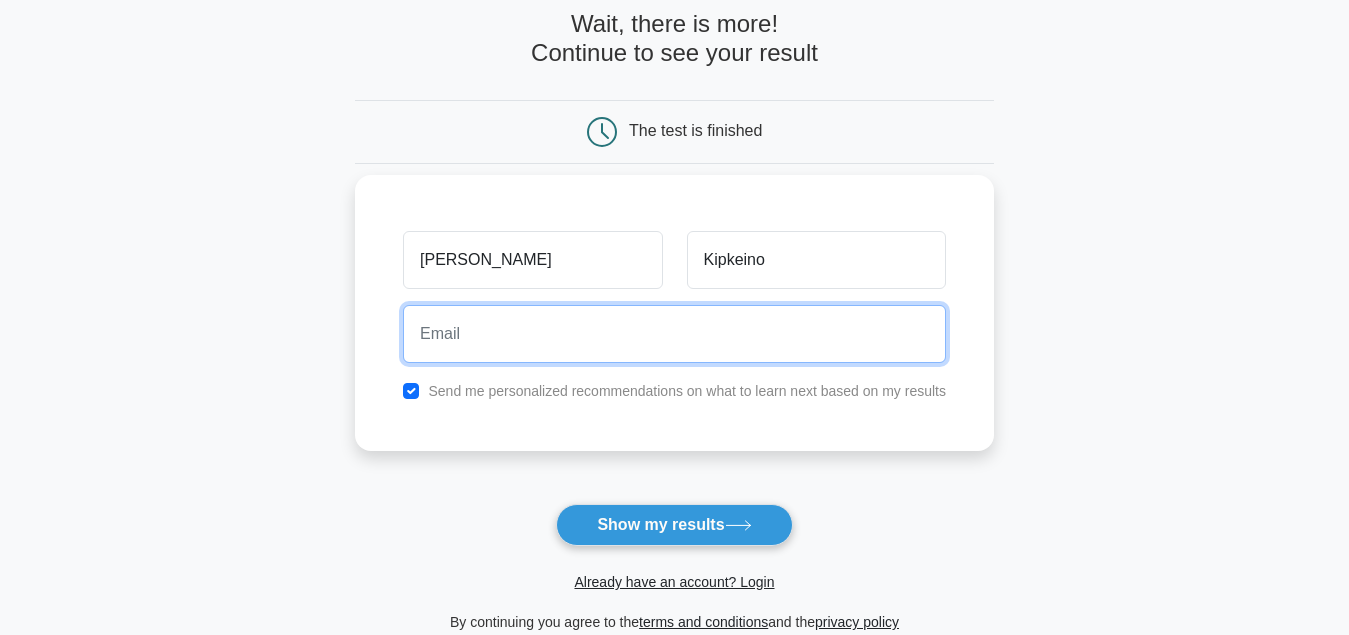 click at bounding box center (674, 334) 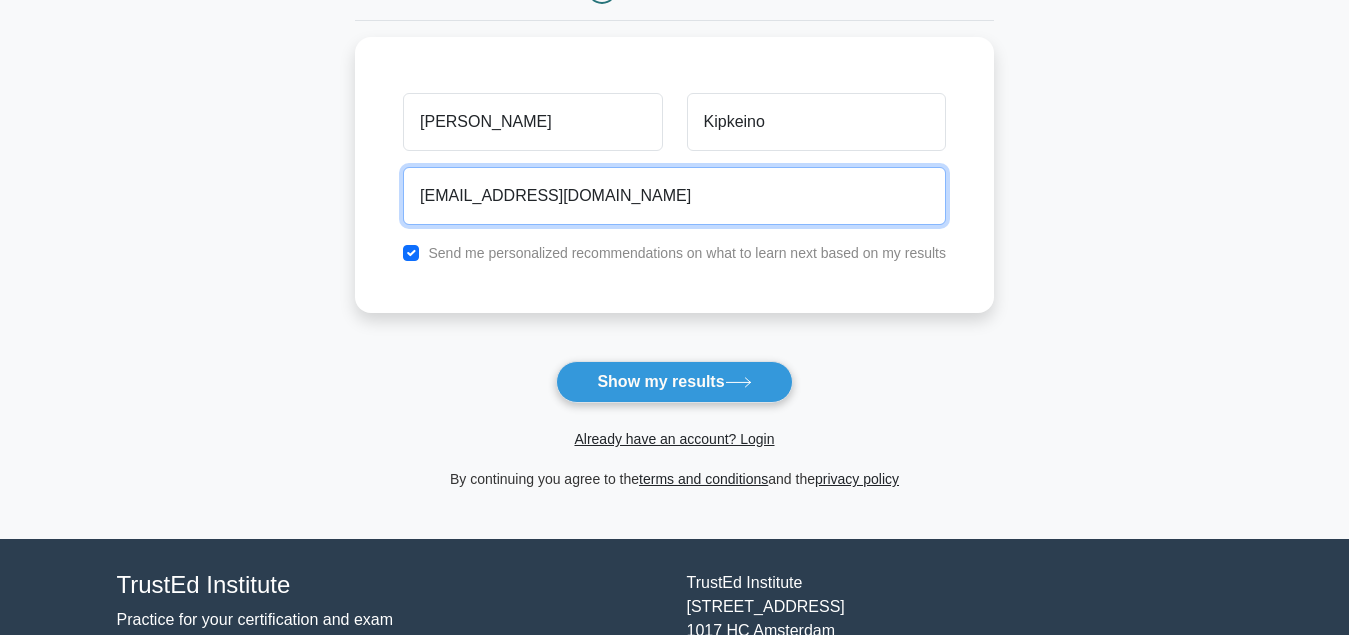 scroll, scrollTop: 204, scrollLeft: 0, axis: vertical 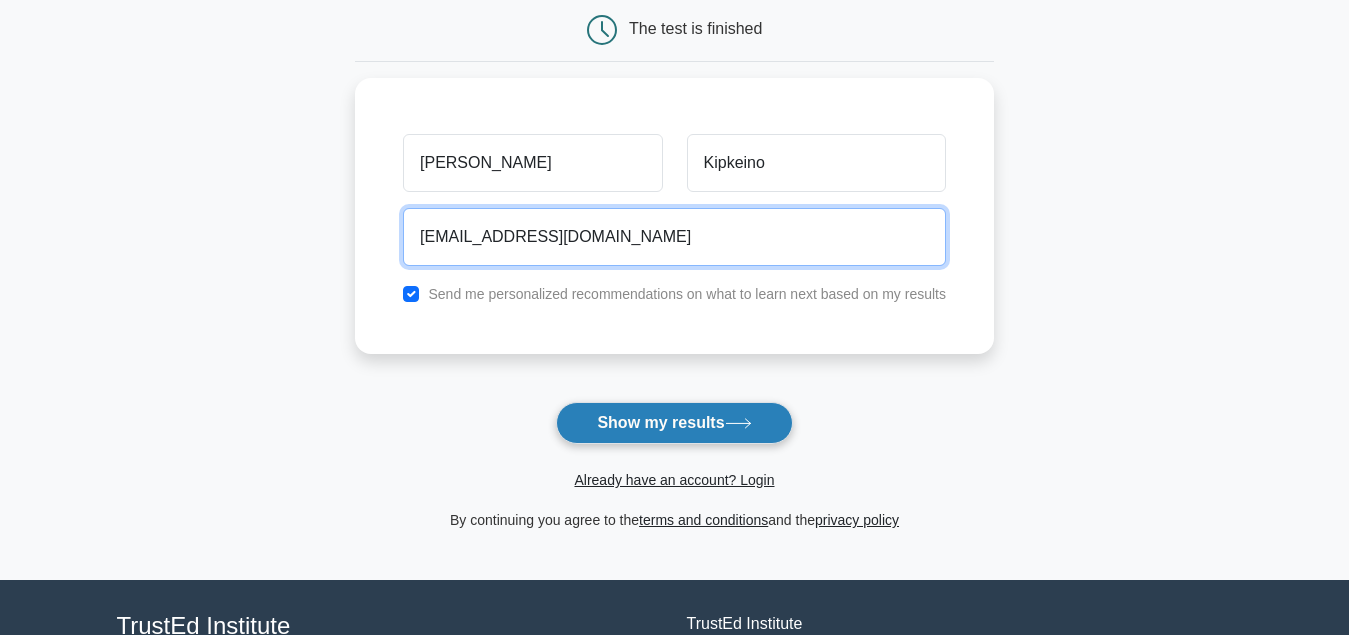 type on "kipkeinopius@yahoo.com" 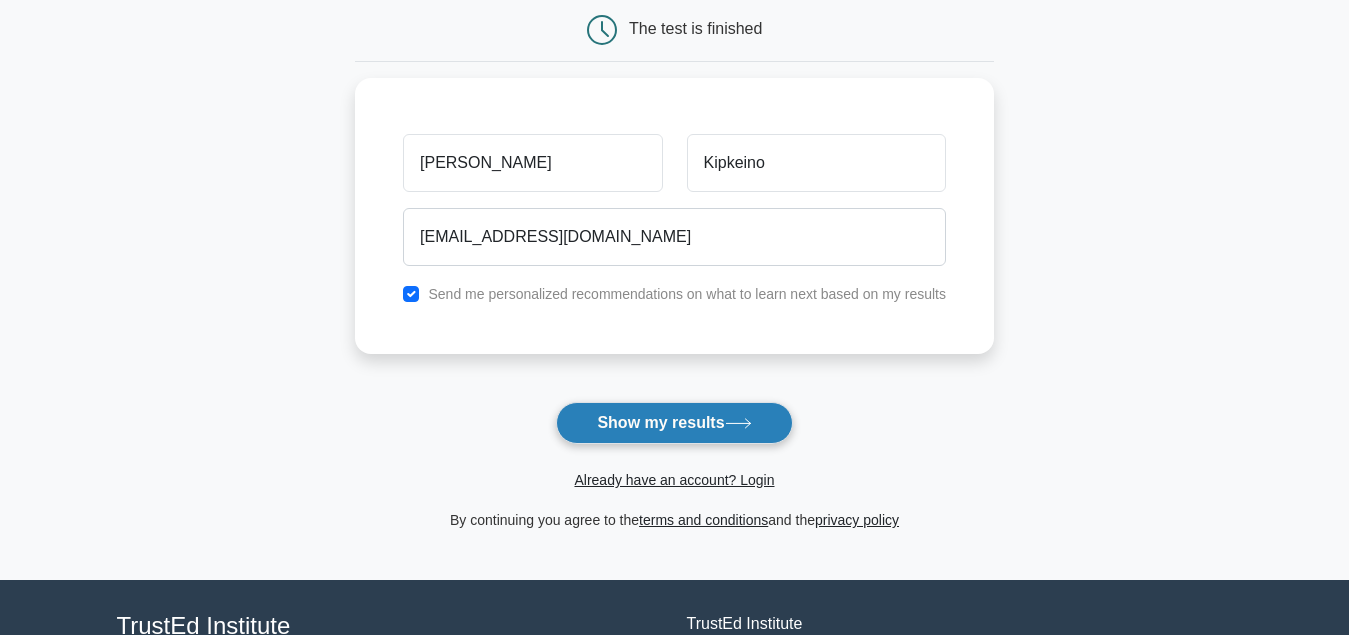 click on "Show my results" at bounding box center (674, 423) 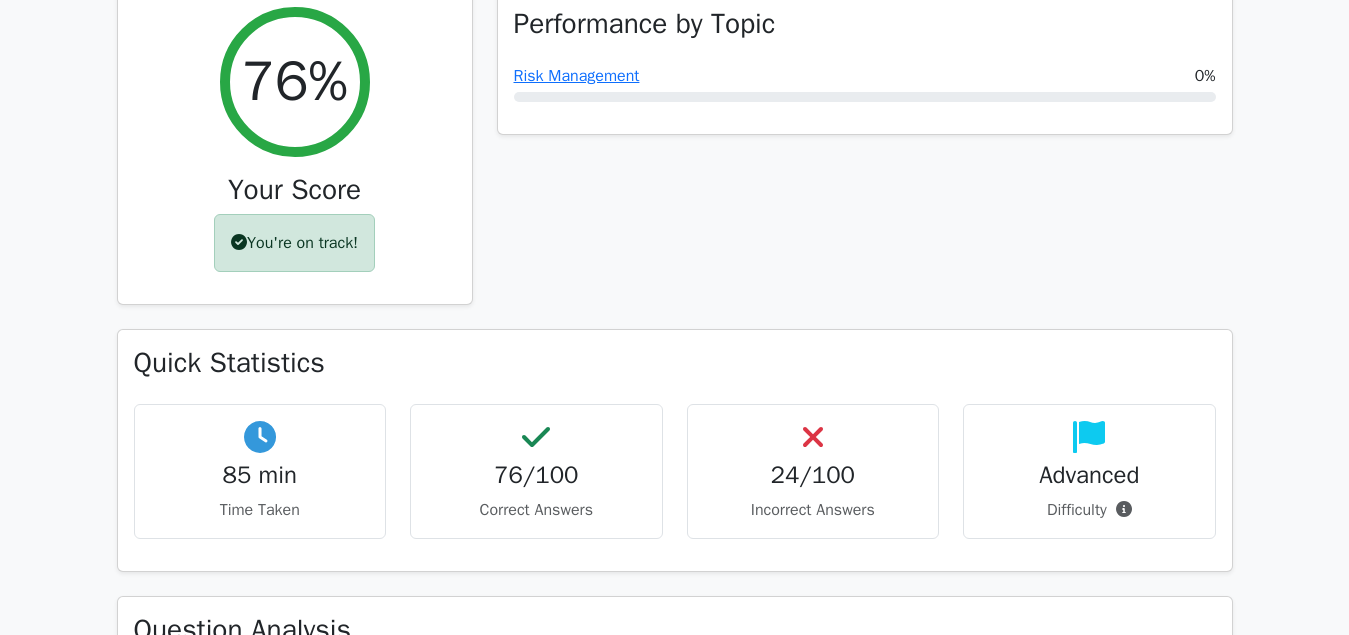 scroll, scrollTop: 714, scrollLeft: 0, axis: vertical 